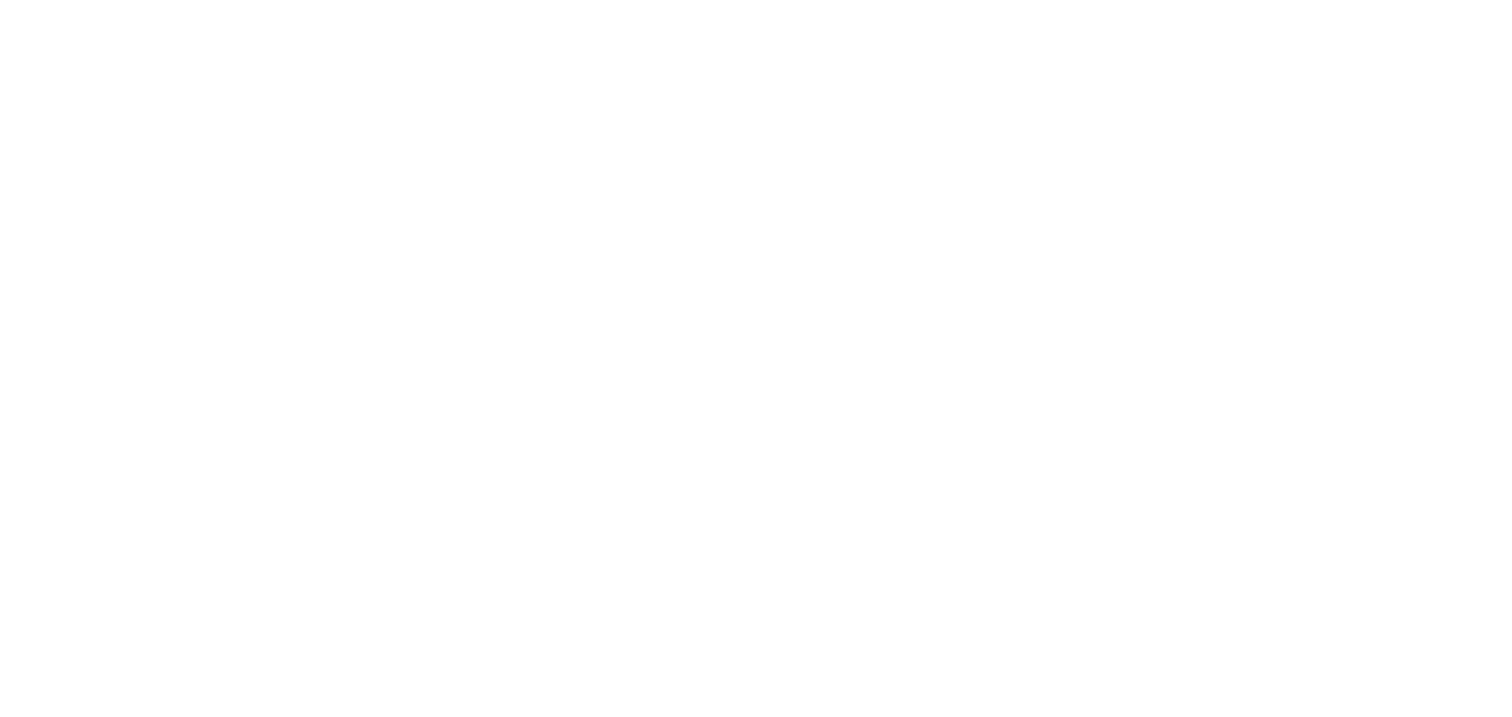 scroll, scrollTop: 0, scrollLeft: 0, axis: both 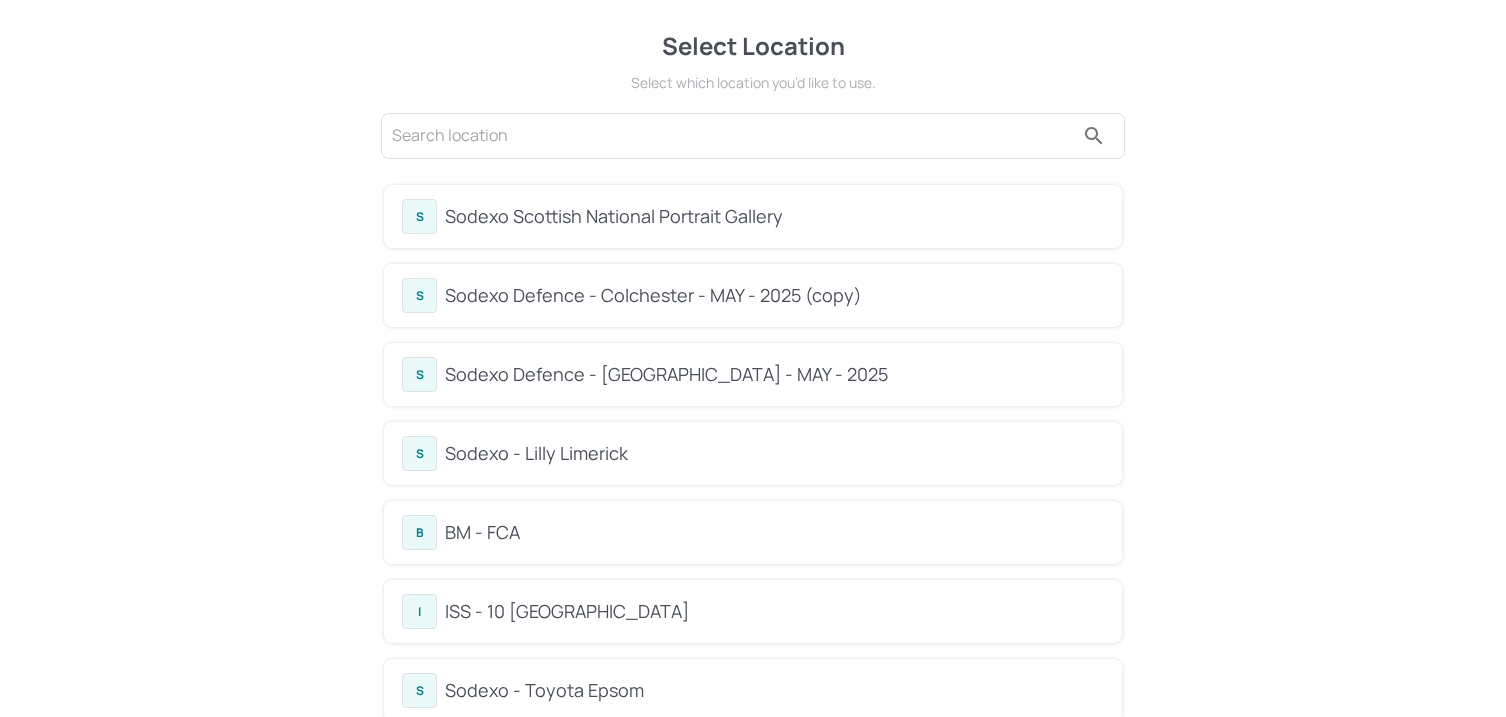 click on "Select Location Select which location you’d like to use. S Sodexo Scottish National Portrait Gallery S Sodexo Defence - Colchester - MAY - 2025 (copy) S Sodexo Defence - [GEOGRAPHIC_DATA] - MAY - 2025 S Sodexo - Lilly Limerick B BM - FCA  I ISS - 10 South Collonade S Sodexo - Toyota Epsom S Sodexo Defence - PAC - [DATE] (Copy) S Sodexo Defence - PAC - [DATE] S Sodexo - AZ [GEOGRAPHIC_DATA] S Sodexo-Shell-2025-JUN A Aramark - Aegon S Sodexo - Microsoft TVP S Sodexo - AZ Academy House S Sodexo - Microsoft - 2KS P P&G Reading - Kitchen Works S Sodexo Defence - Winchester - [DATE] S Sodexo Defence - [GEOGRAPHIC_DATA]- [DATE] (copy) S Sodexo Defence - [GEOGRAPHIC_DATA]- [DATE] I ISS SQB - The Whole Grain I ISS Velocity - The Place M Microsoft - Enfield I ISS Healthcare - QEH S Sodexo - Microsoft - Cambridge    Sodexo - [PERSON_NAME]  S Sodexo - Shell - Modern Recipe I ISS Barclays 1 [PERSON_NAME] Place S Sodexo Modern Recipe - [PERSON_NAME] Foods B BHAFC - Players Lounge I ISS Barclays Snow Hill Create a new Location" at bounding box center (753, 1318) 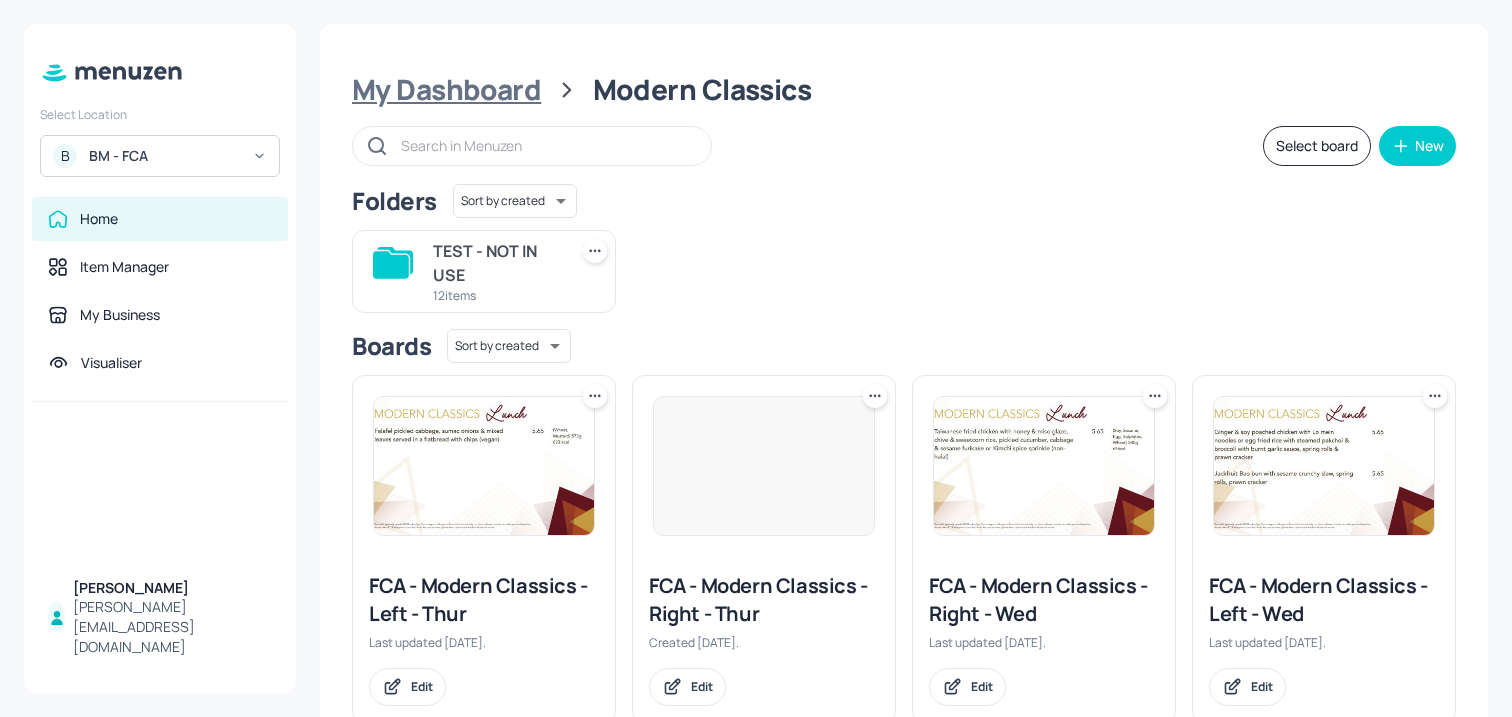 click on "My Dashboard" at bounding box center [446, 90] 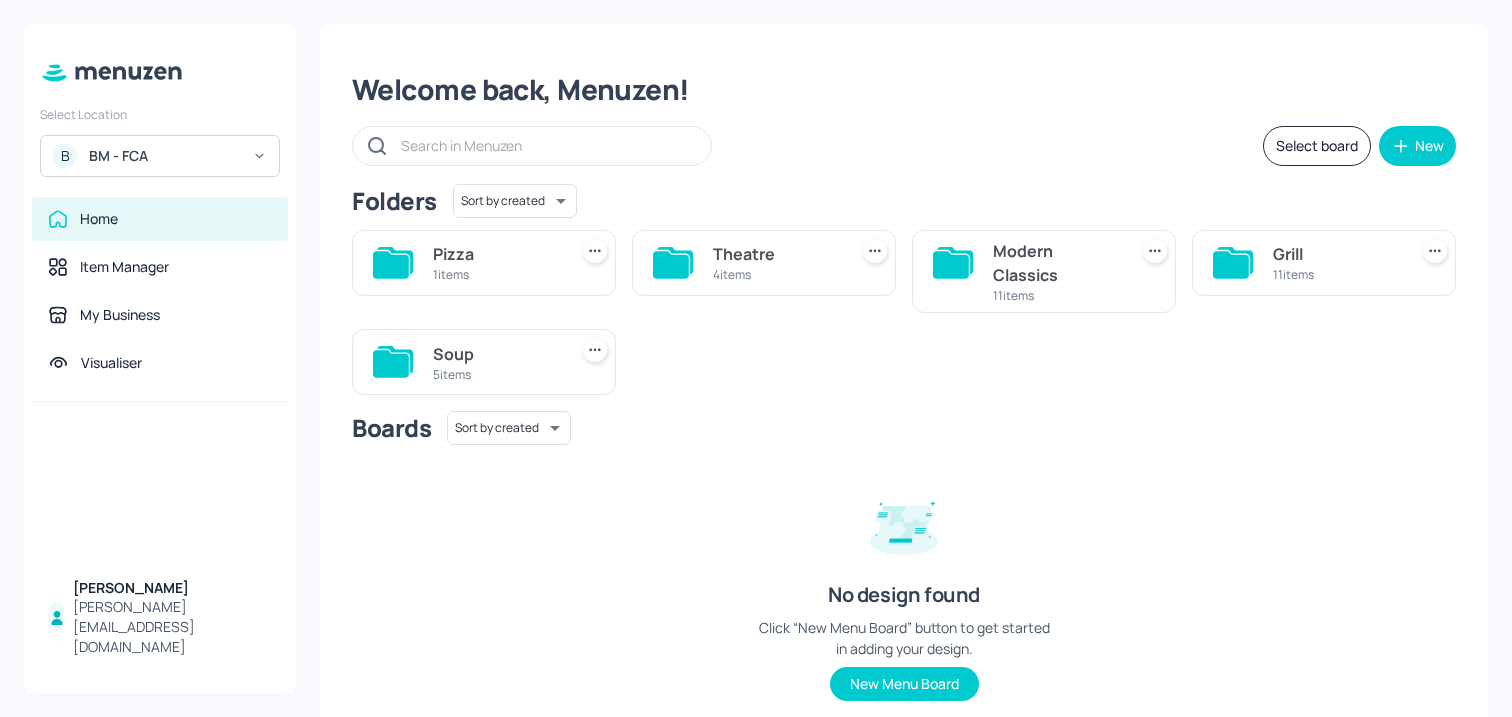 click on "5  items" at bounding box center [496, 374] 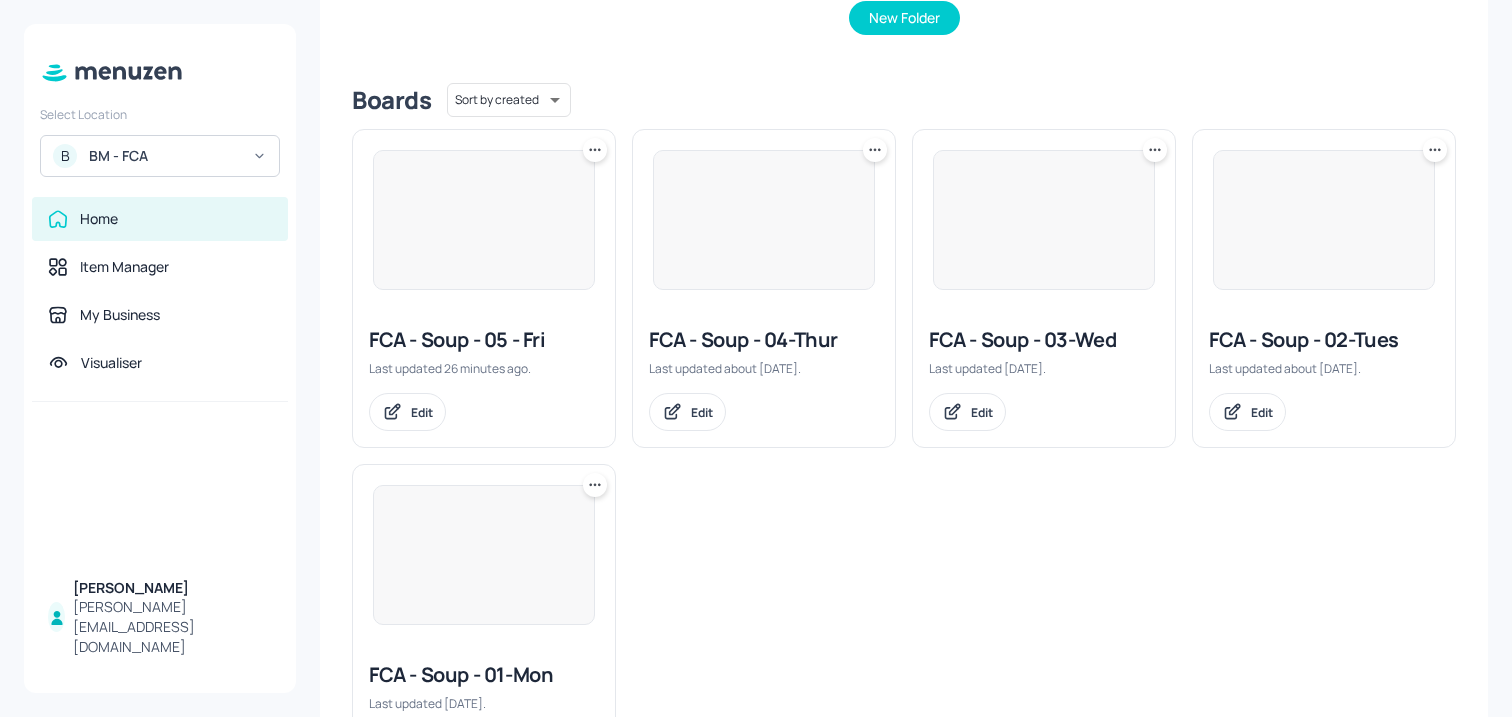 scroll, scrollTop: 553, scrollLeft: 0, axis: vertical 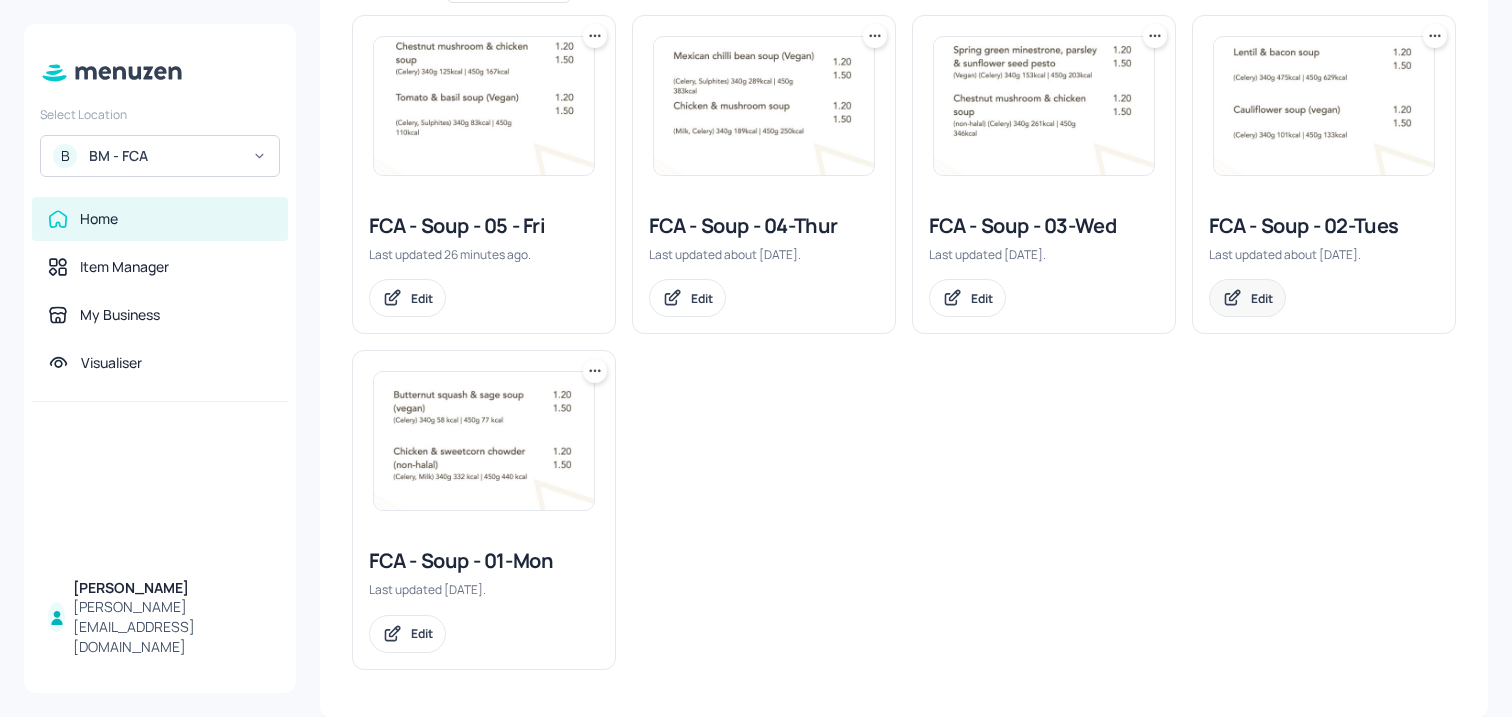click on "Edit" at bounding box center (1262, 298) 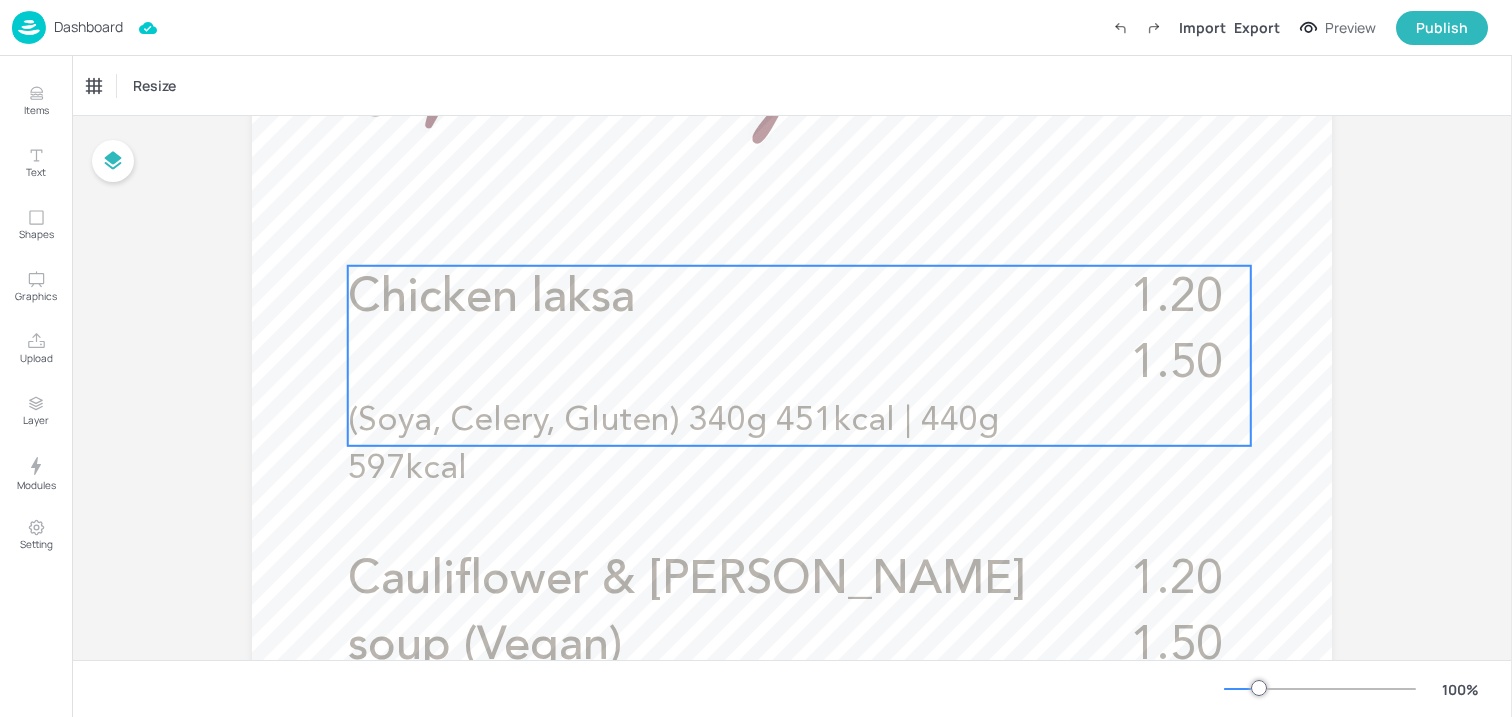 scroll, scrollTop: 614, scrollLeft: 0, axis: vertical 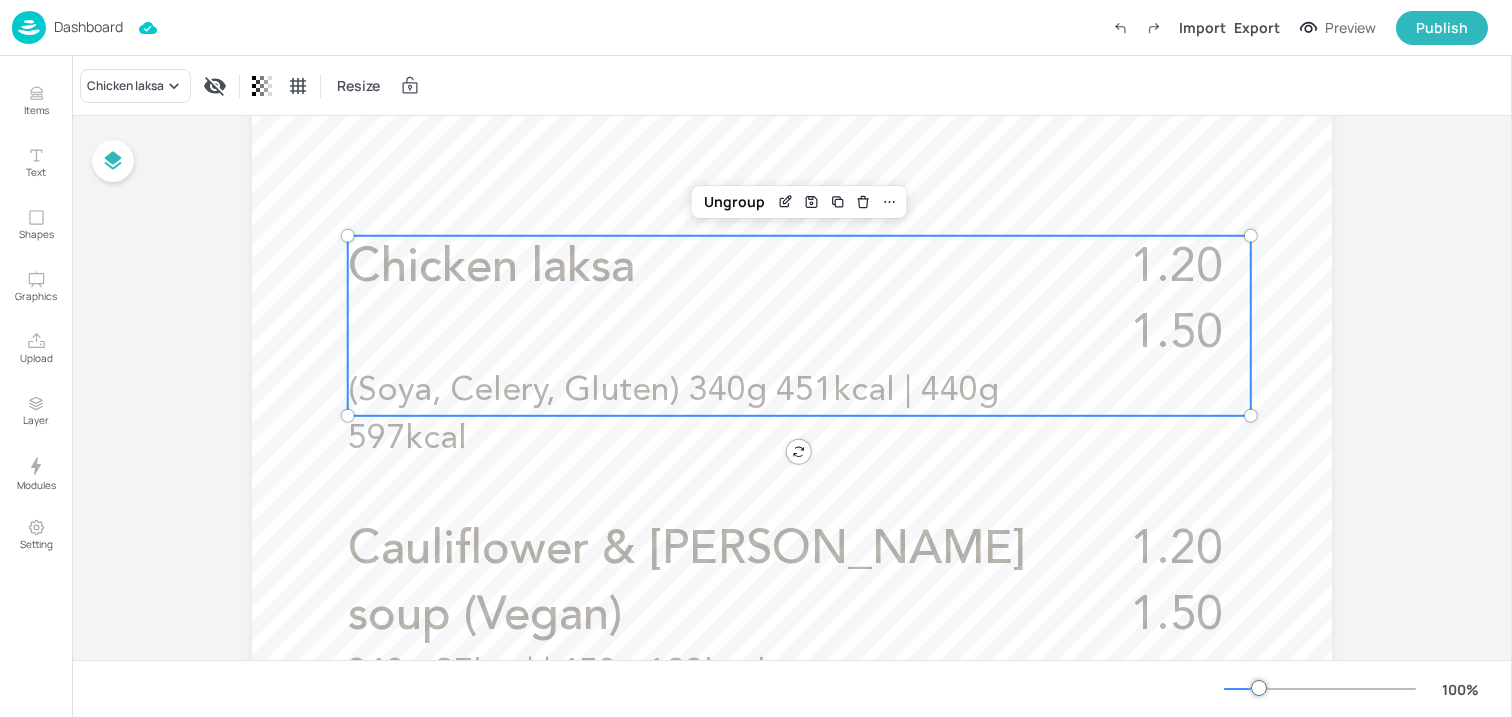 click on "(Soya, Celery, Gluten) 340g 451kcal | 440g 597kcal" at bounding box center (673, 415) 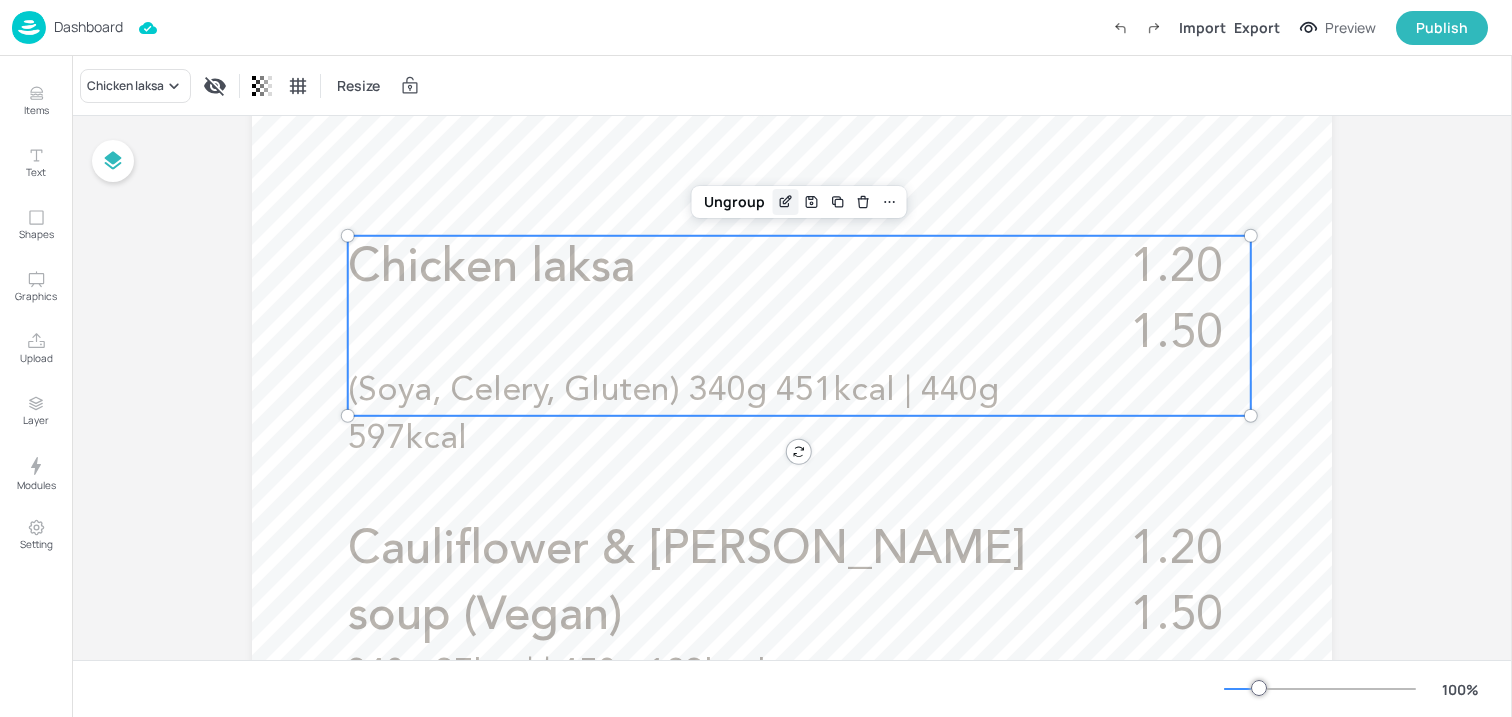 click at bounding box center [786, 202] 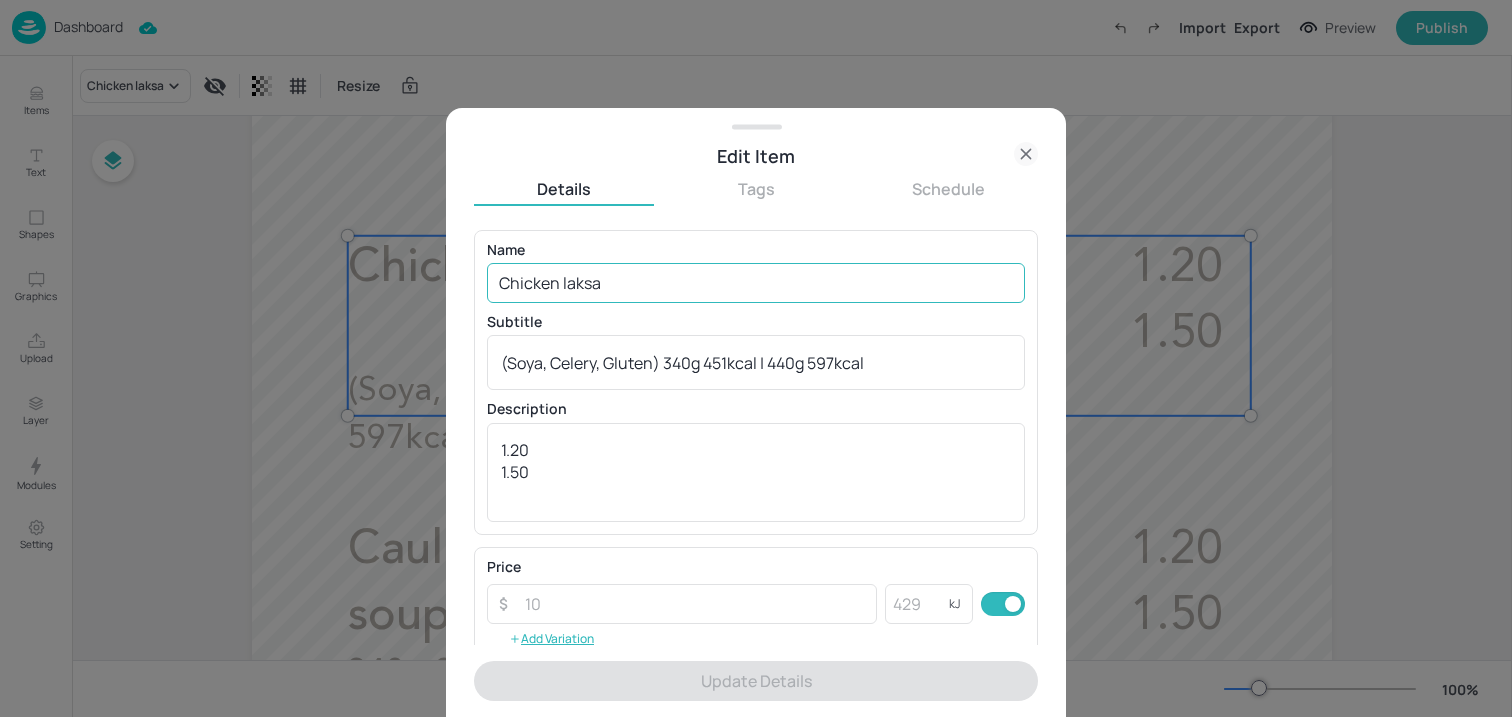click on "Chicken laksa" at bounding box center [756, 283] 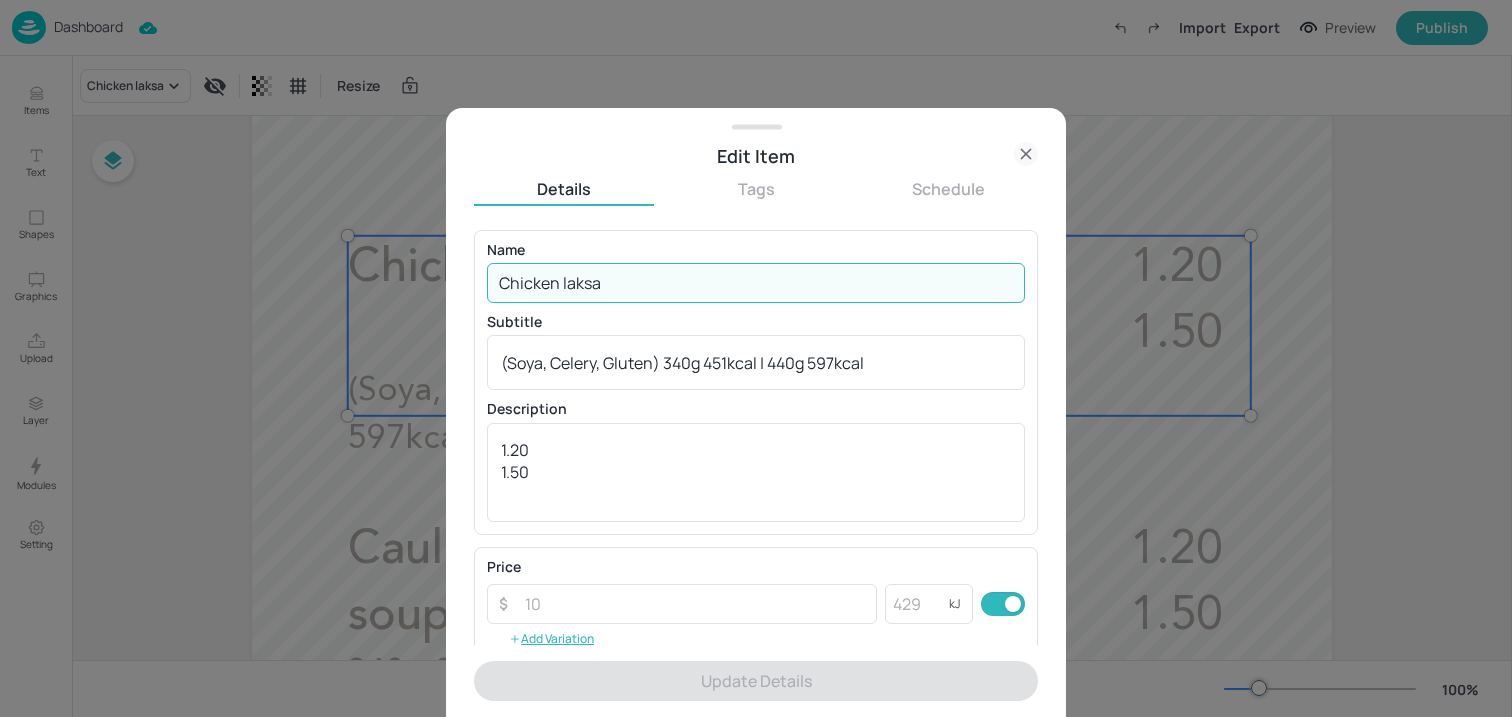 click on "Chicken laksa" at bounding box center (756, 283) 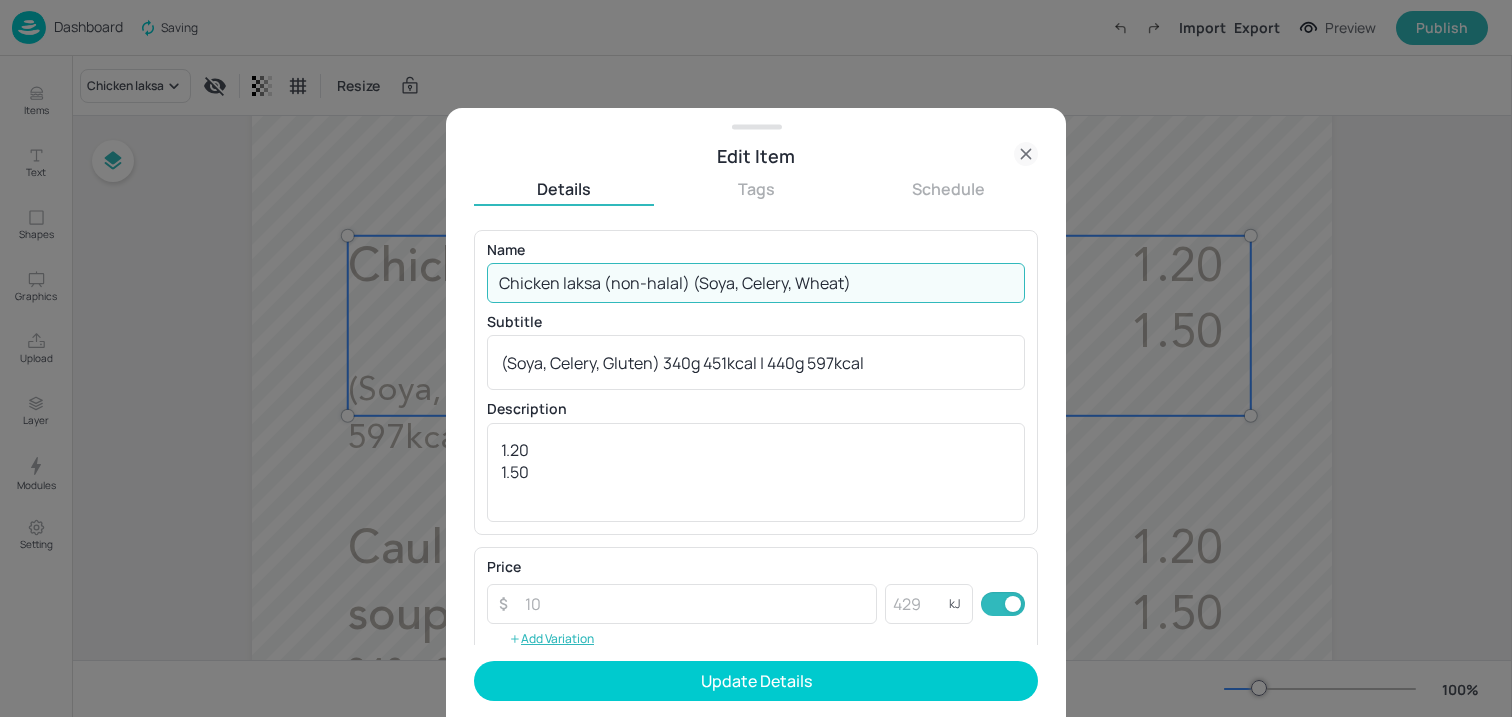 drag, startPoint x: 693, startPoint y: 285, endPoint x: 1030, endPoint y: 287, distance: 337.00592 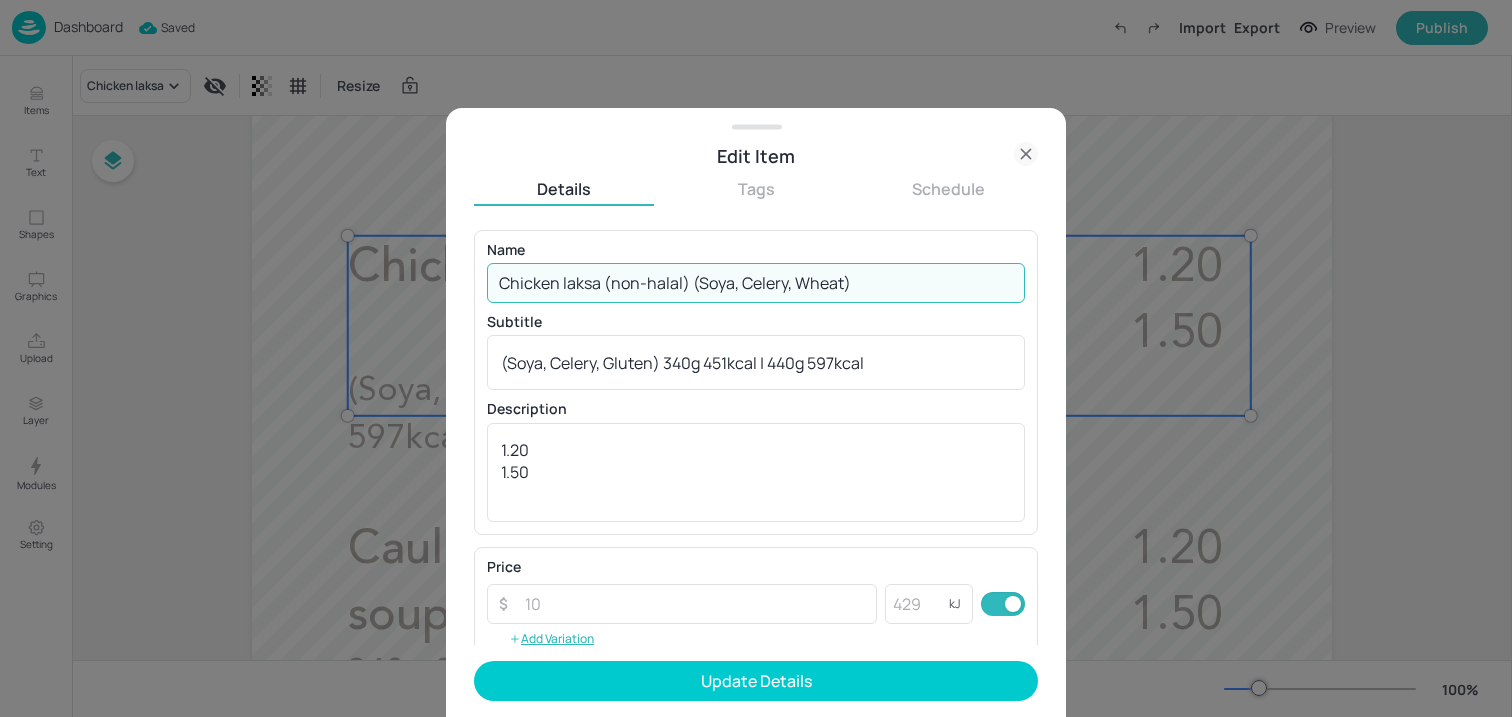 drag, startPoint x: 873, startPoint y: 292, endPoint x: 691, endPoint y: 294, distance: 182.01099 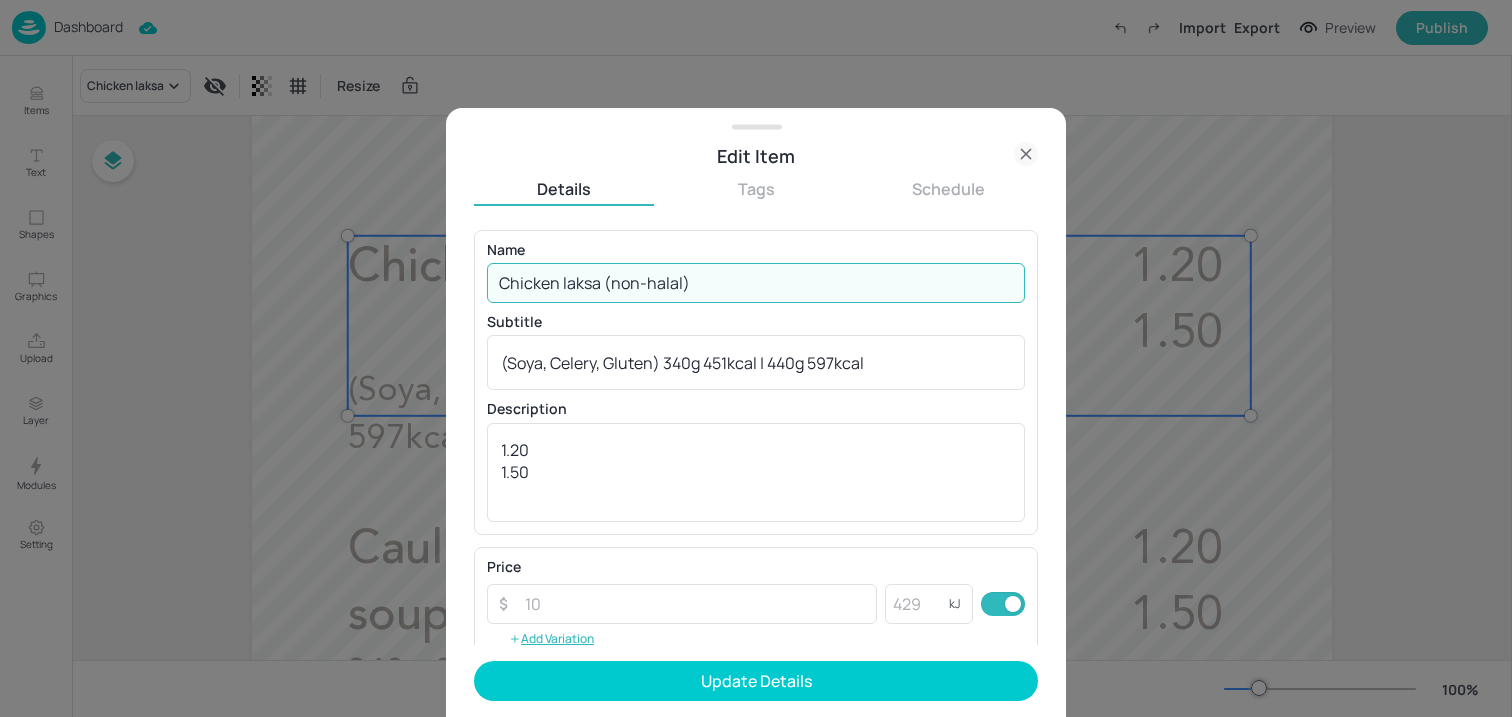 type on "Chicken laksa (non-halal)" 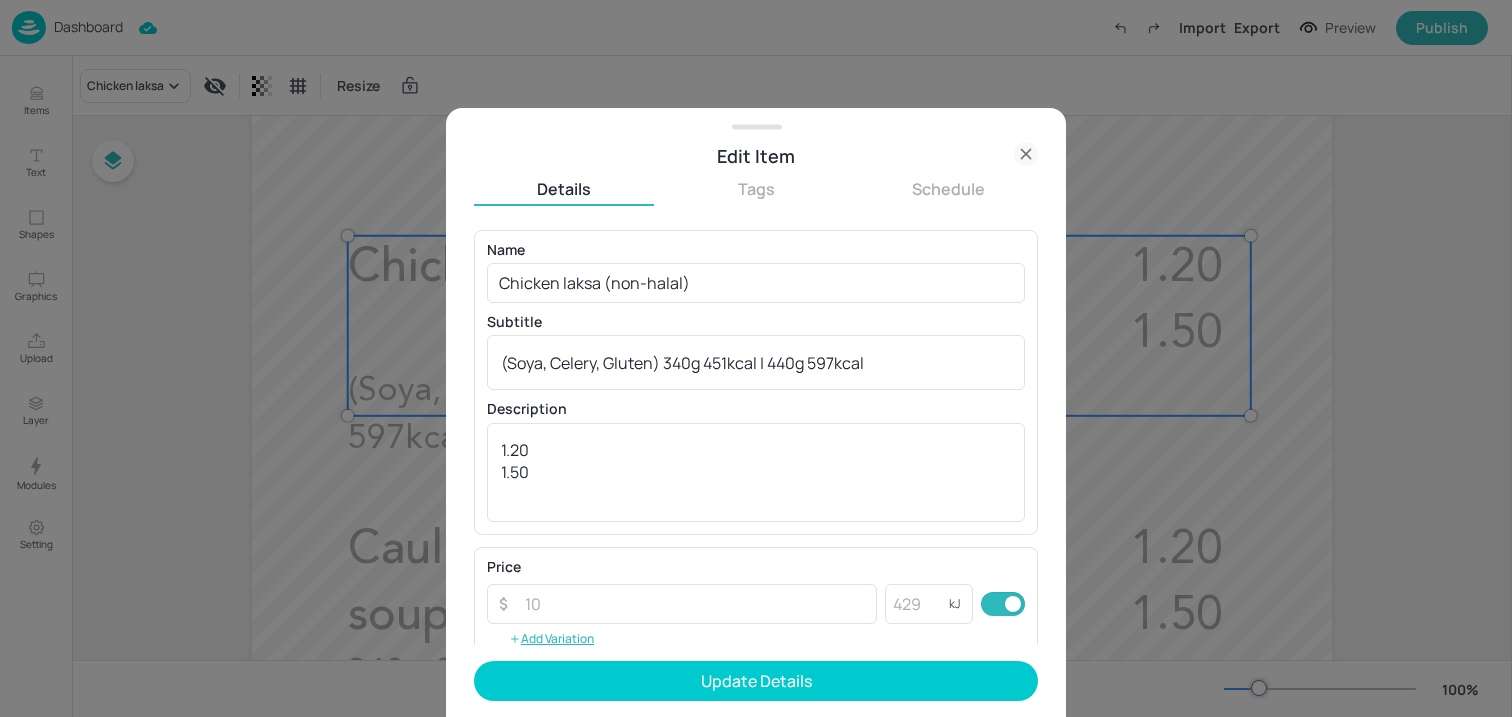 drag, startPoint x: 689, startPoint y: 137, endPoint x: 940, endPoint y: 137, distance: 251 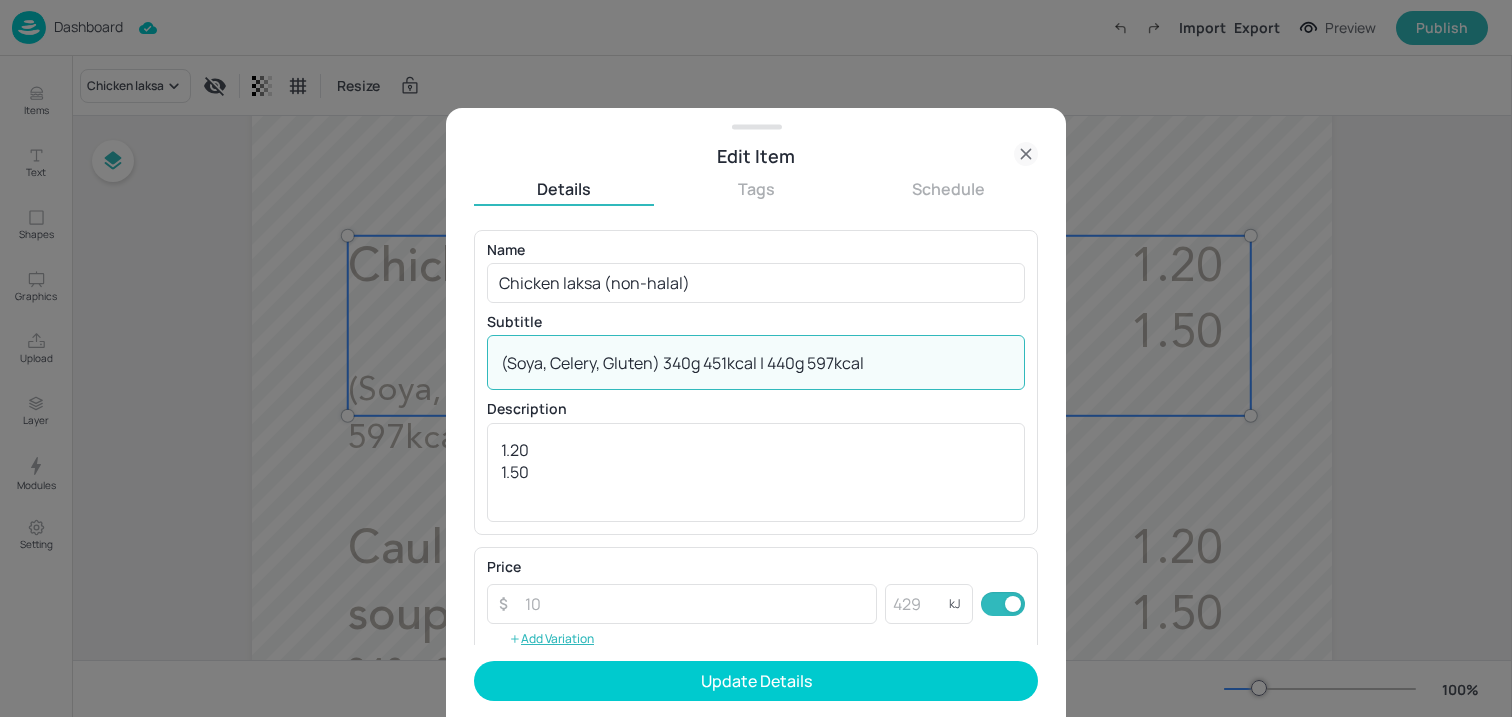 click on "(Soya, Celery, Gluten) 340g 451kcal | 440g 597kcal" at bounding box center [756, 363] 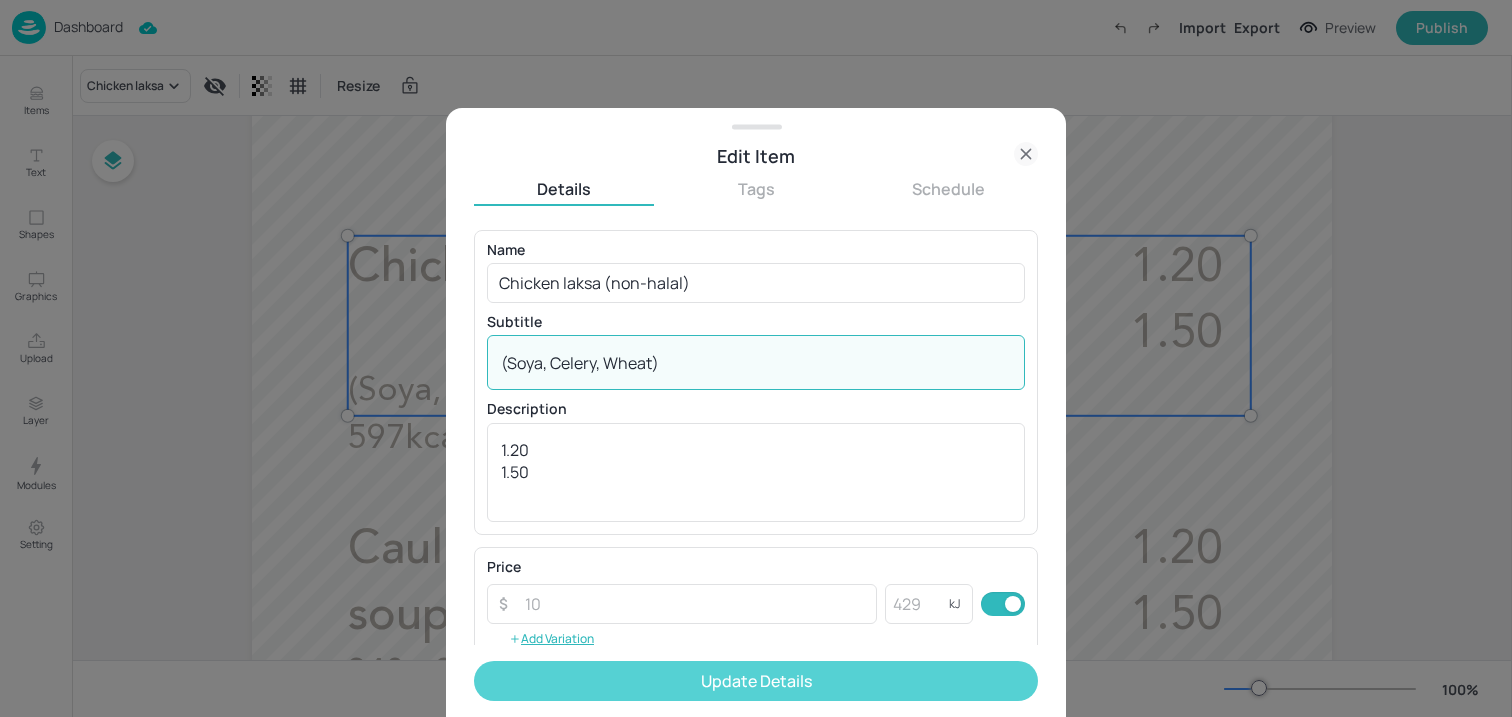 type on "(Soya, Celery, Wheat)" 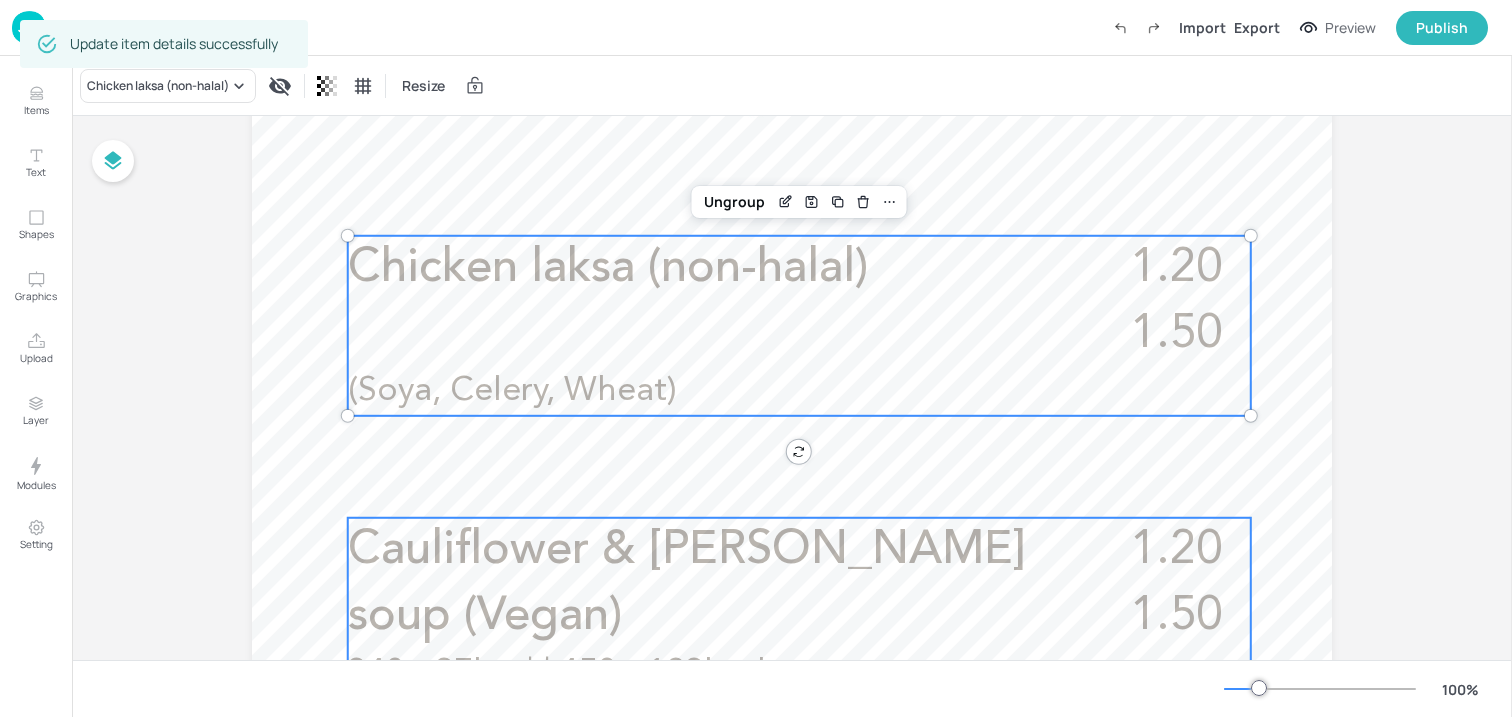 click on "Cauliflower & [PERSON_NAME] soup (Vegan)" at bounding box center (705, 584) 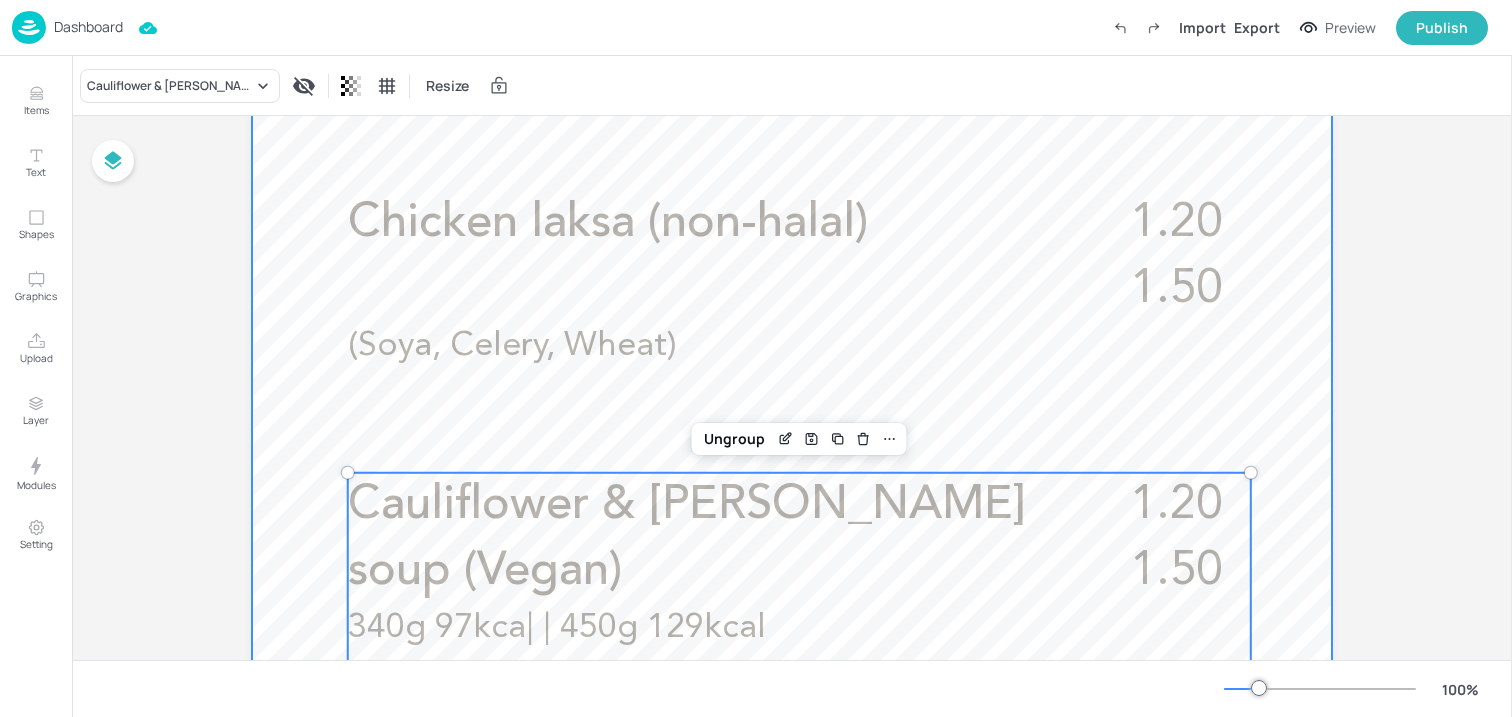scroll, scrollTop: 656, scrollLeft: 0, axis: vertical 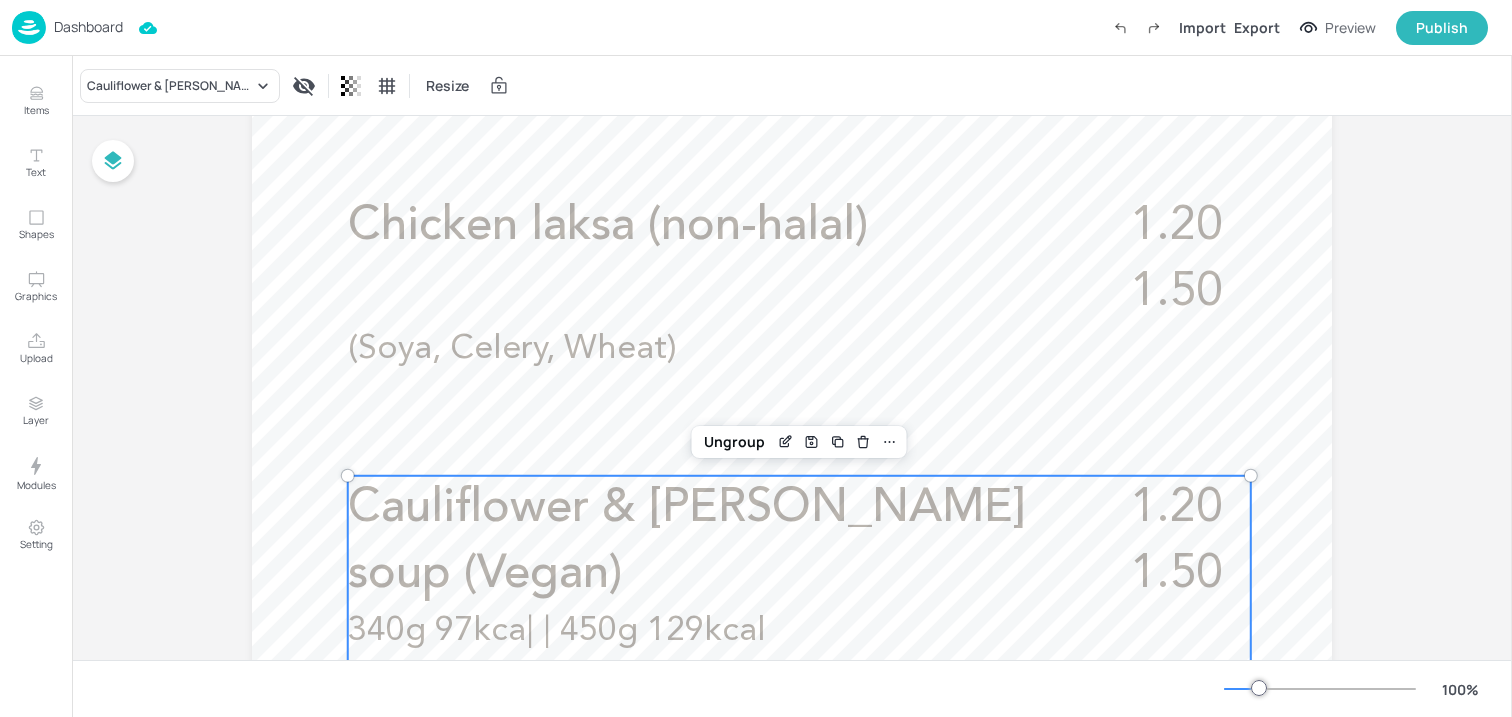 click 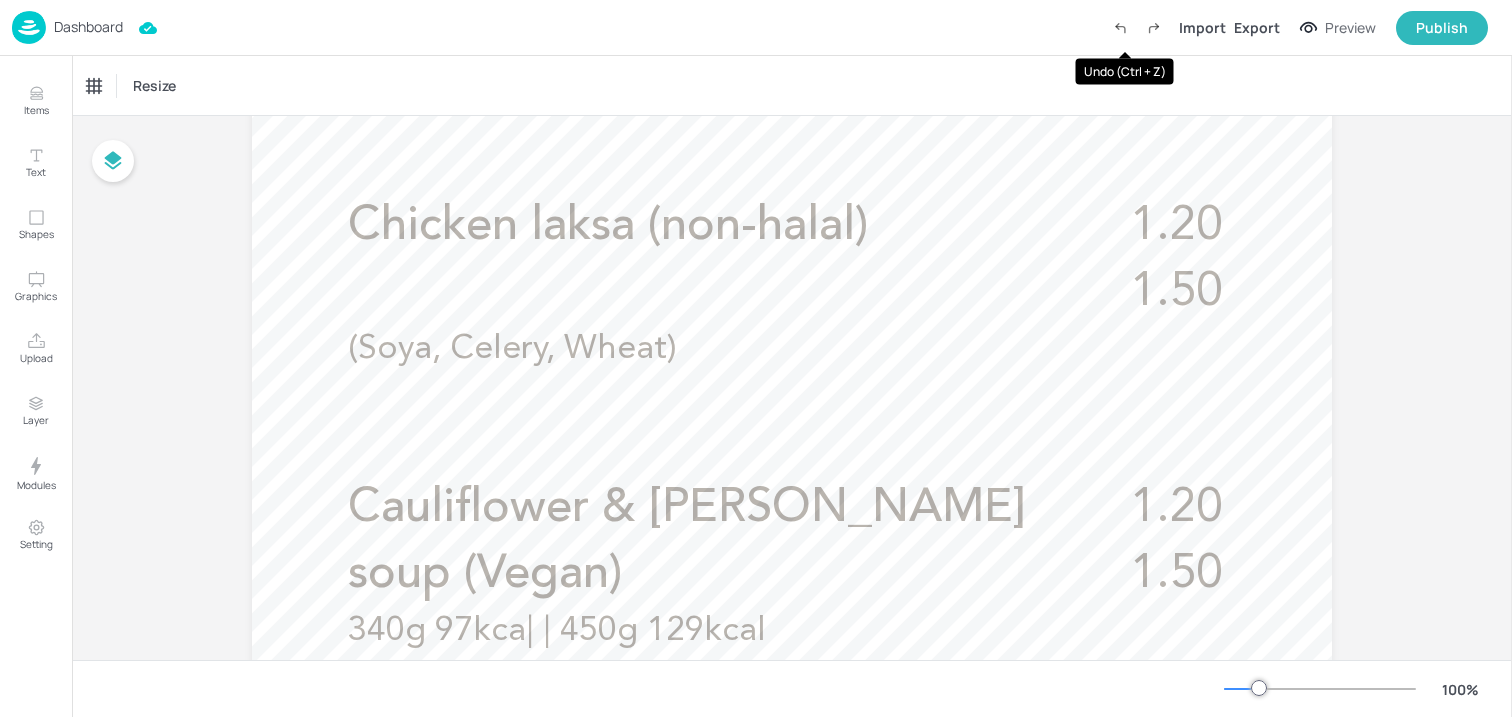 click 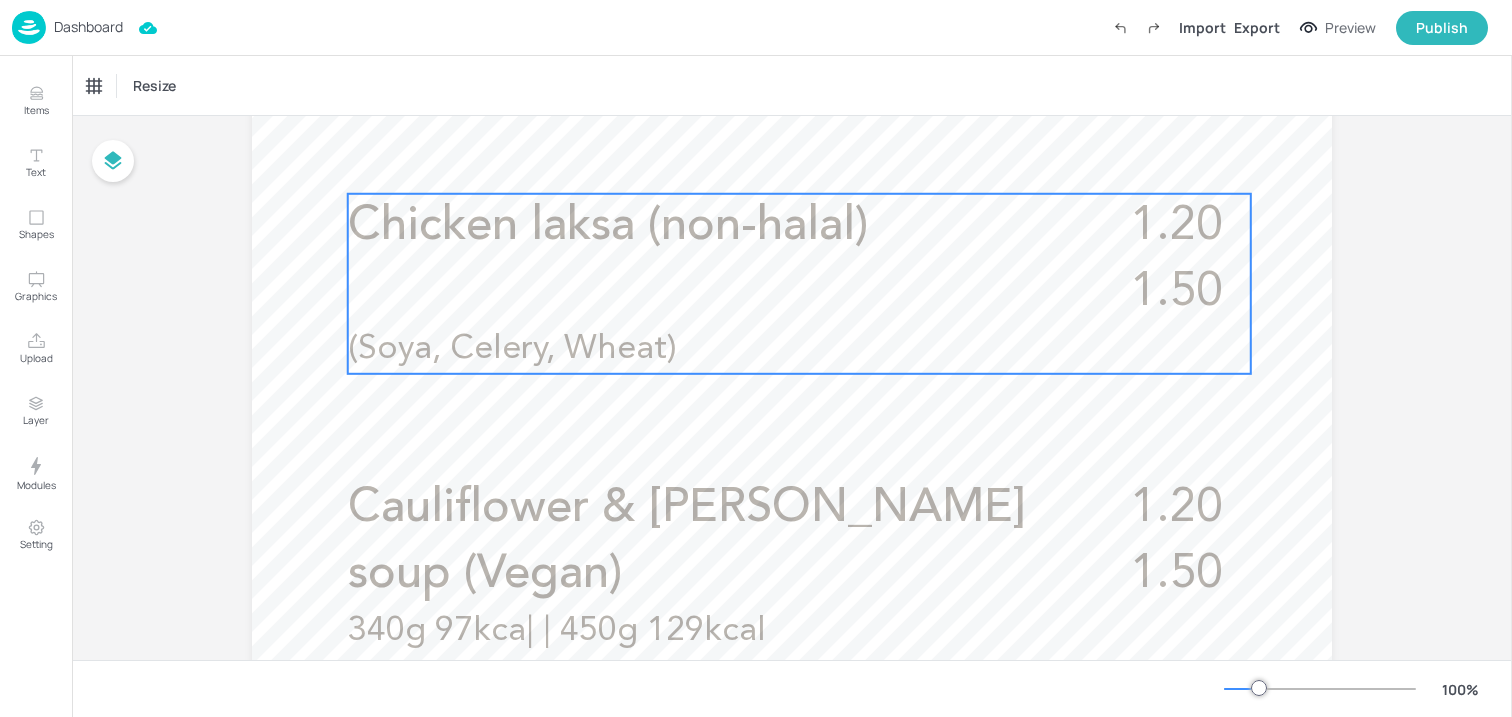 click on "Chicken laksa (non-halal)  1.20
1.50 (Soya, Celery, Wheat)" at bounding box center [799, 284] 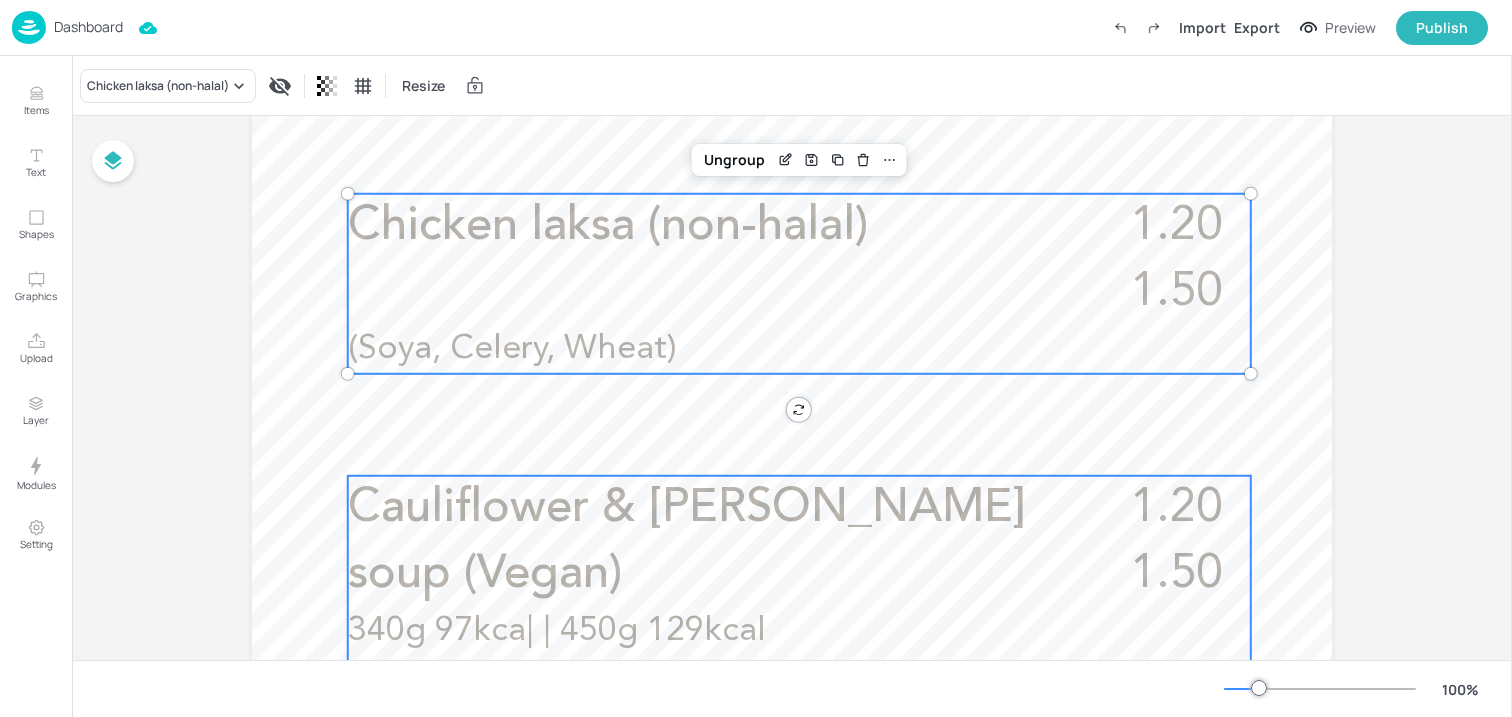 click on "Cauliflower & [PERSON_NAME] soup (Vegan) 1.20
1.50 340g 97kca| | 450g 129kcal" at bounding box center (799, 589) 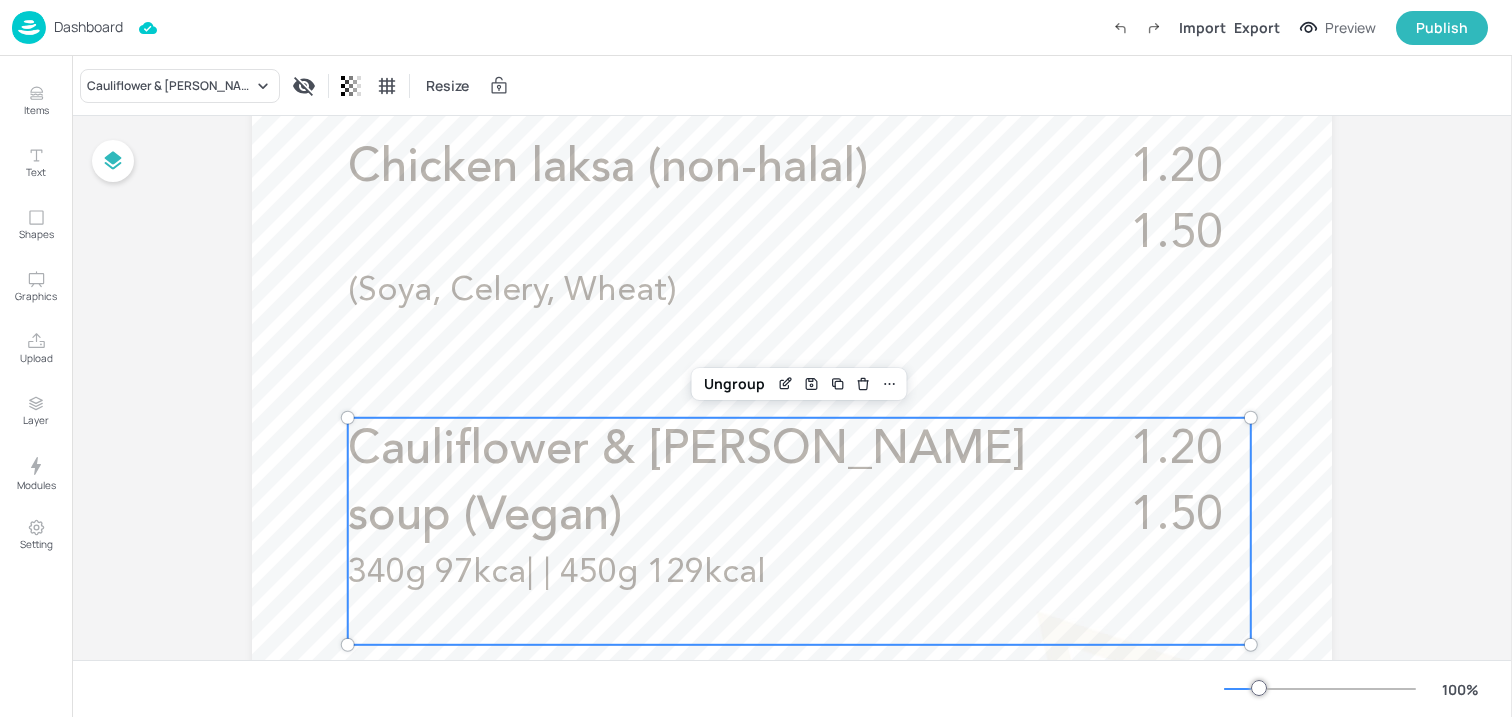 scroll, scrollTop: 732, scrollLeft: 0, axis: vertical 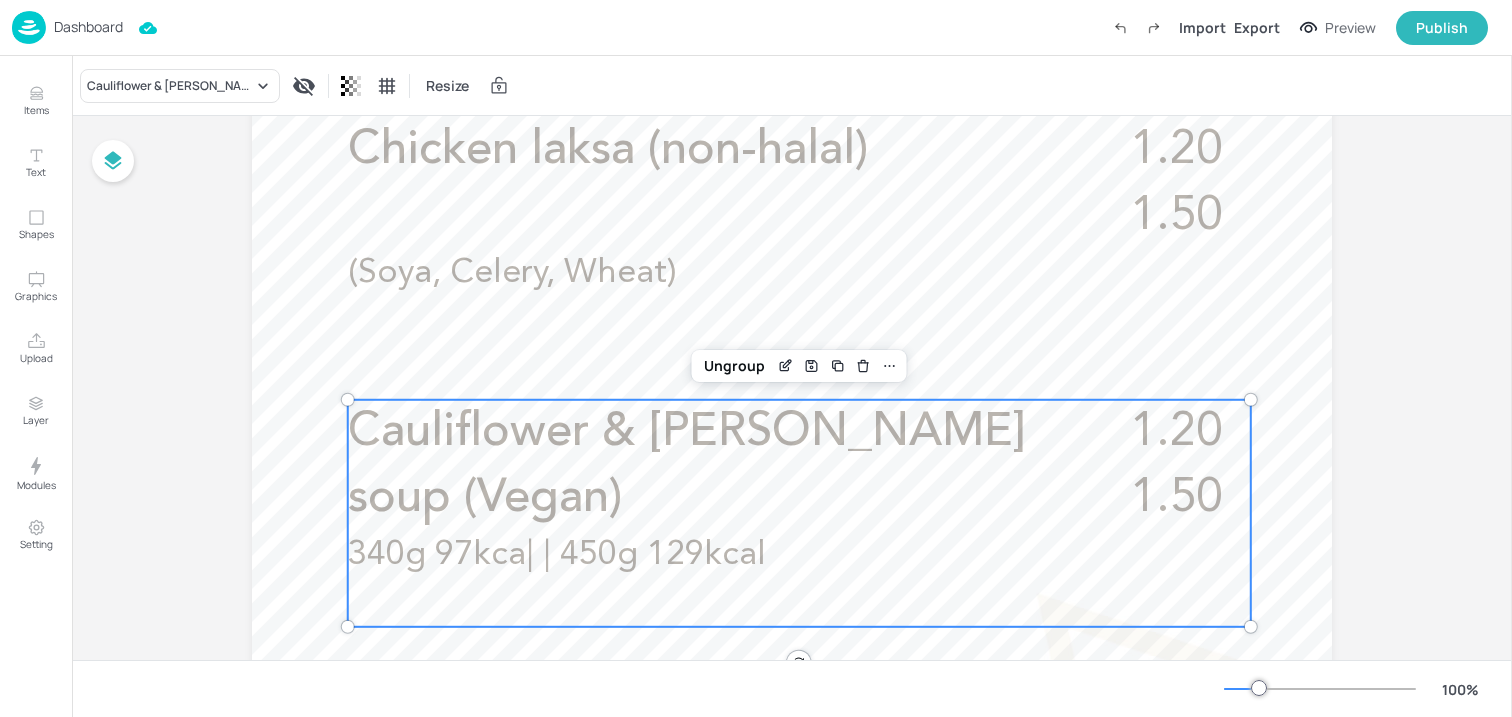 click at bounding box center [792, 408] 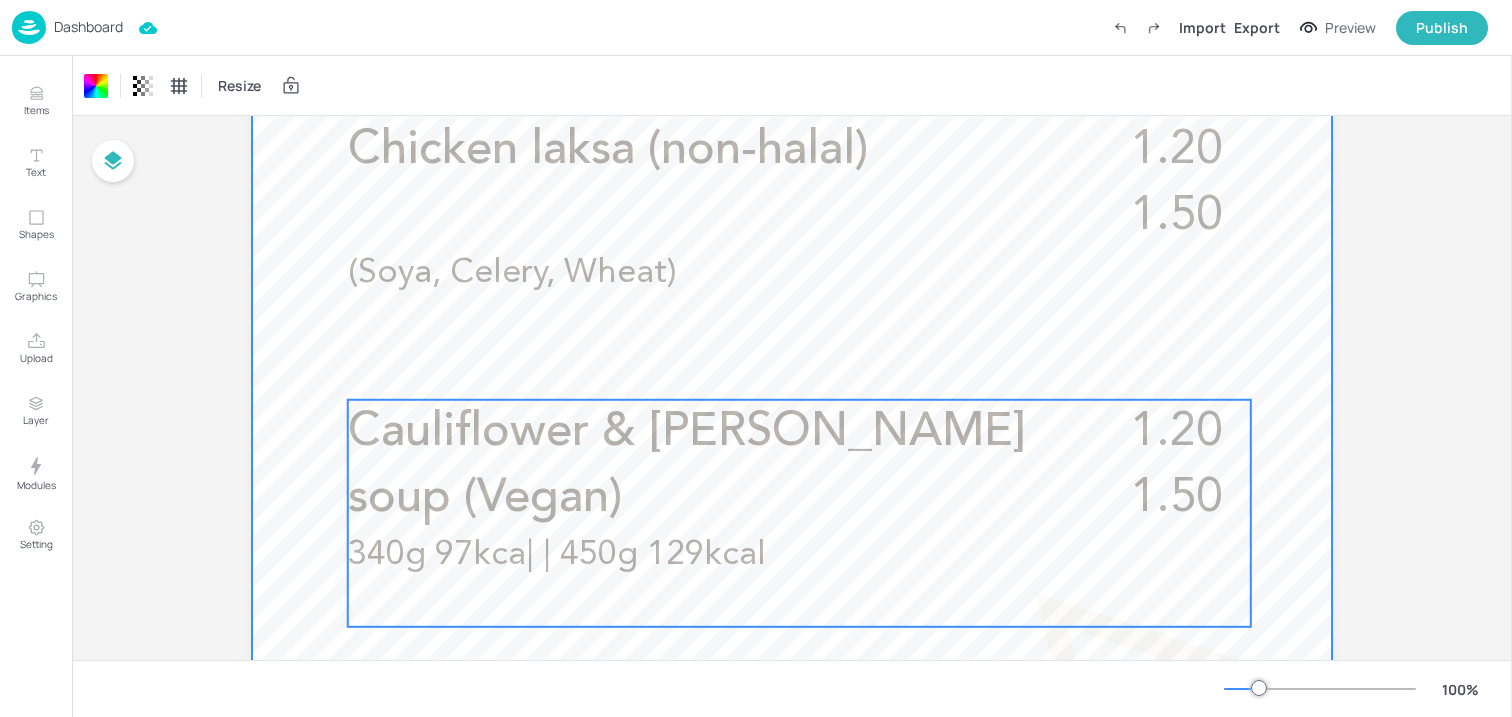 click on "Cauliflower & [PERSON_NAME] soup (Vegan)" at bounding box center [705, 466] 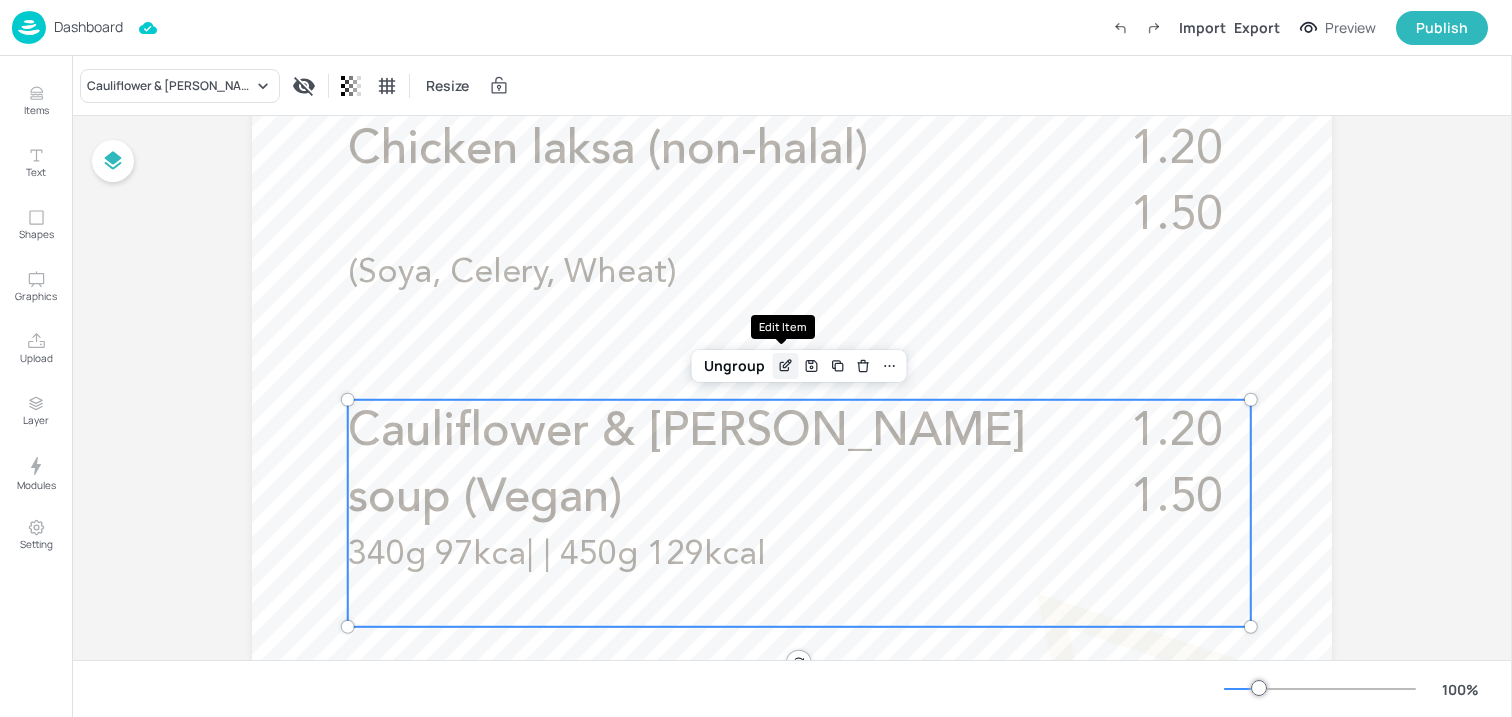 click 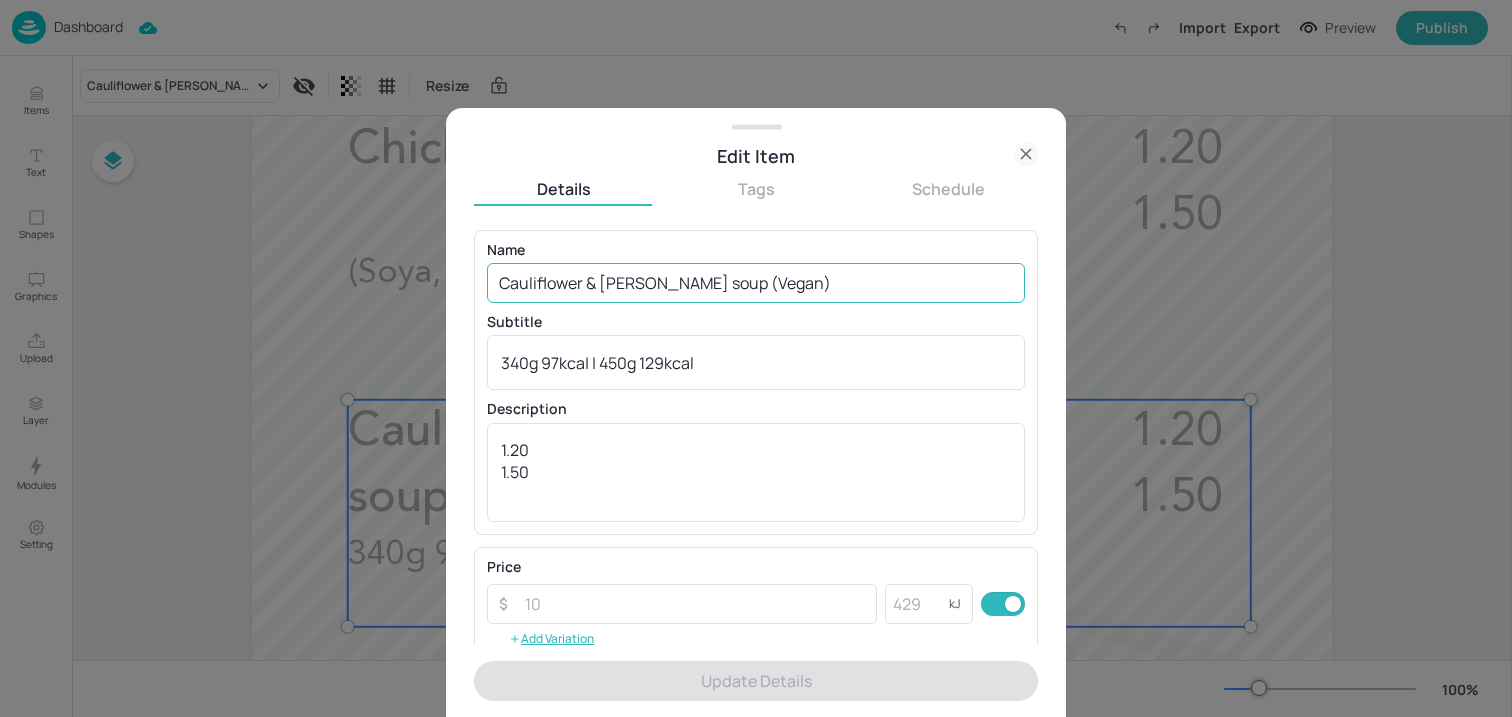 click on "Cauliflower & [PERSON_NAME] soup (Vegan)" at bounding box center (756, 283) 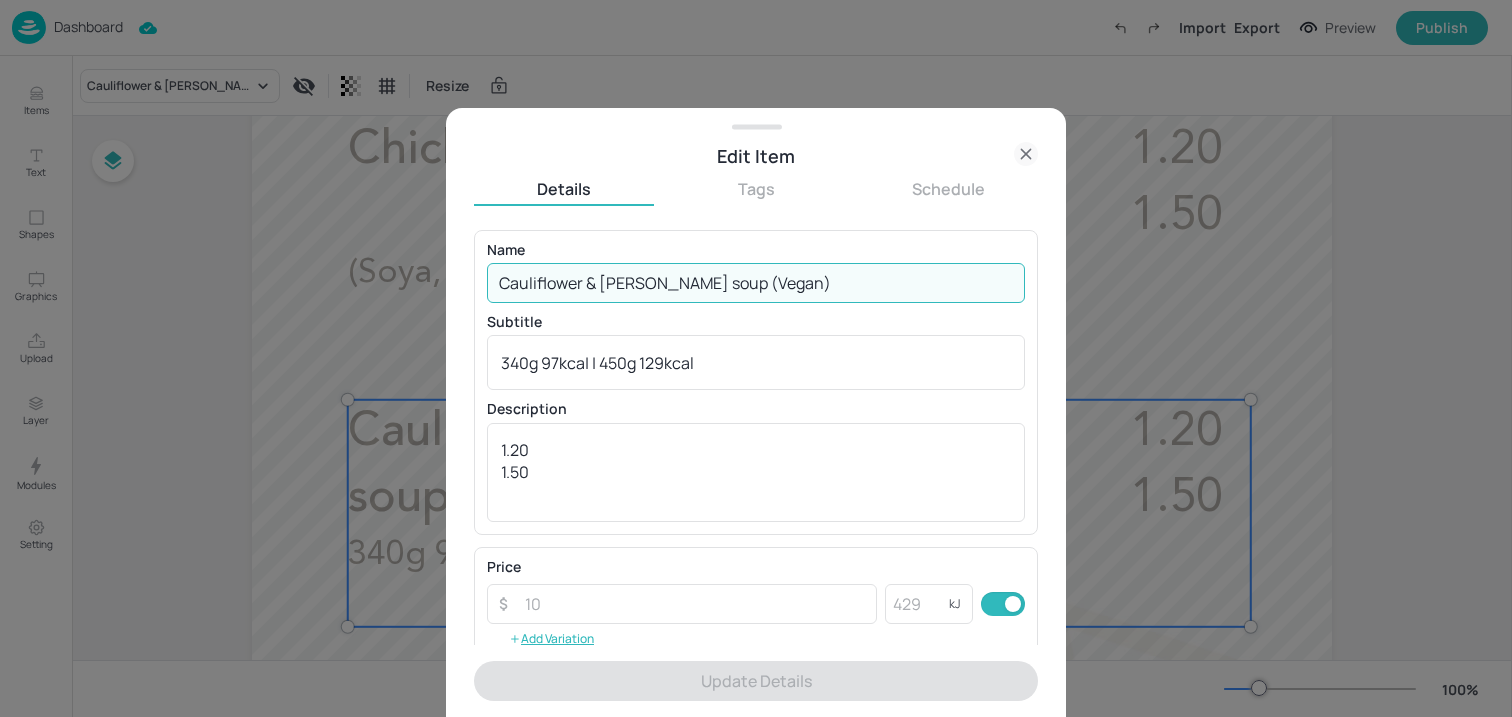 click on "Cauliflower & [PERSON_NAME] soup (Vegan)" at bounding box center [756, 283] 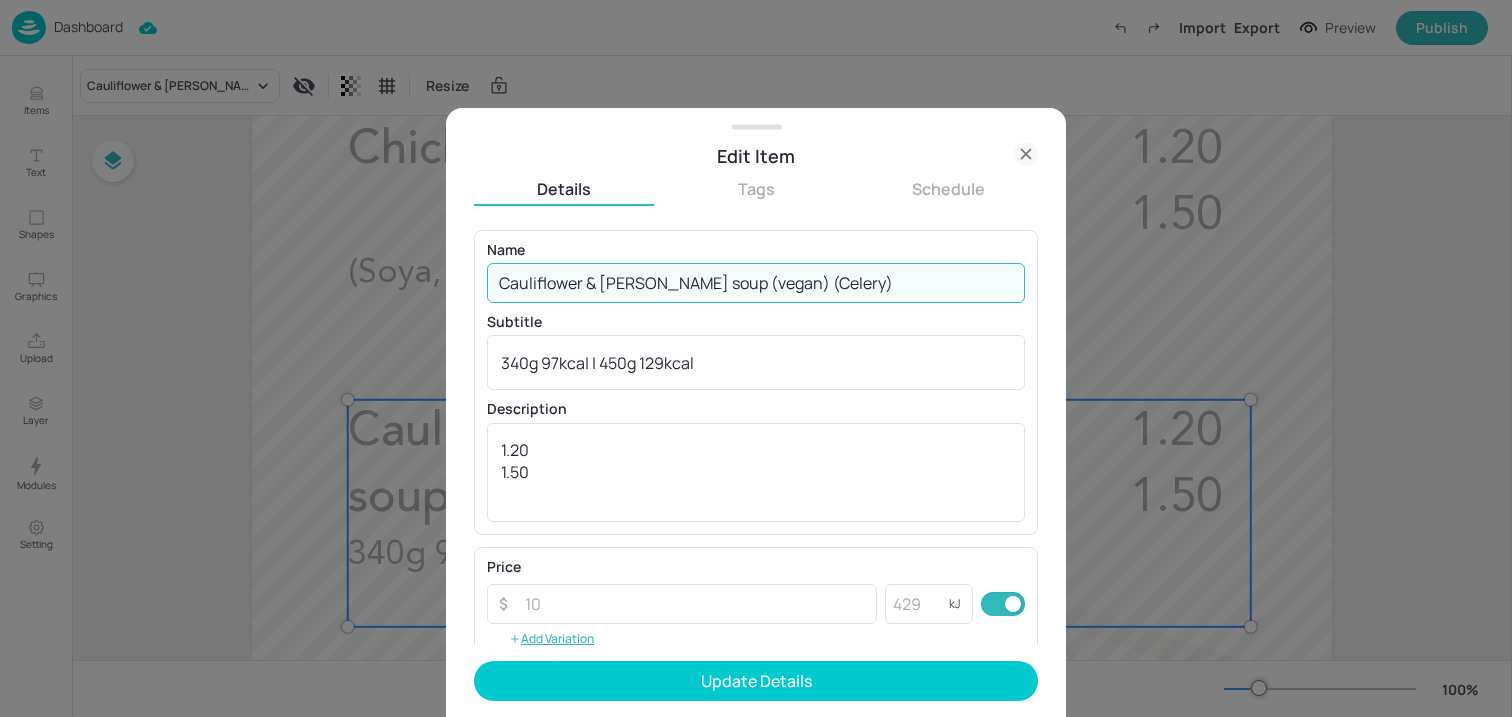 drag, startPoint x: 724, startPoint y: 285, endPoint x: 894, endPoint y: 285, distance: 170 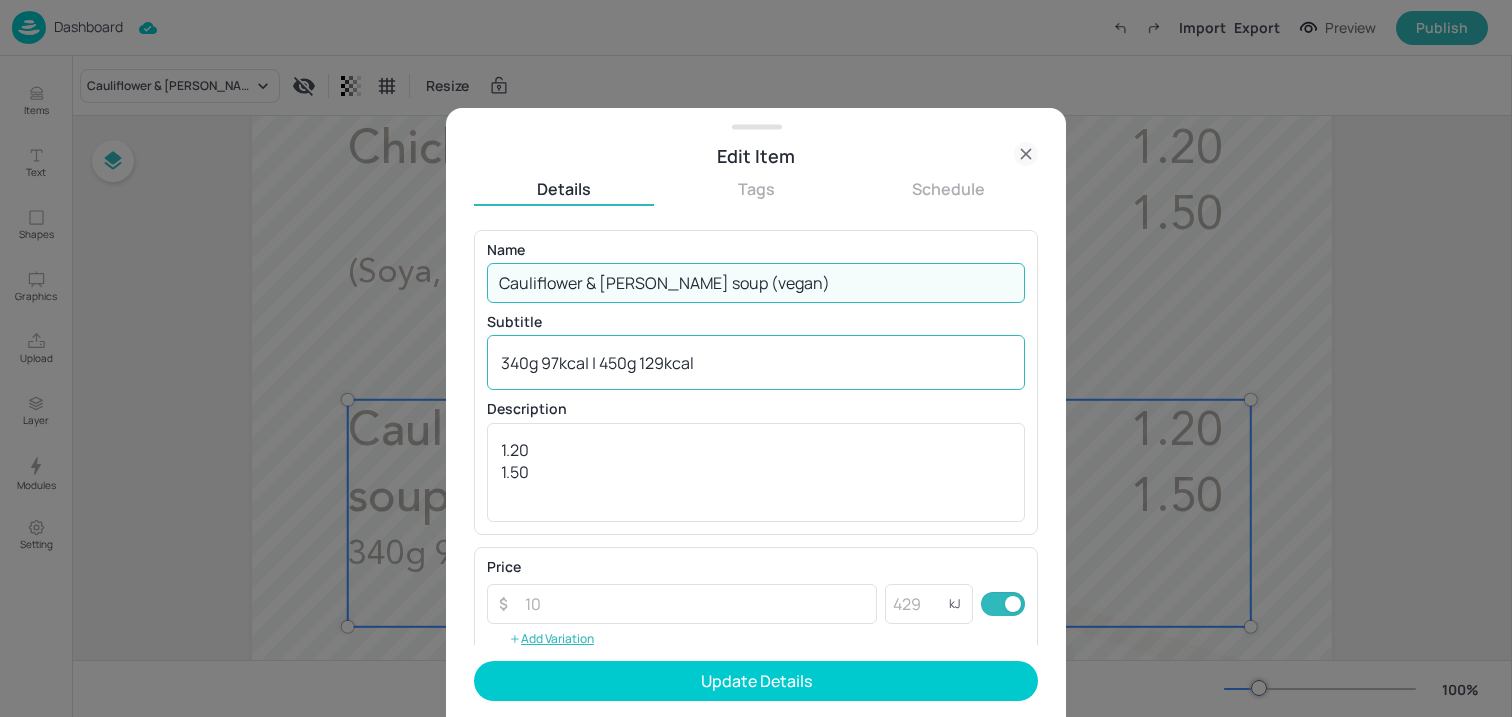type on "Cauliflower & [PERSON_NAME] soup (vegan)" 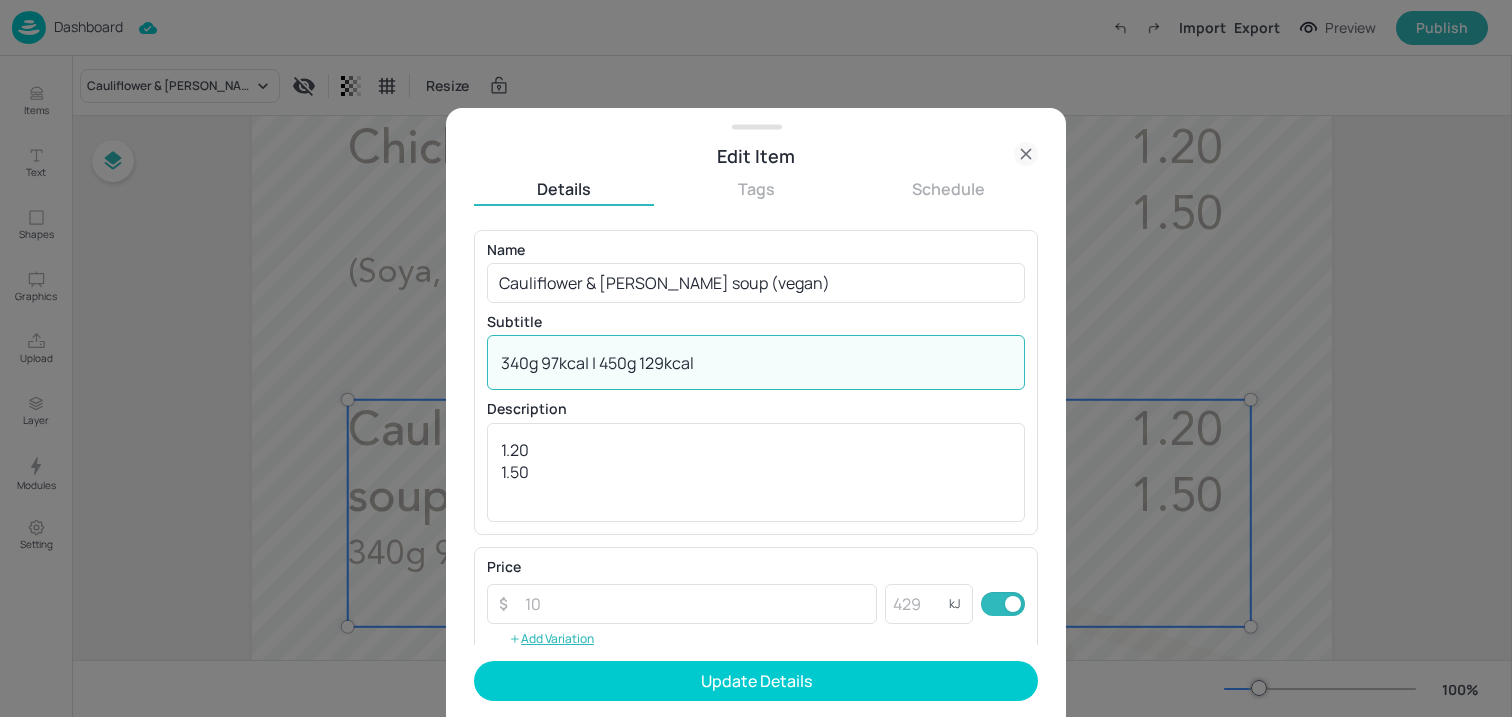 paste on "(Celery)" 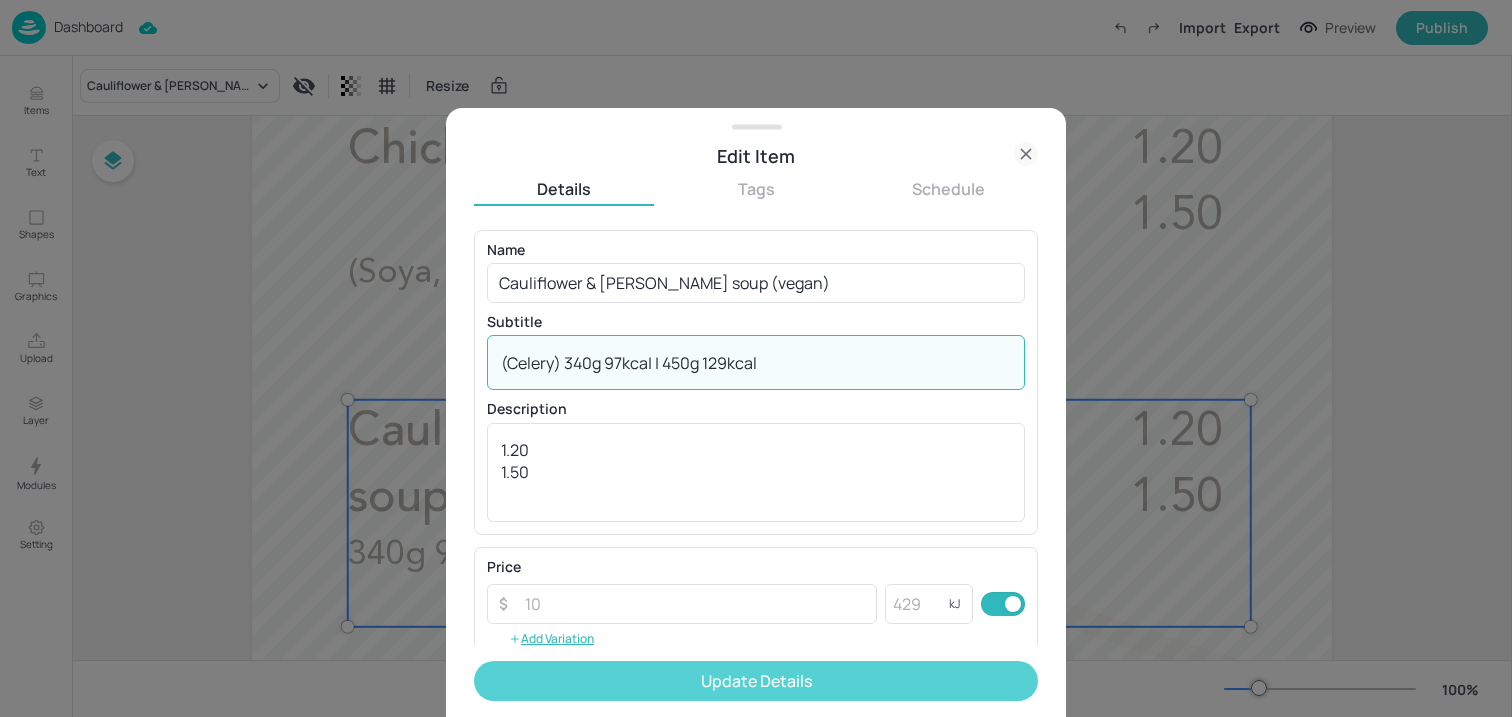 type on "(Celery) 340g 97kca| | 450g 129kcal" 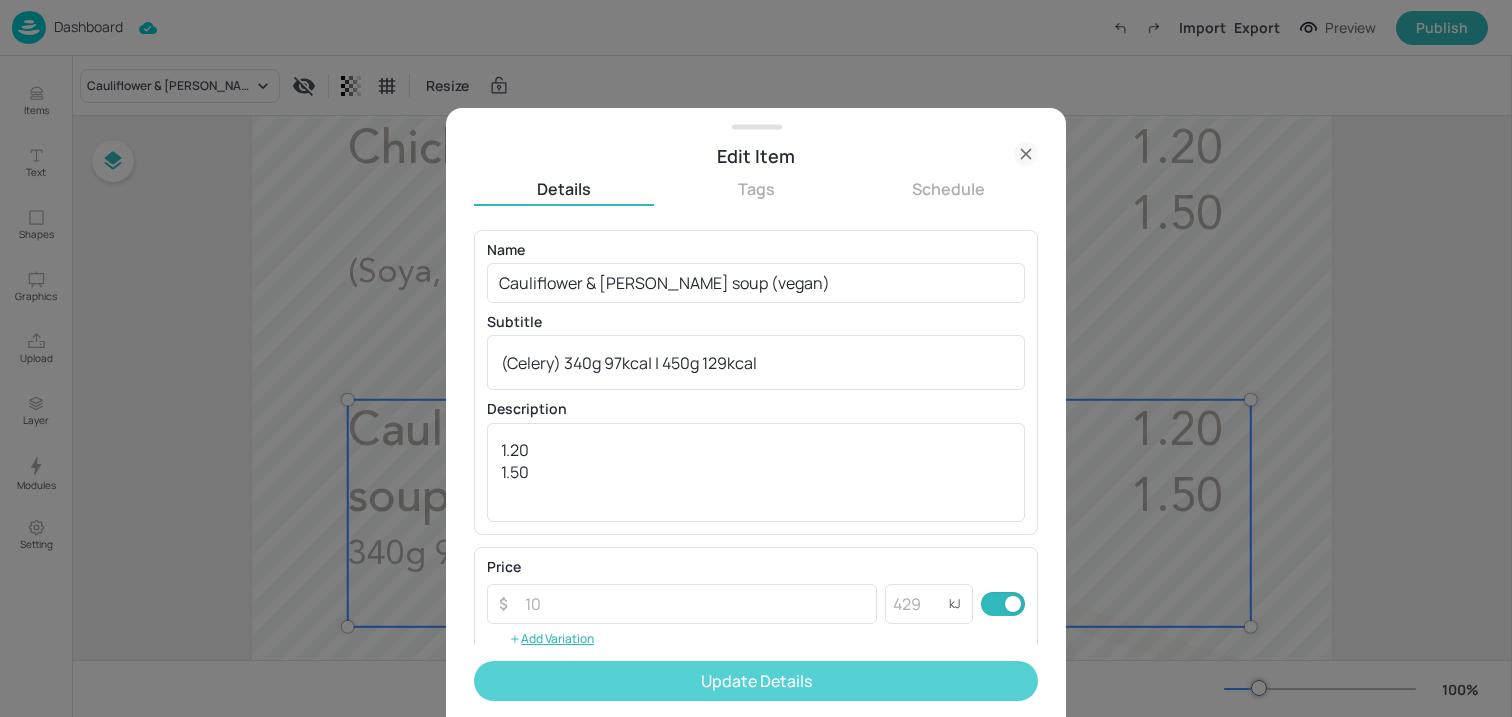 click on "Update Details" at bounding box center [756, 681] 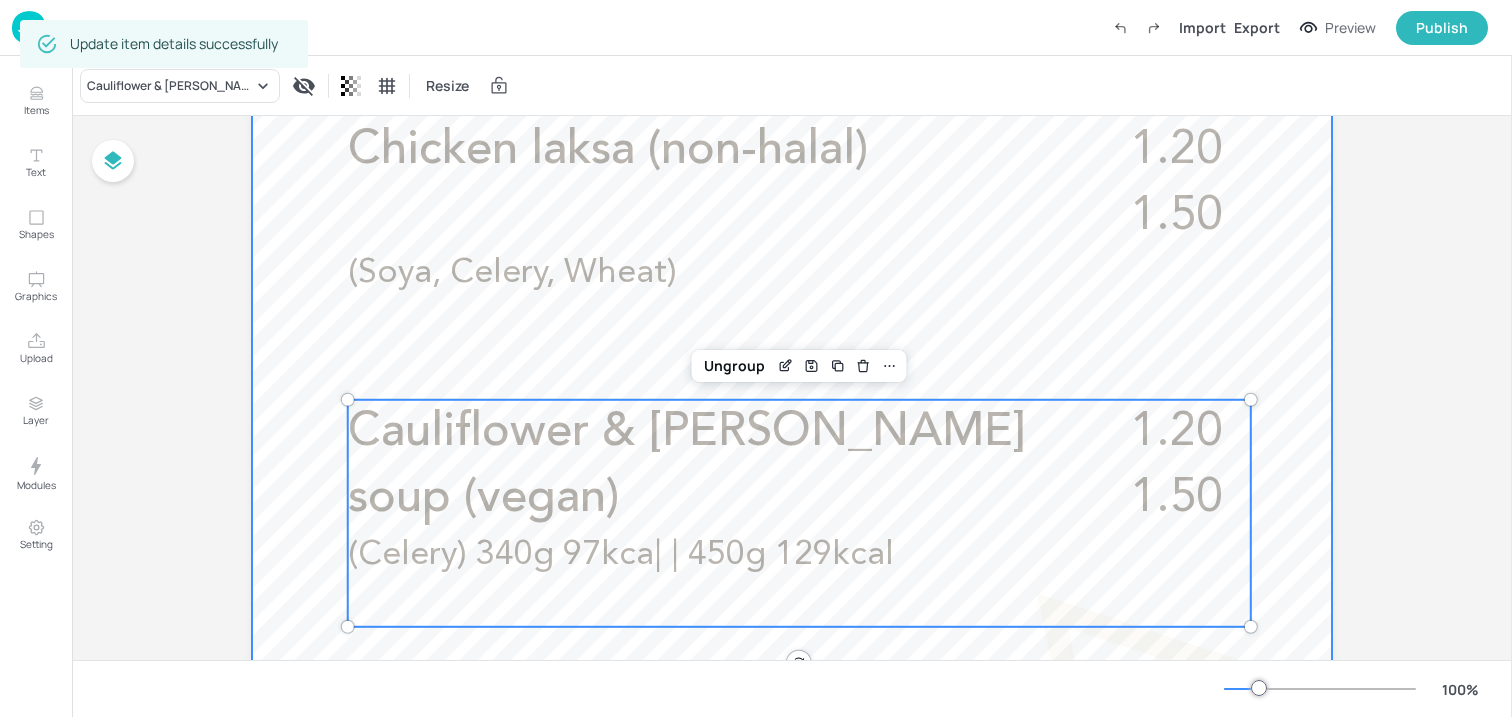 click at bounding box center [792, 408] 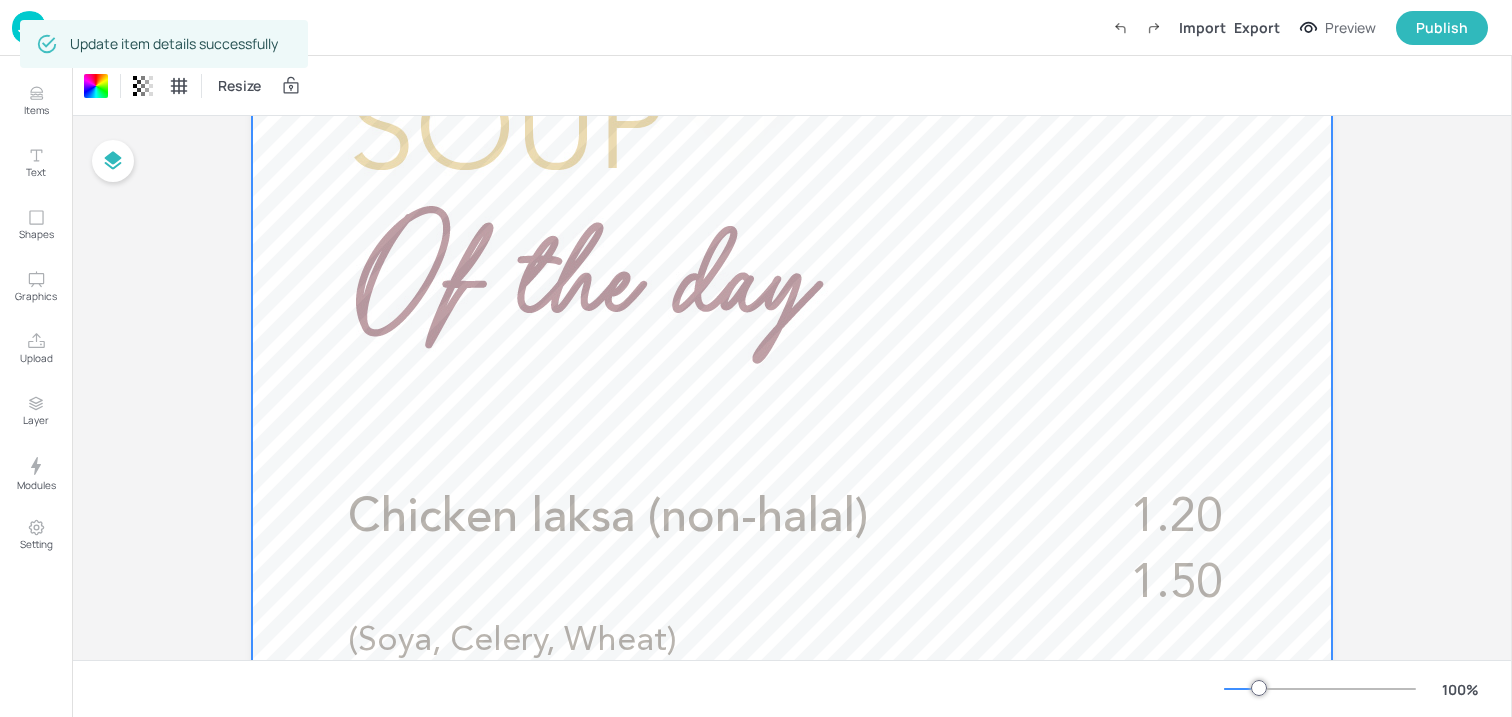 scroll, scrollTop: 0, scrollLeft: 0, axis: both 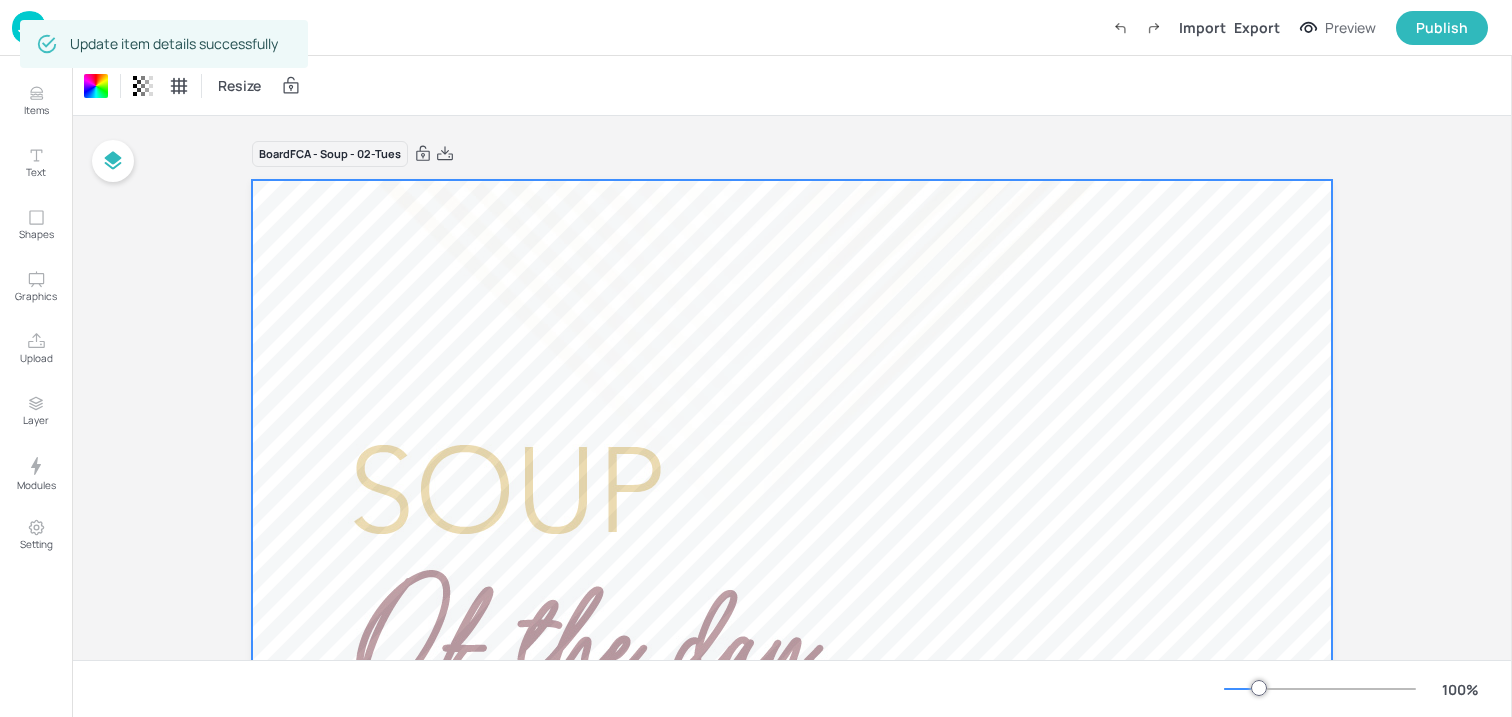 click on "Update item details successfully" at bounding box center [164, 44] 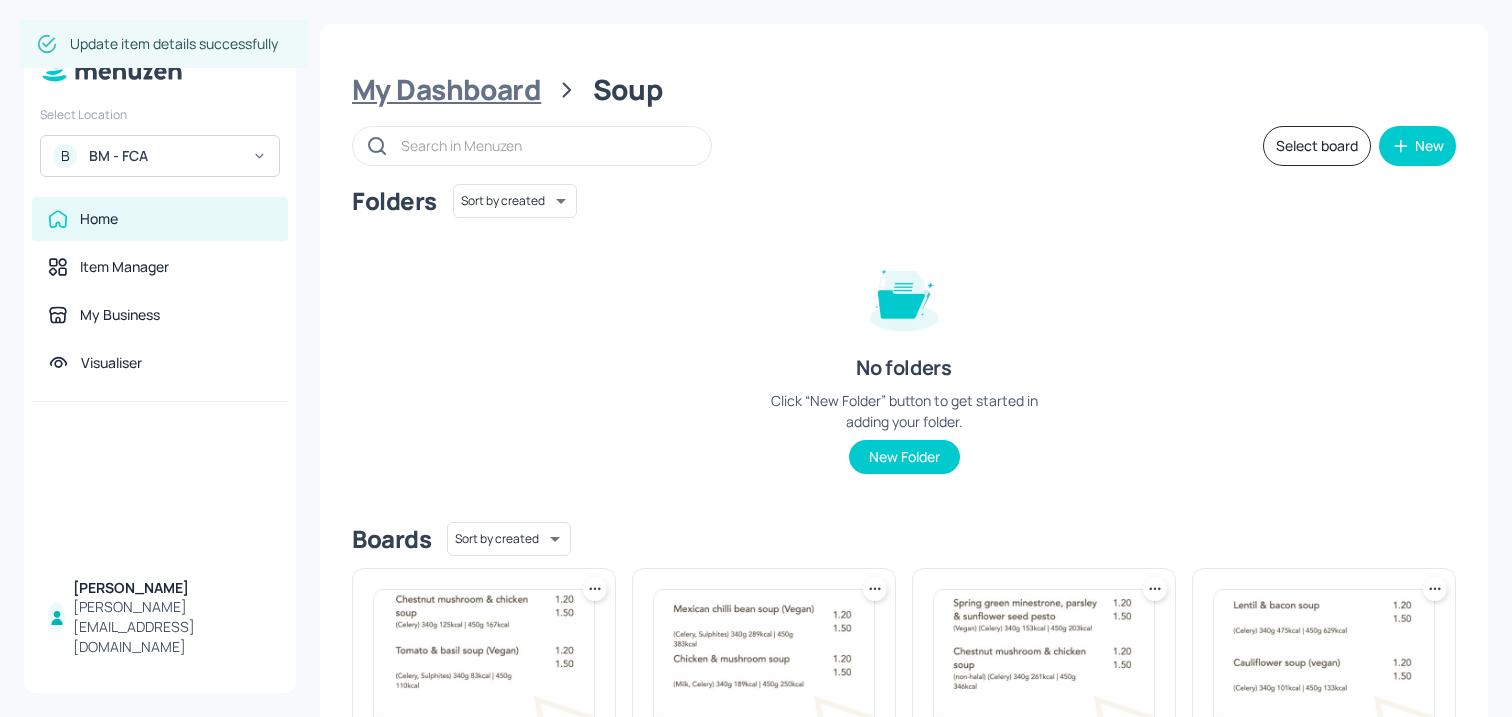click on "My Dashboard" at bounding box center (446, 90) 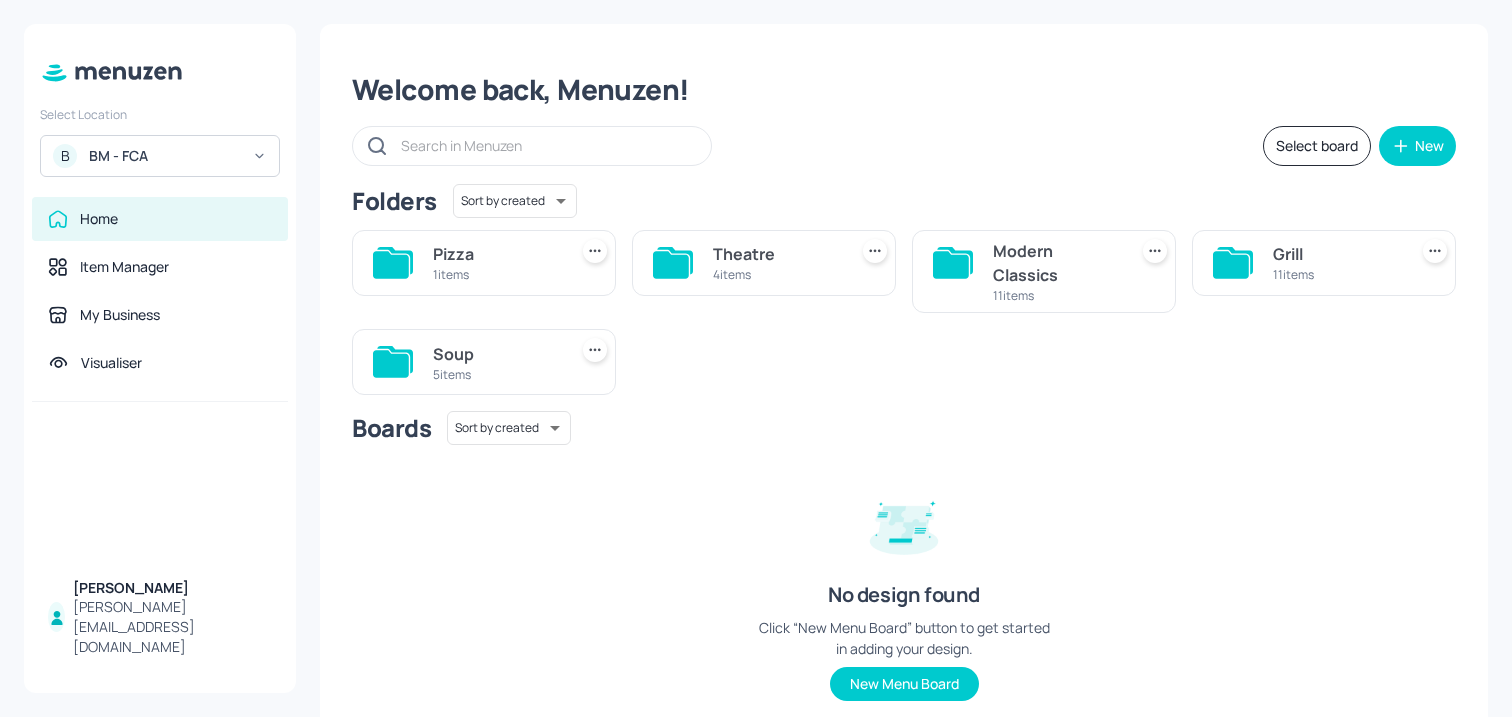 click on "Modern Classics" at bounding box center [1056, 263] 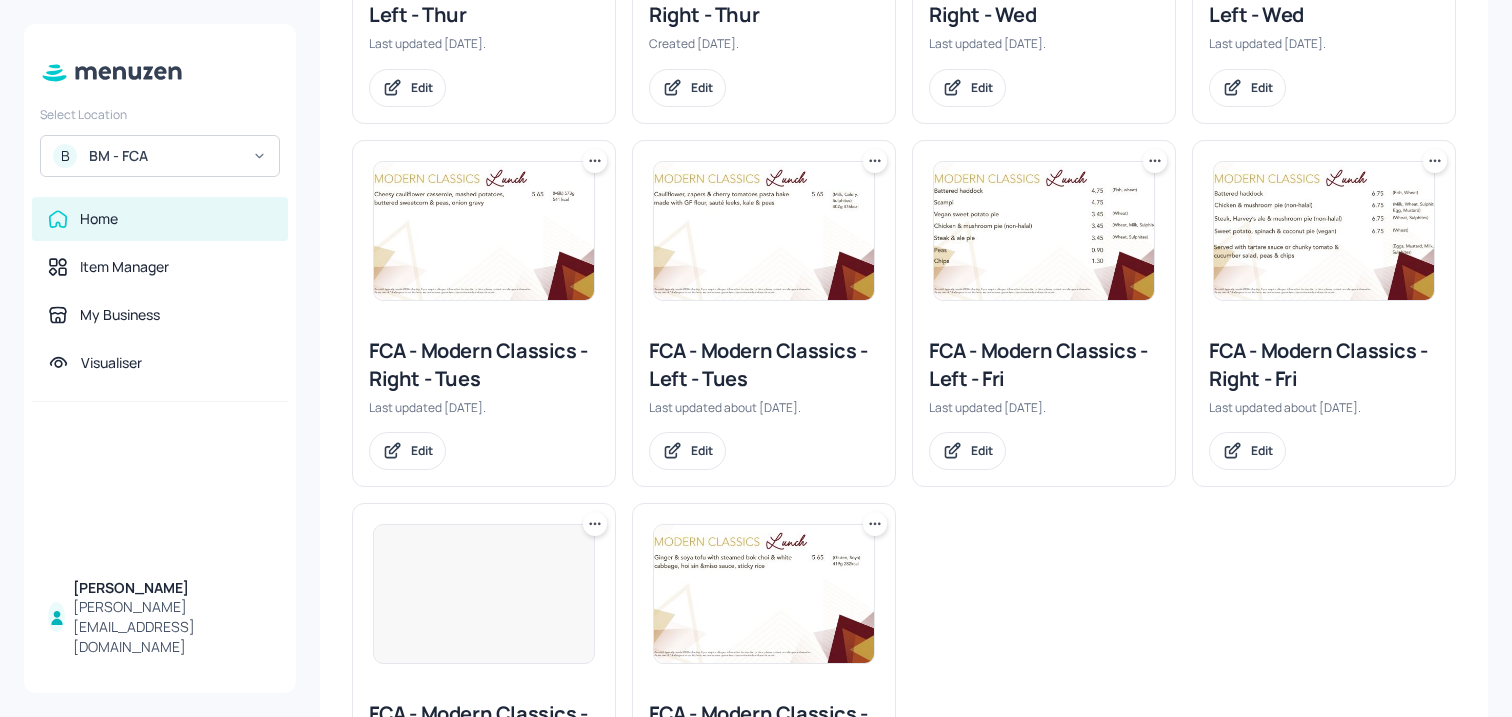 scroll, scrollTop: 616, scrollLeft: 0, axis: vertical 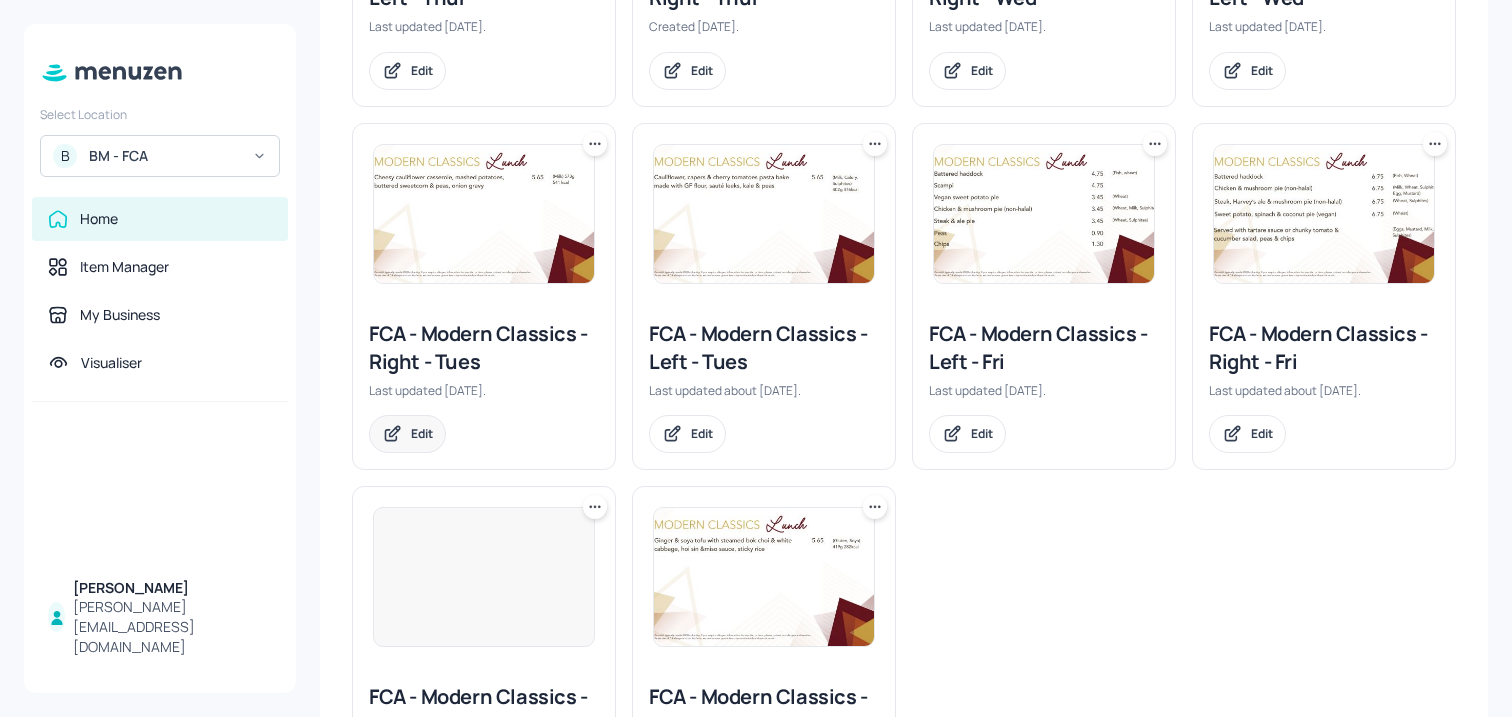 click on "Edit" at bounding box center (422, 433) 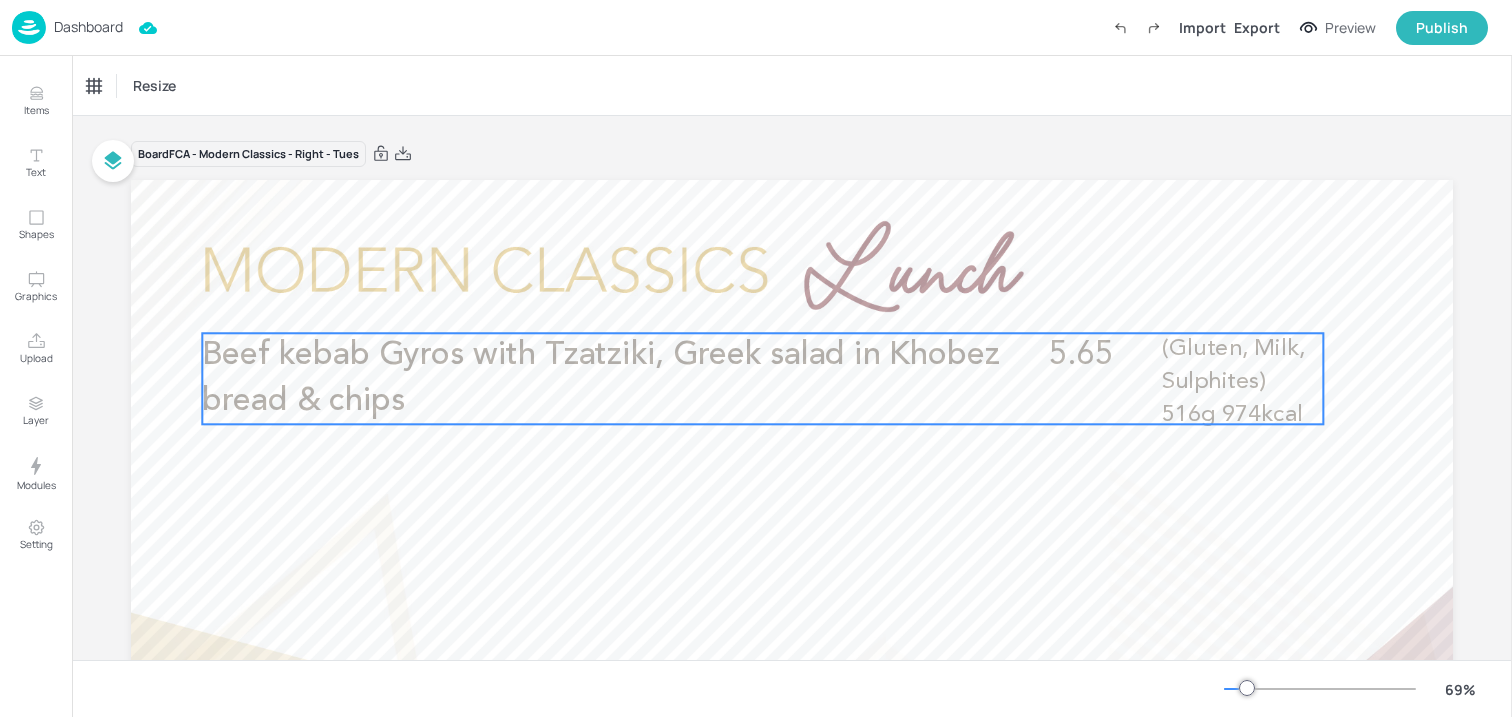 click on "Beef kebab  Gyros with Tzatziki, Greek salad in Khobez bread & chips" at bounding box center (601, 378) 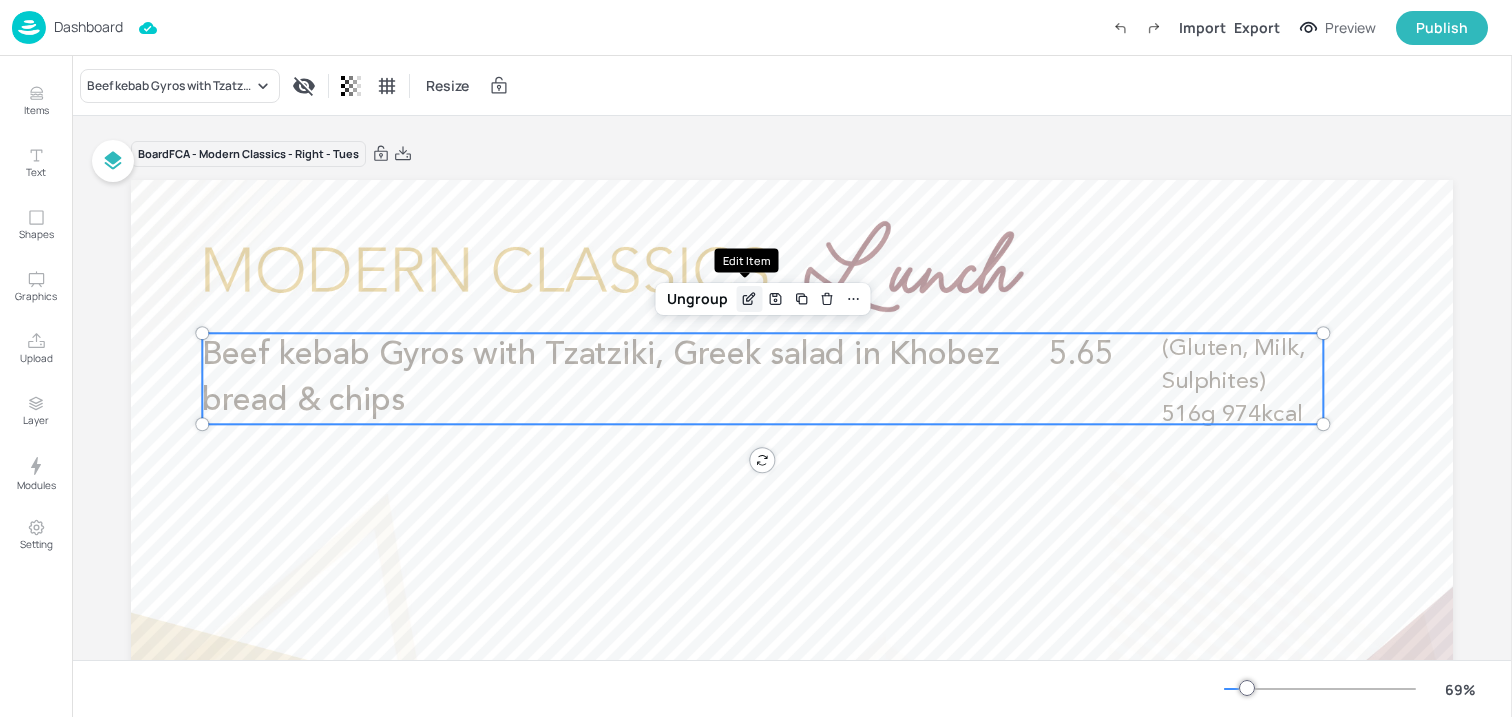 click 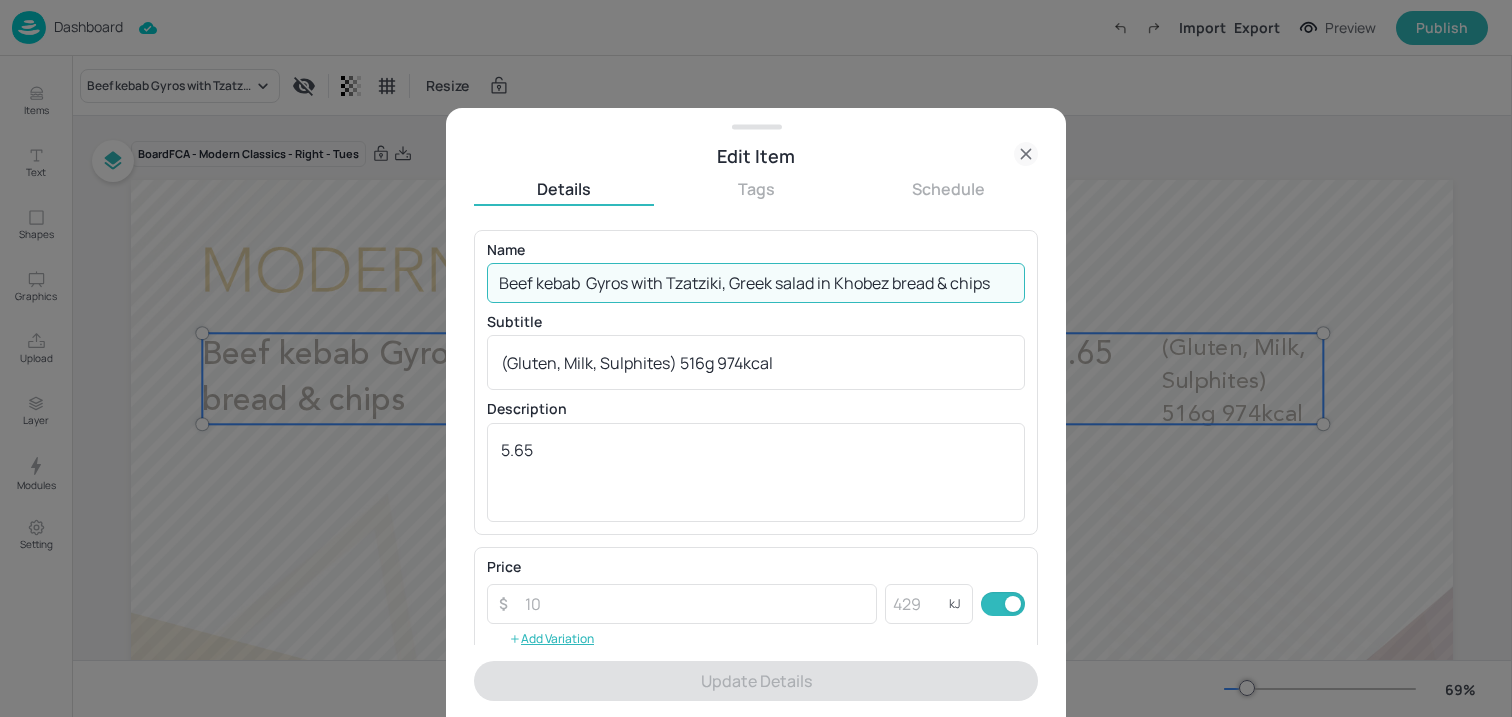 click on "Beef kebab  Gyros with Tzatziki, Greek salad in Khobez bread & chips" at bounding box center (756, 283) 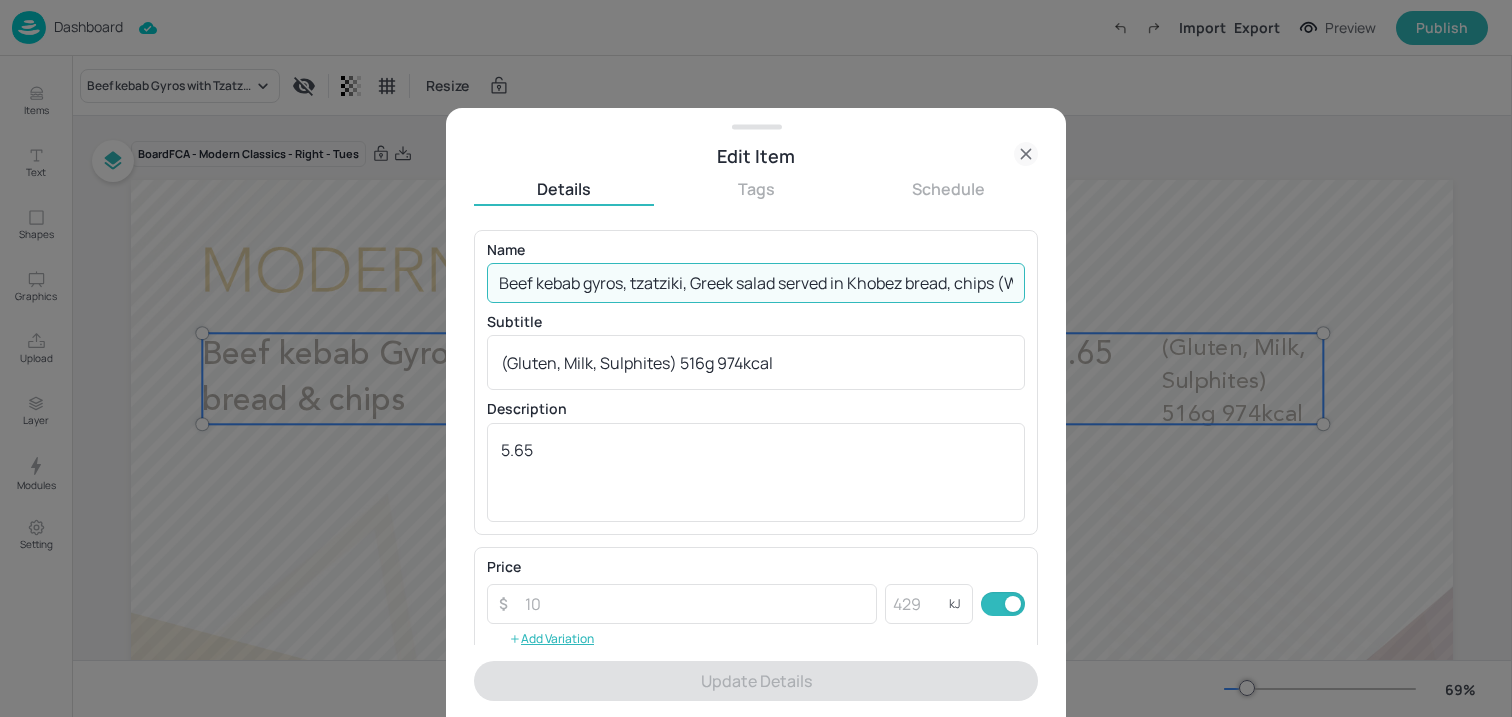 scroll, scrollTop: 0, scrollLeft: 174, axis: horizontal 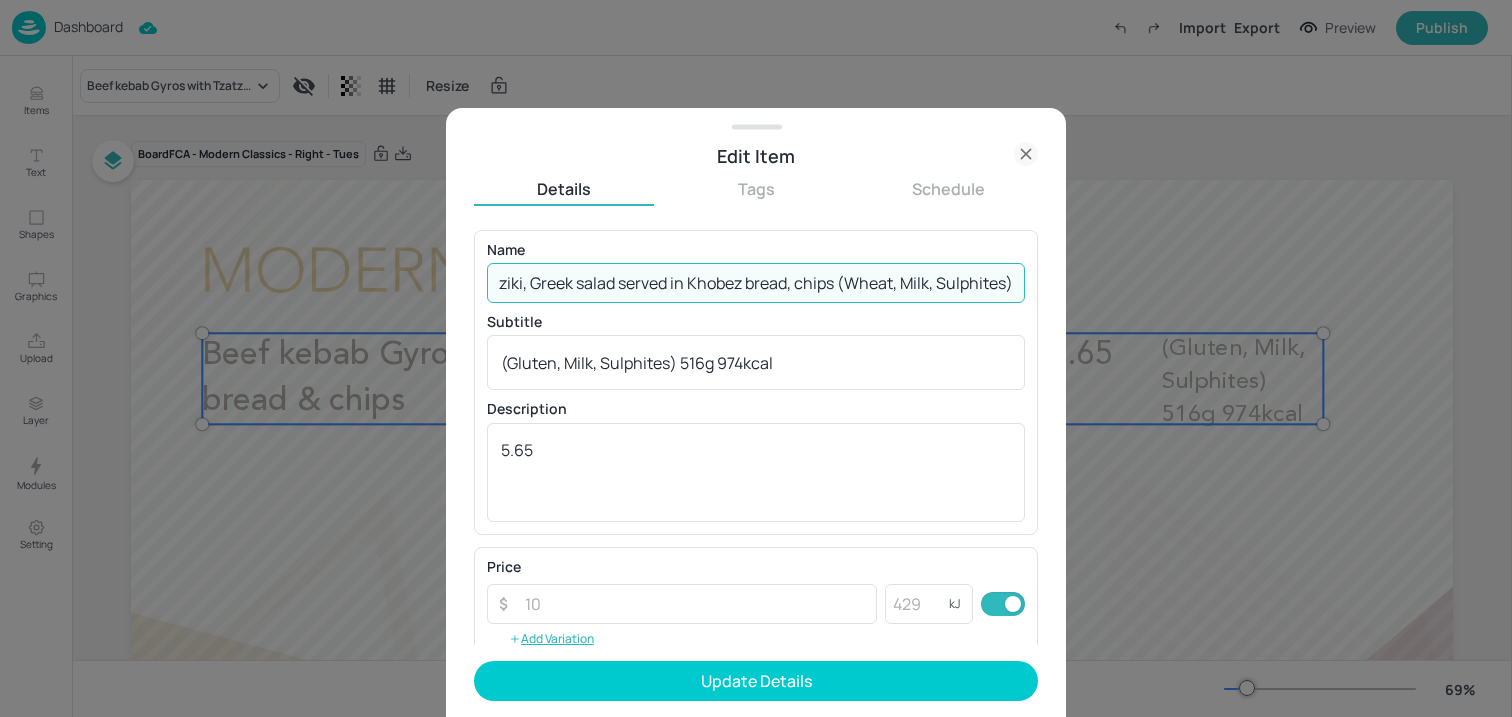 drag, startPoint x: 831, startPoint y: 285, endPoint x: 1067, endPoint y: 287, distance: 236.00847 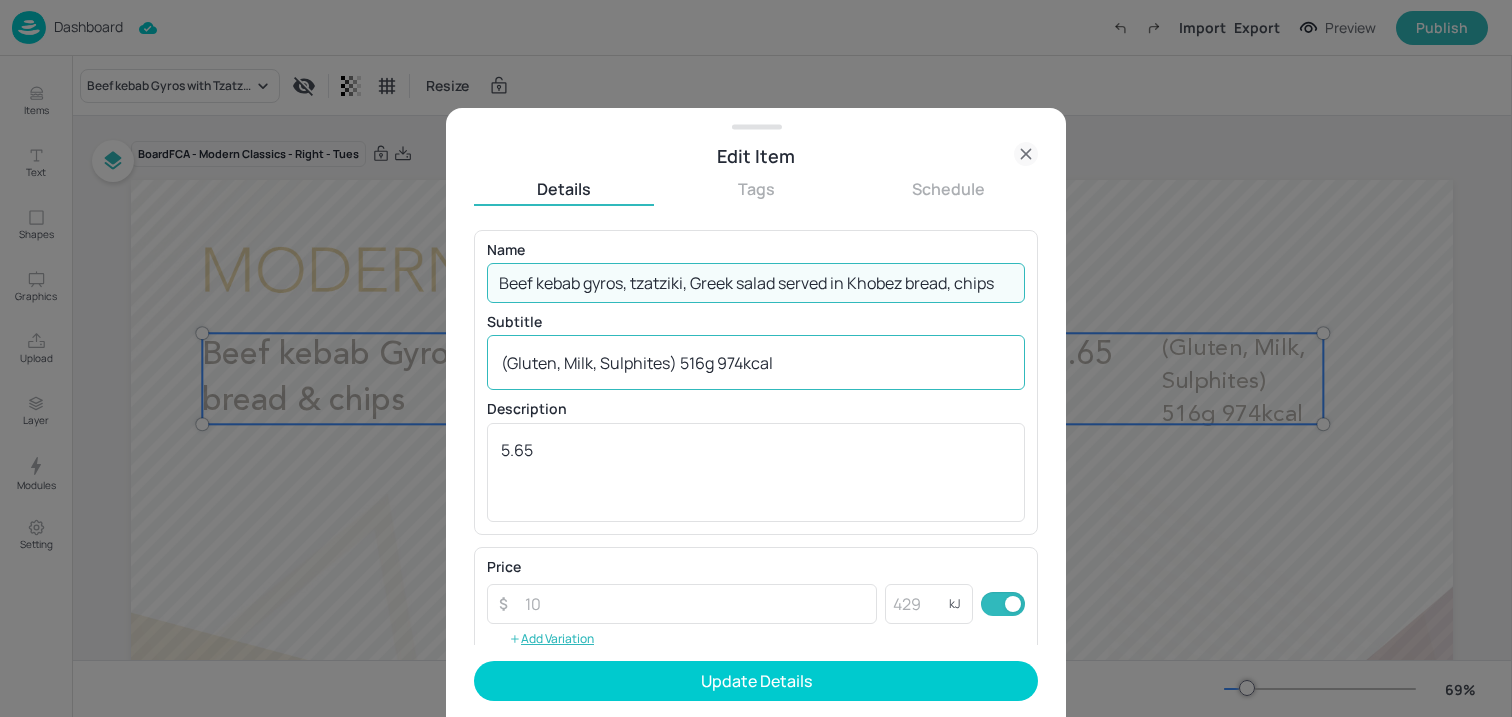 scroll, scrollTop: 0, scrollLeft: 0, axis: both 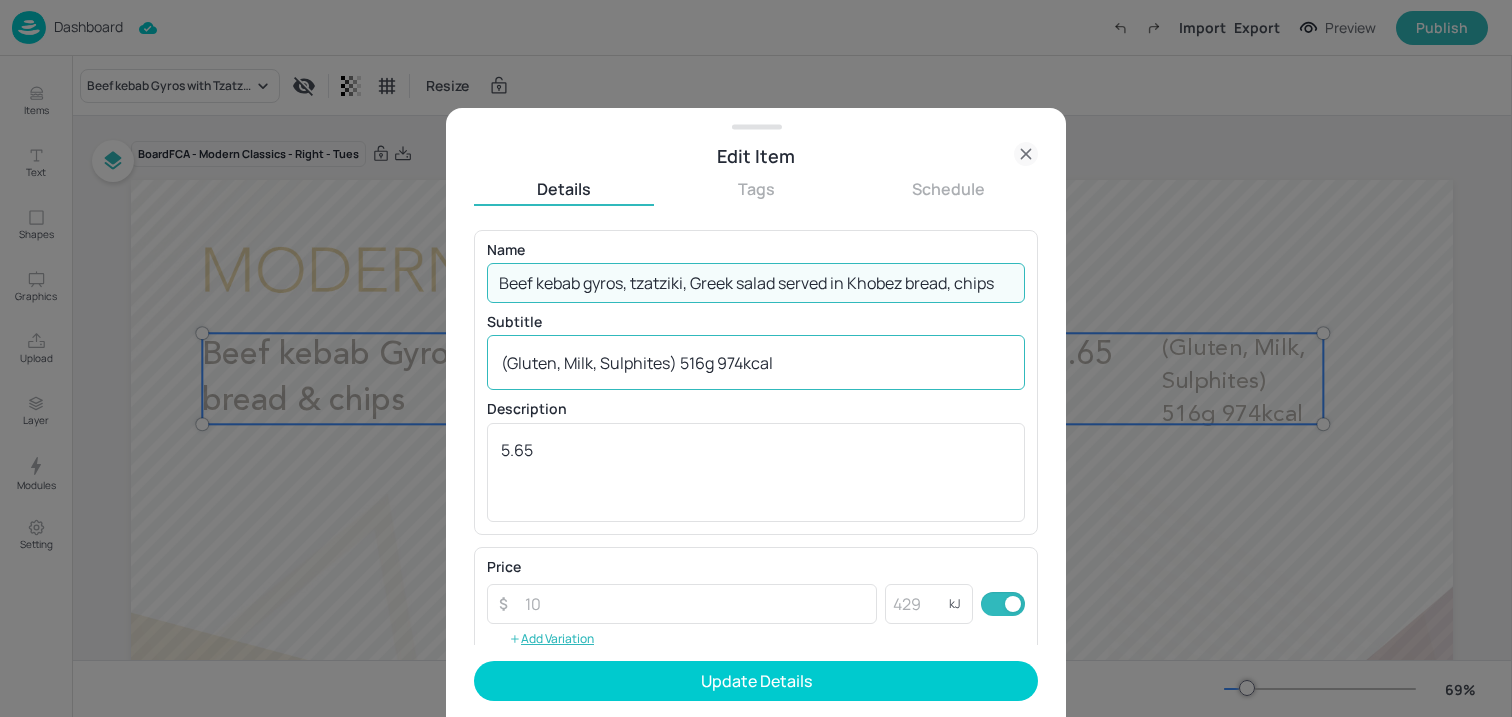 type on "Beef kebab gyros, tzatziki, Greek salad served in Khobez bread, chips" 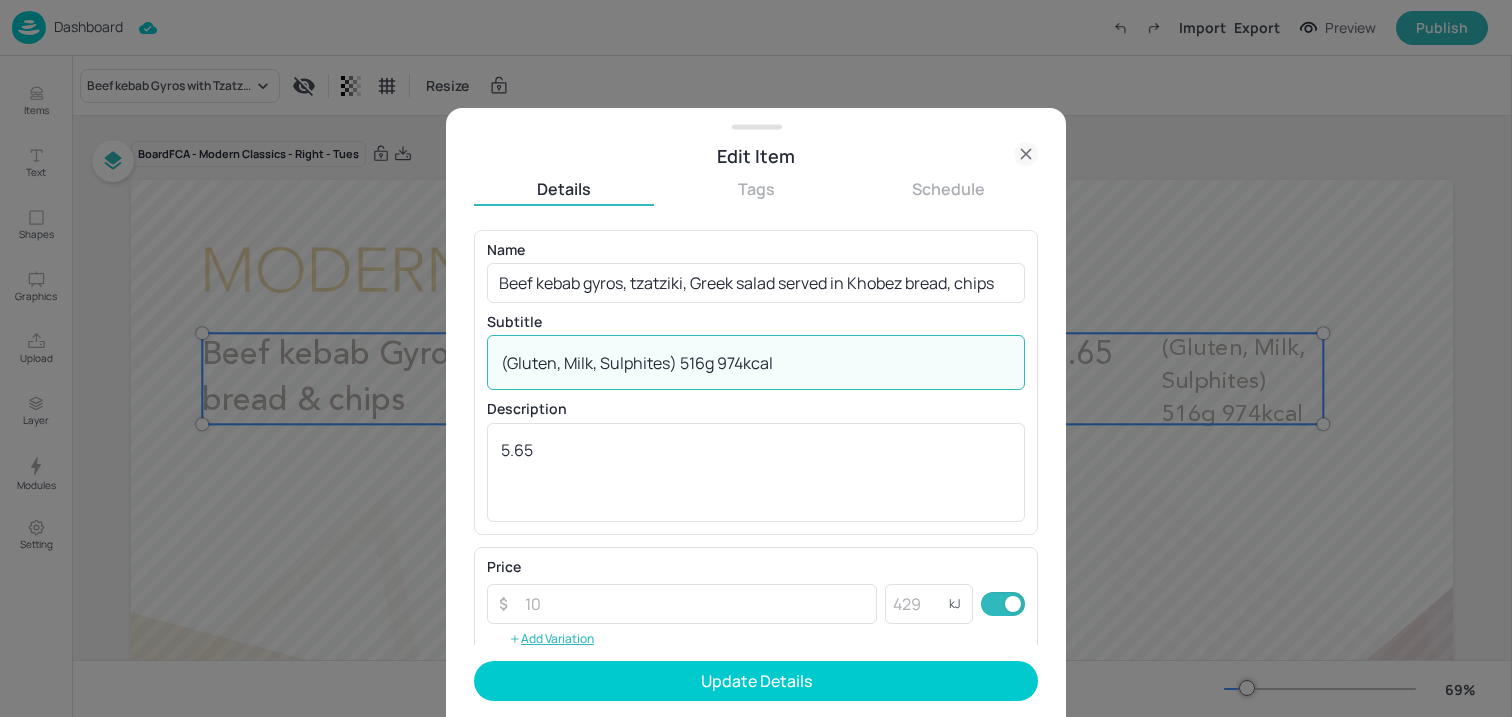 drag, startPoint x: 676, startPoint y: 356, endPoint x: 392, endPoint y: 356, distance: 284 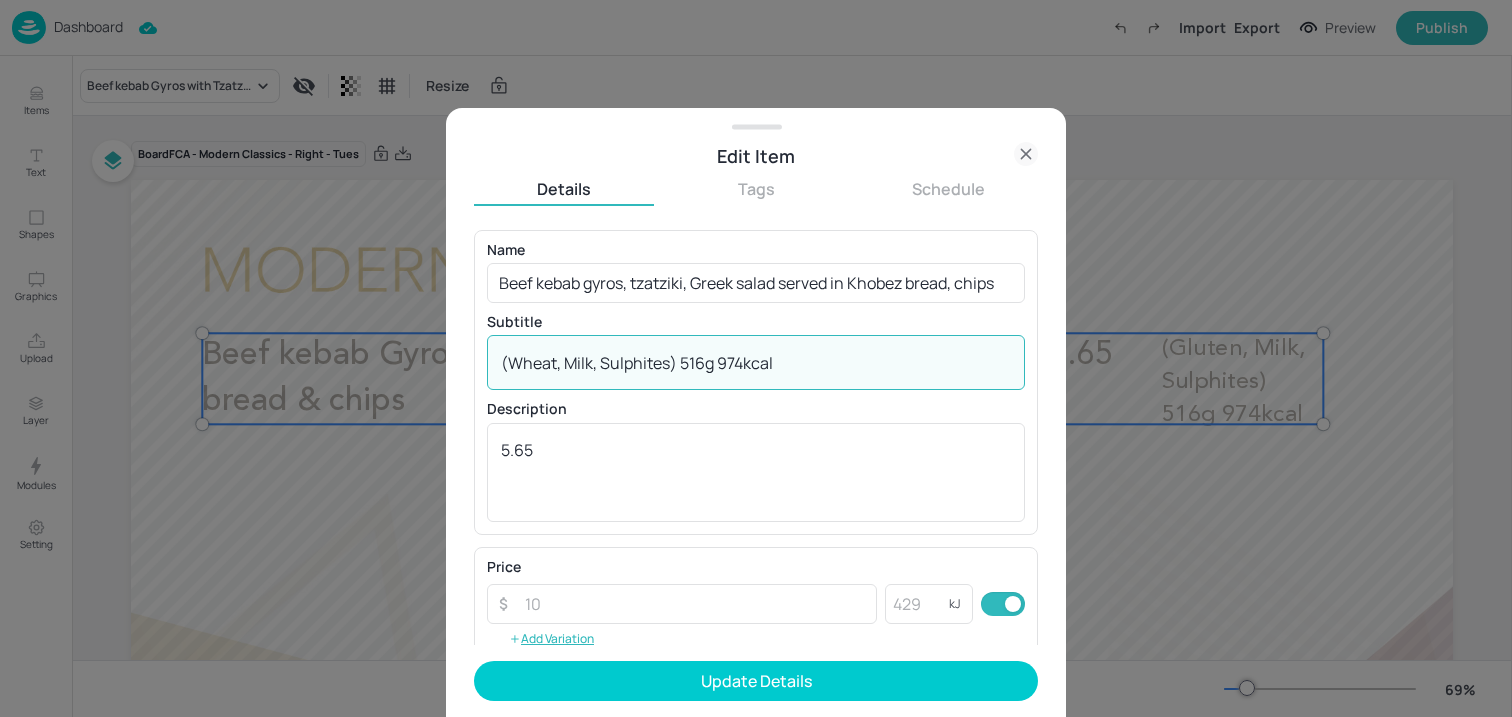 type on "(Wheat, Milk, Sulphites) 516g 974kcal" 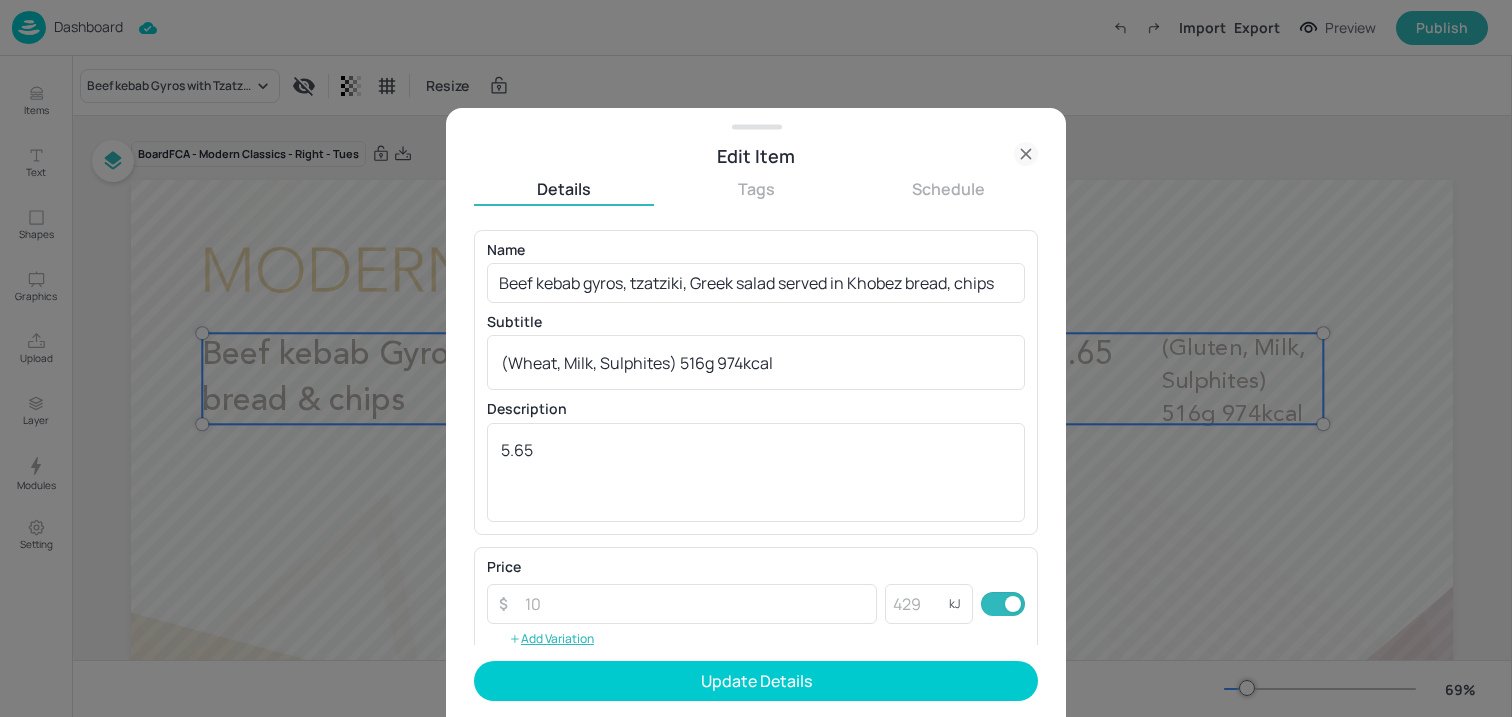 click on "Name Beef kebab gyros, tzatziki, Greek salad served in Khobez bread, chips ​ Subtitle (Wheat, Milk, Sulphites) 516g 974kcal x ​ Description 5.65 x ​ Price ​ ​ kJ ​  Add Variation Item Image Upload Image
To pick up a draggable item, press the space bar.
While dragging, use the arrow keys to move the item.
Press space again to drop the item in its new position, or press escape to cancel.
Icons
To pick up a draggable item, press the space bar.
While dragging, use the arrow keys to move the item.
Press space again to drop the item in its new position, or press escape to cancel.
Update Details" at bounding box center [756, 473] 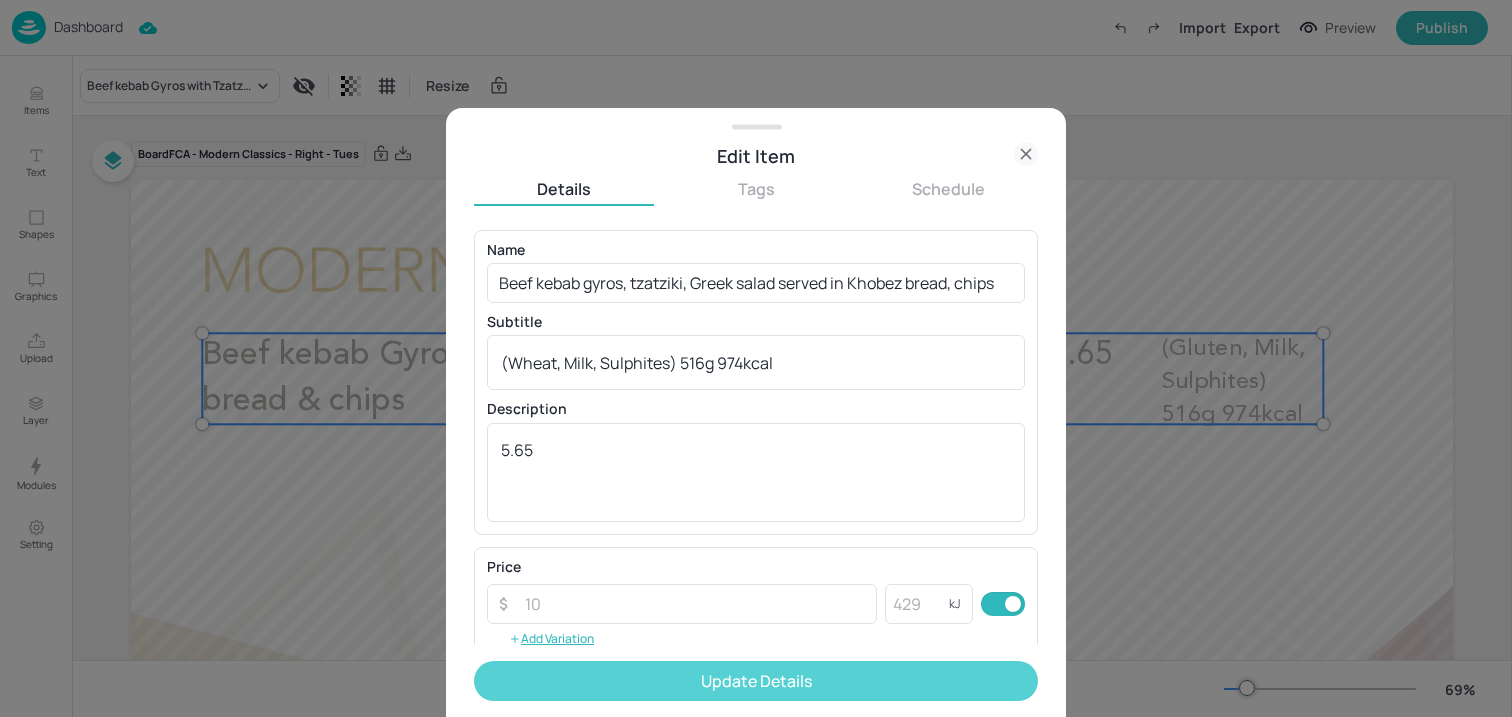 click on "Update Details" at bounding box center (756, 681) 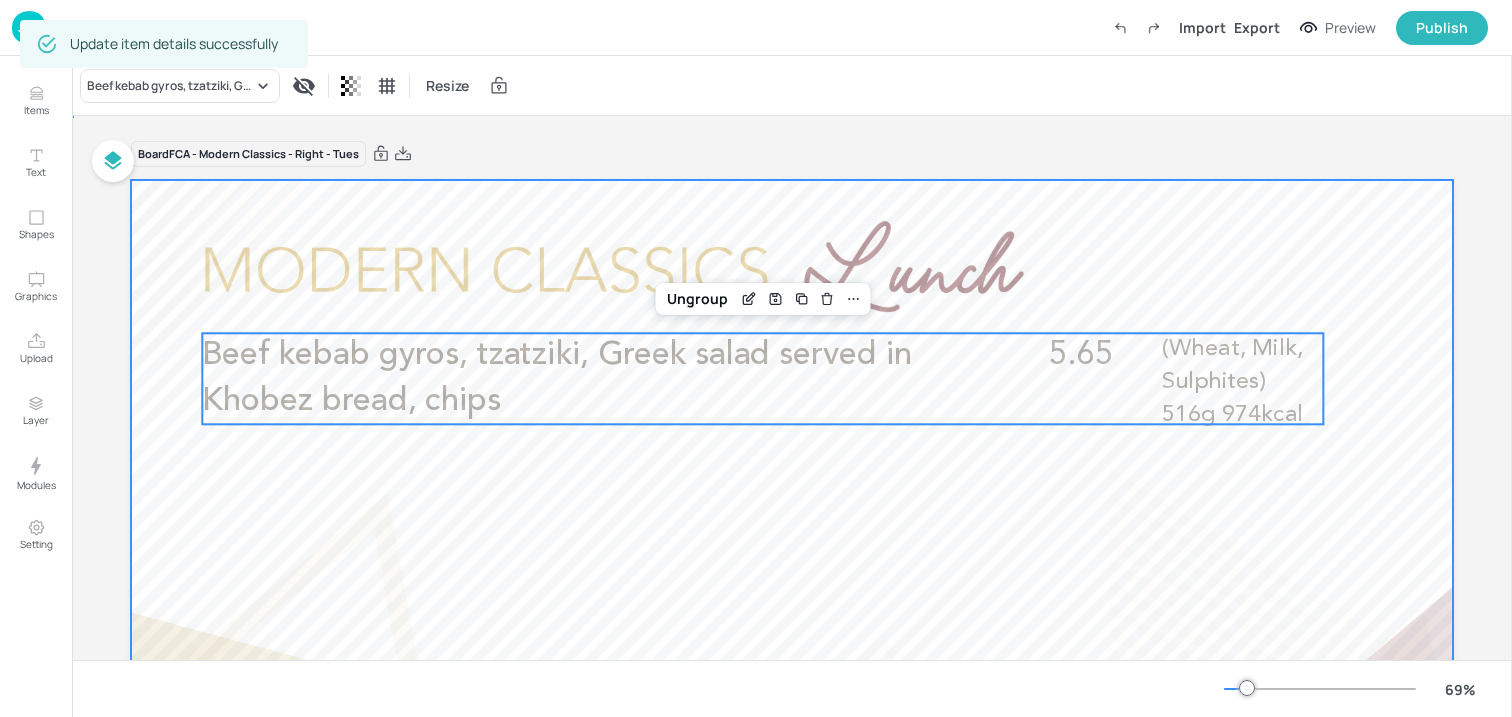 click at bounding box center (792, 552) 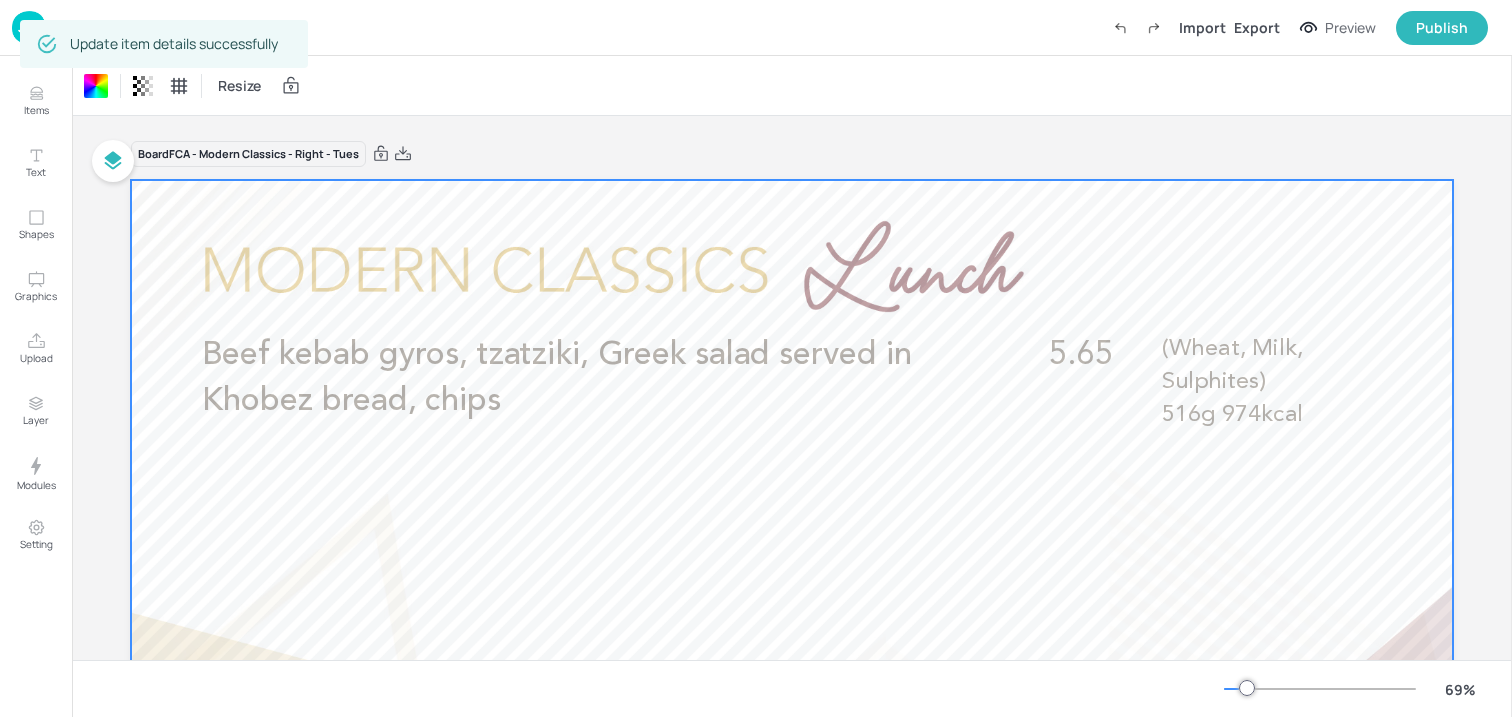 click at bounding box center (29, 27) 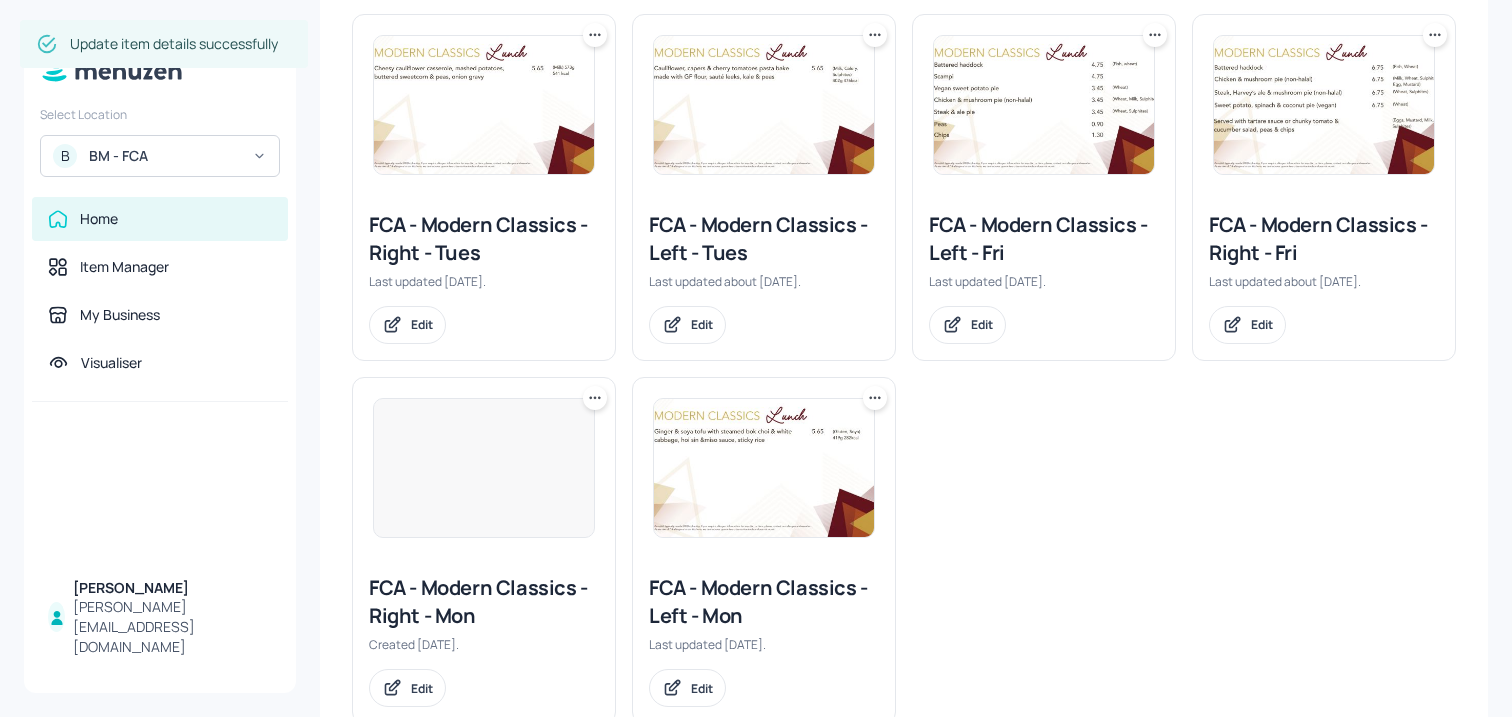 scroll, scrollTop: 780, scrollLeft: 0, axis: vertical 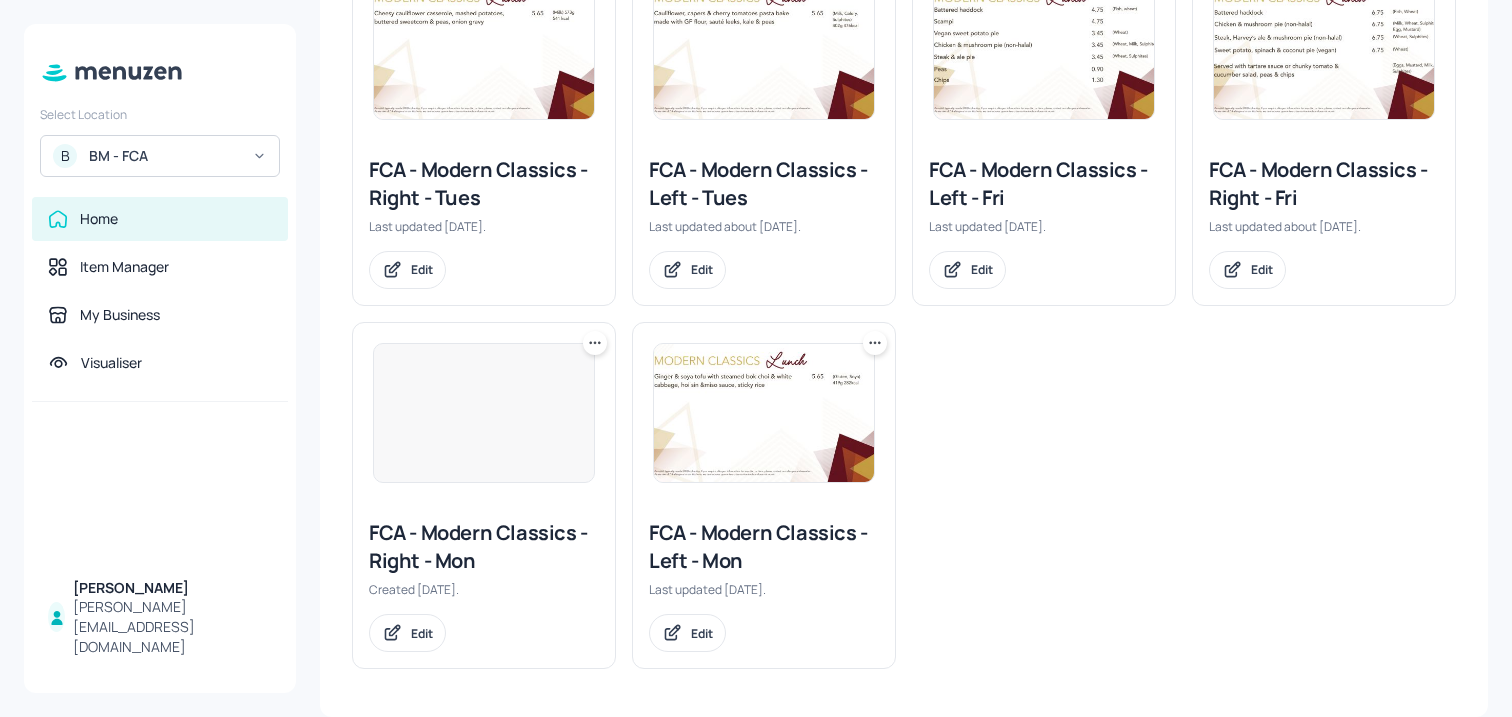 click on "FCA - Modern Classics - Left - Tues Last updated about [DATE]. Edit" at bounding box center (764, 222) 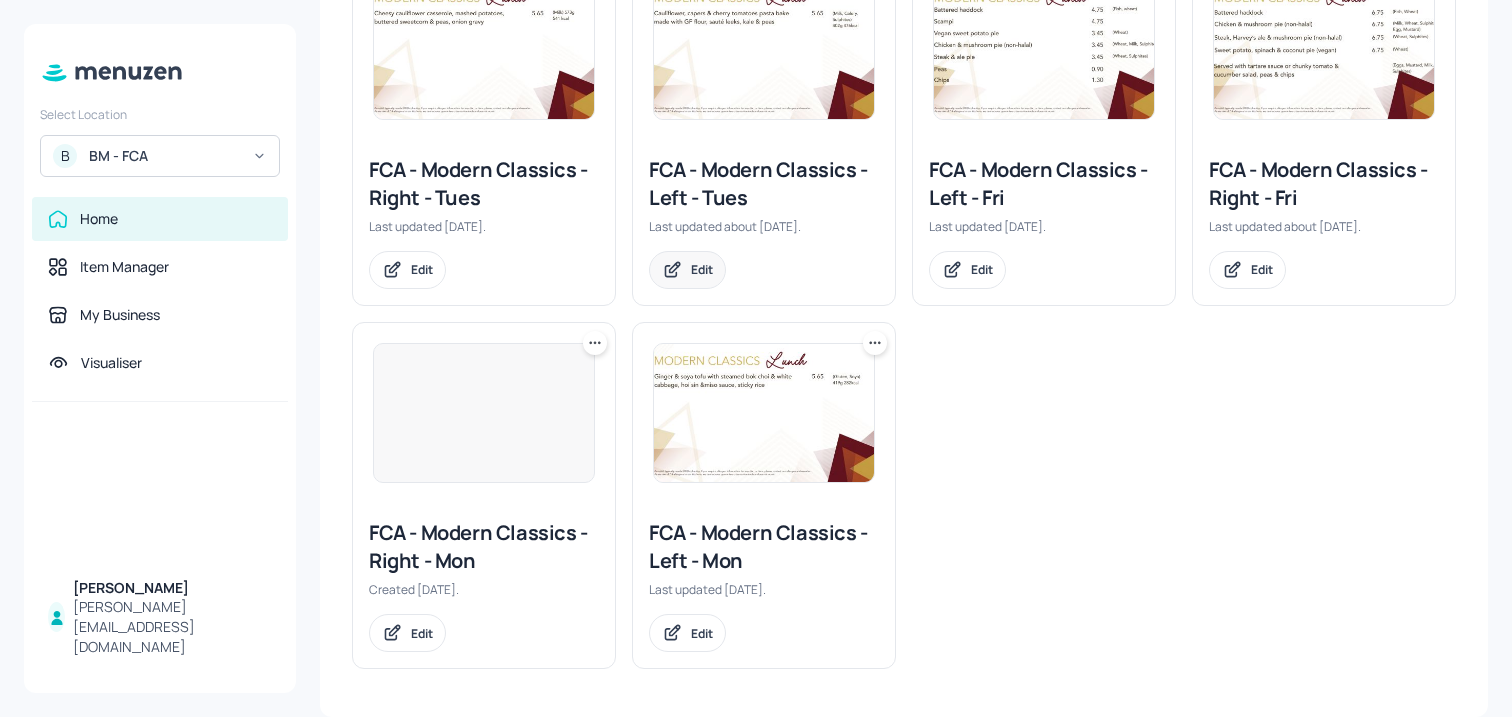 click on "Edit" at bounding box center [687, 270] 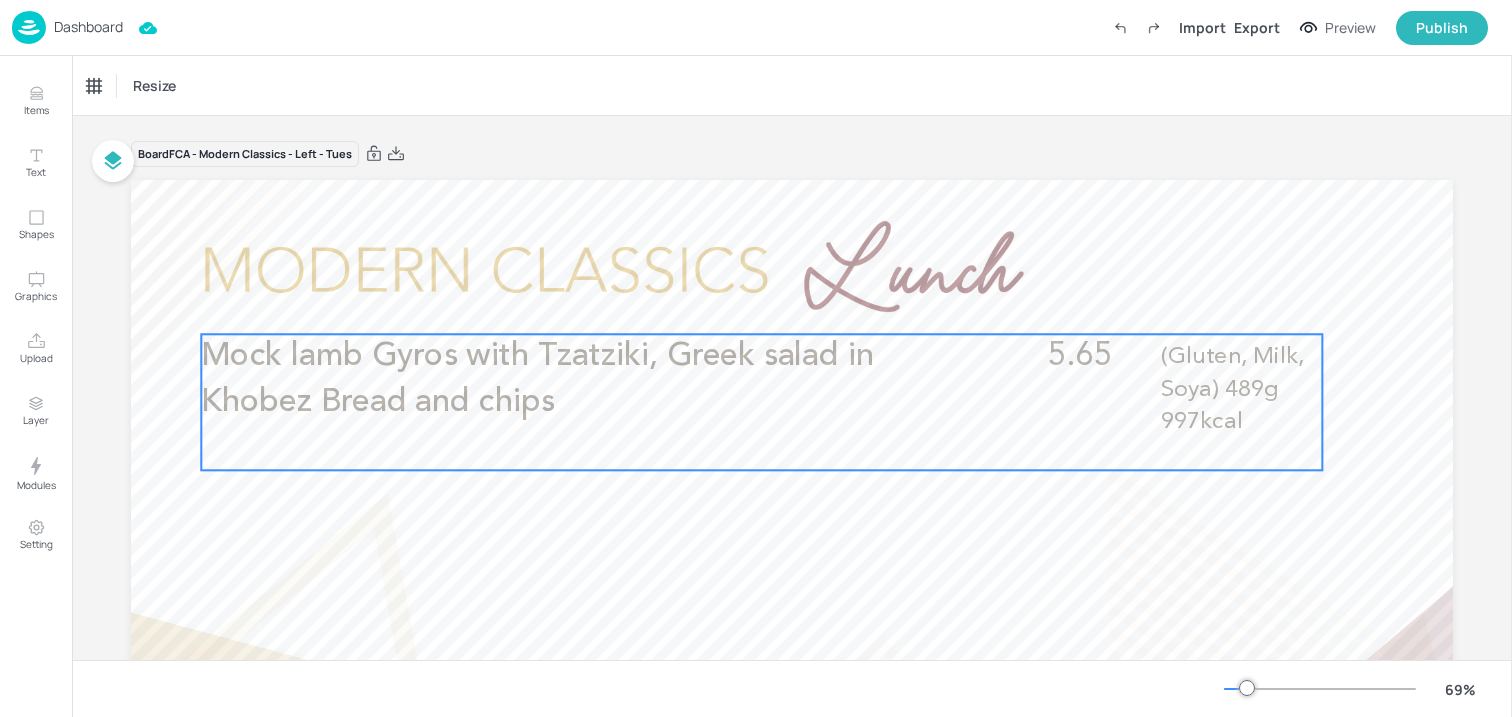 click on "Mock lamb Gyros with Tzatziki, Greek salad in Khobez Bread and chips" at bounding box center [587, 379] 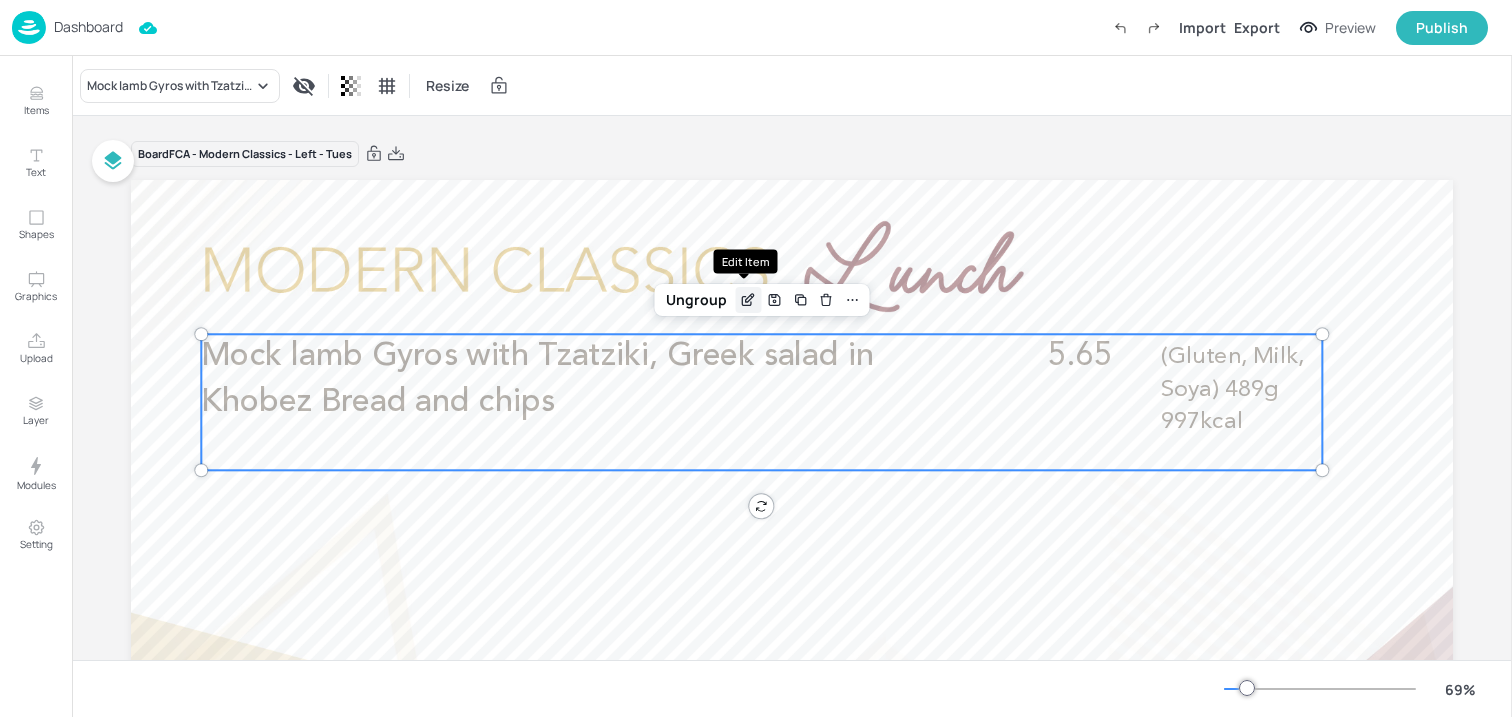 click 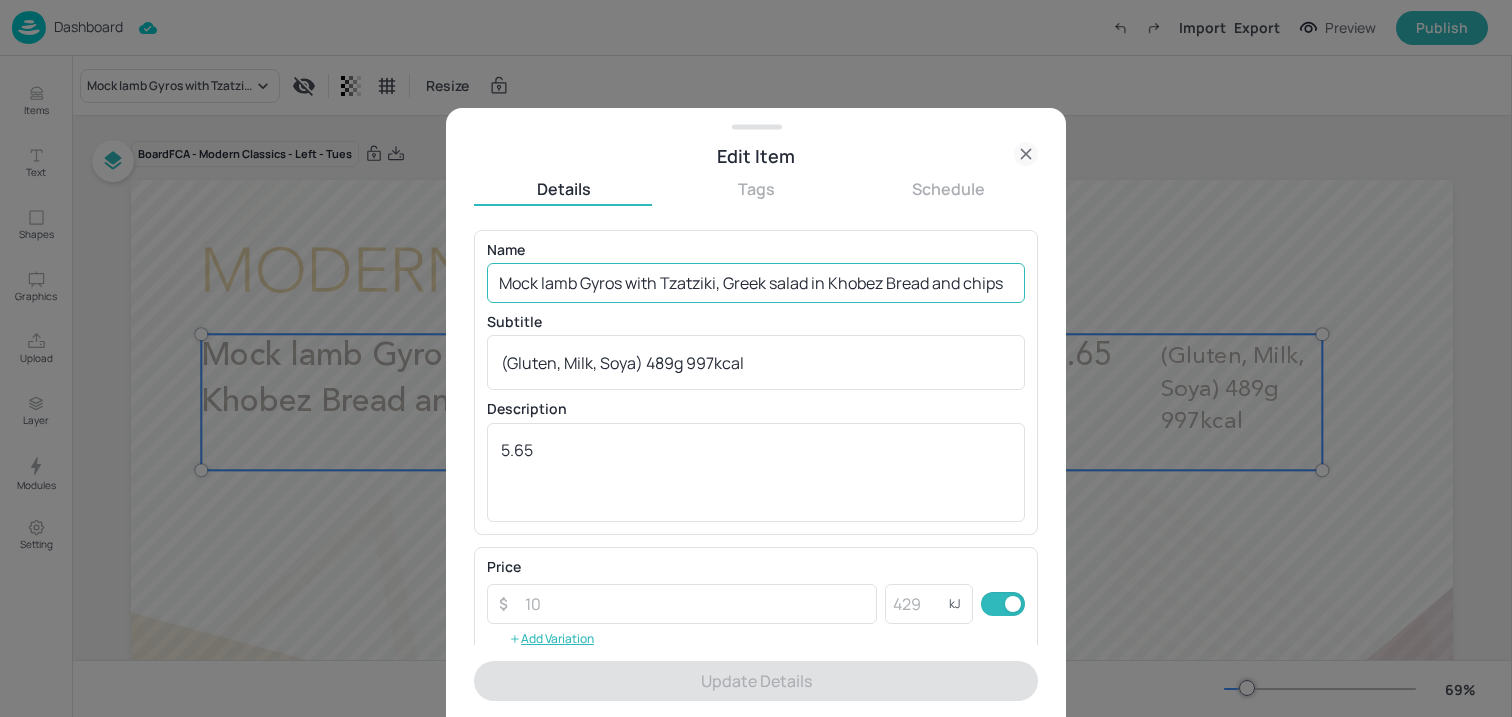 click on "Mock lamb Gyros with Tzatziki, Greek salad in Khobez Bread and chips" at bounding box center (756, 283) 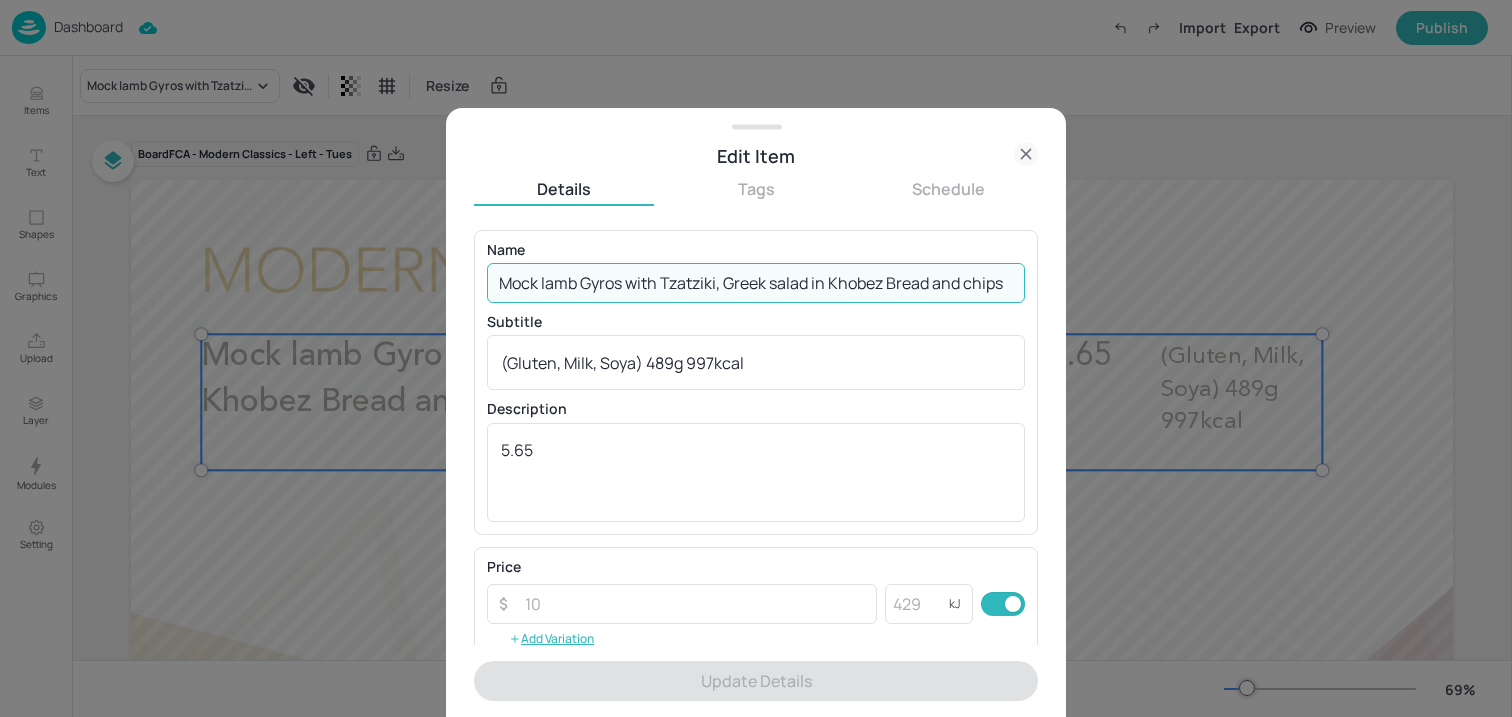 click on "Mock lamb Gyros with Tzatziki, Greek salad in Khobez Bread and chips" at bounding box center [756, 283] 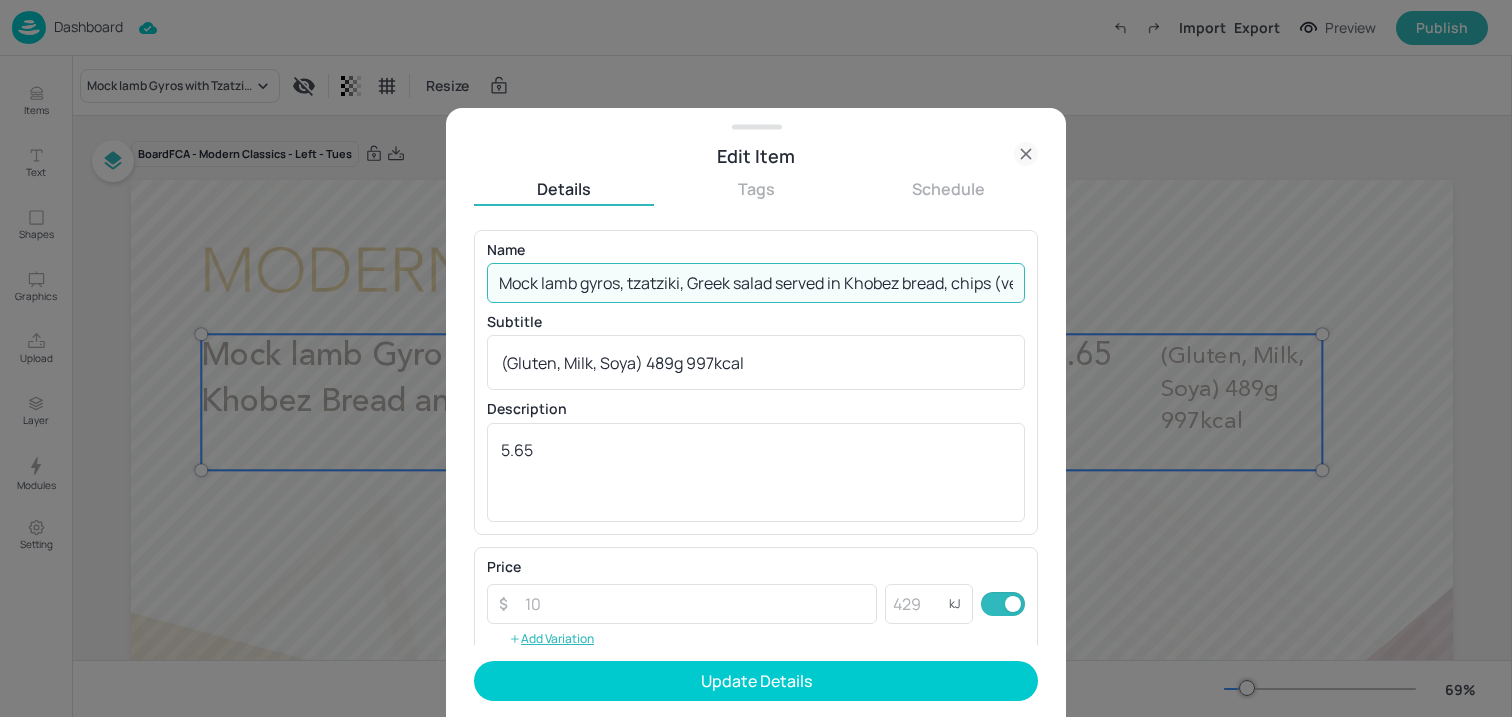 scroll, scrollTop: 0, scrollLeft: 232, axis: horizontal 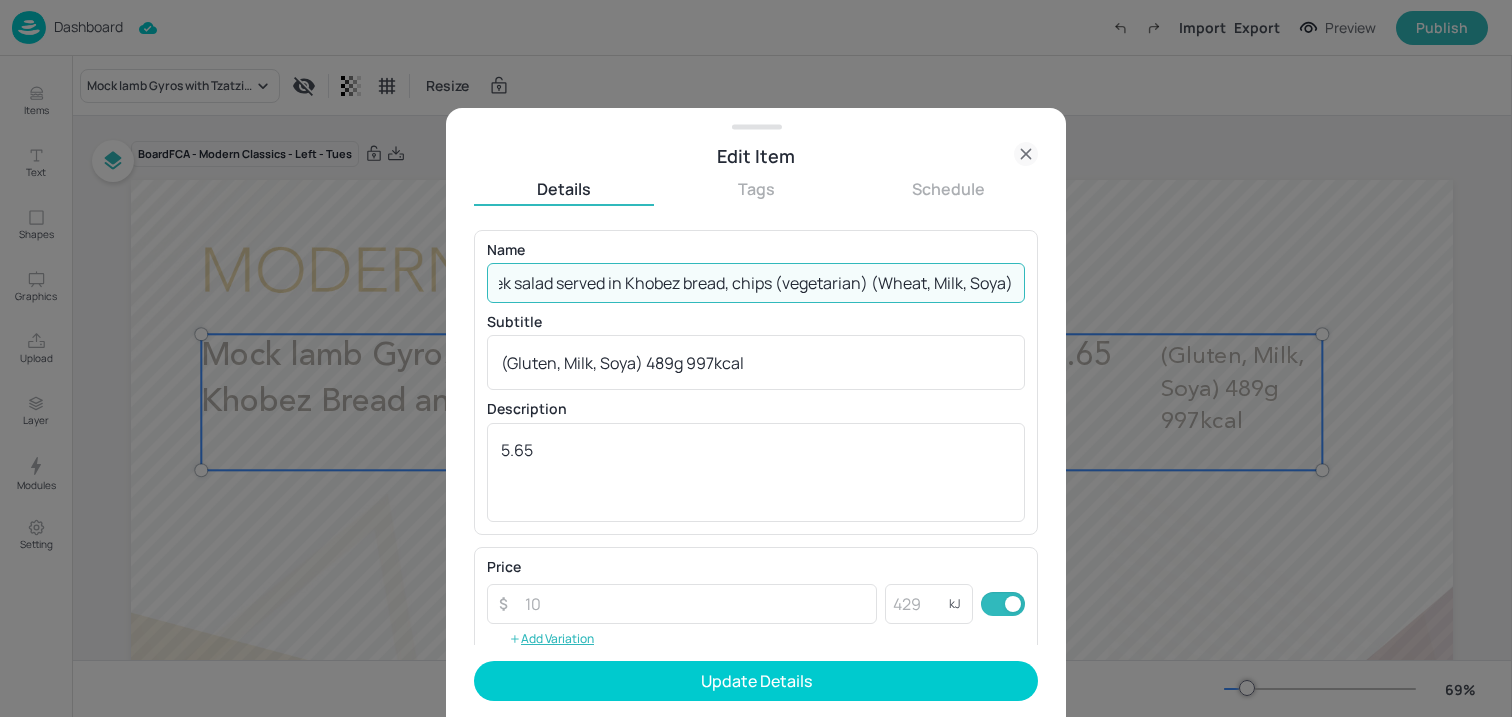 drag, startPoint x: 863, startPoint y: 277, endPoint x: 1065, endPoint y: 275, distance: 202.0099 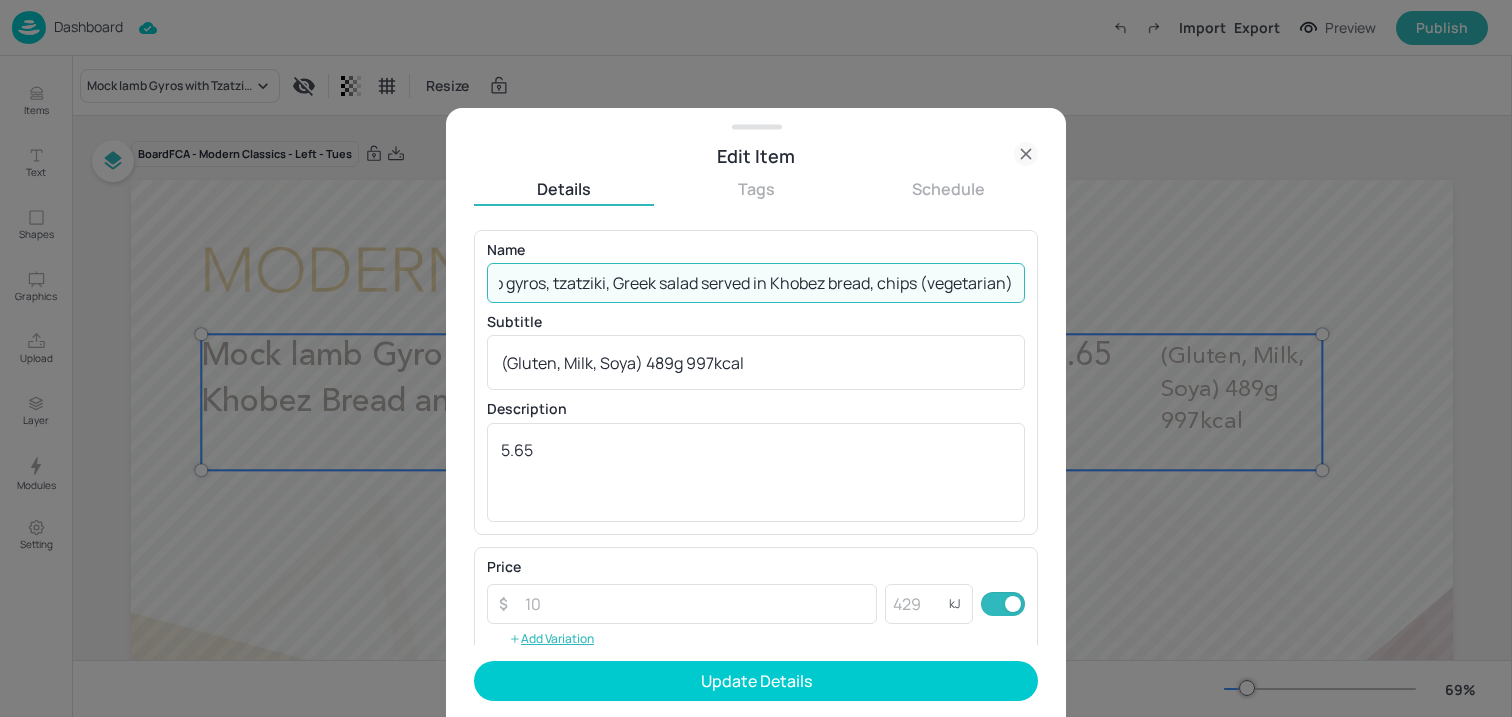 scroll, scrollTop: 0, scrollLeft: 90, axis: horizontal 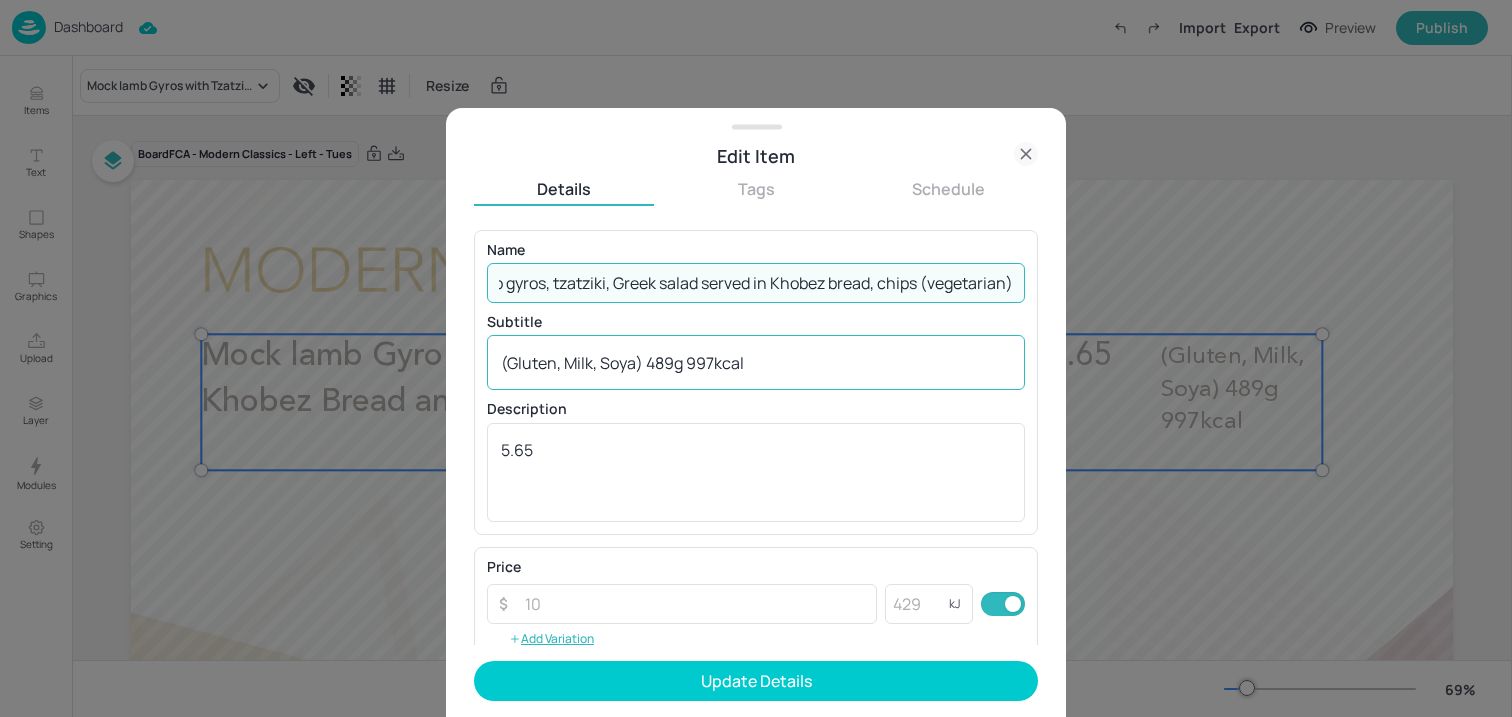 type on "Mock lamb gyros, tzatziki, Greek salad served in Khobez bread, chips (vegetarian)" 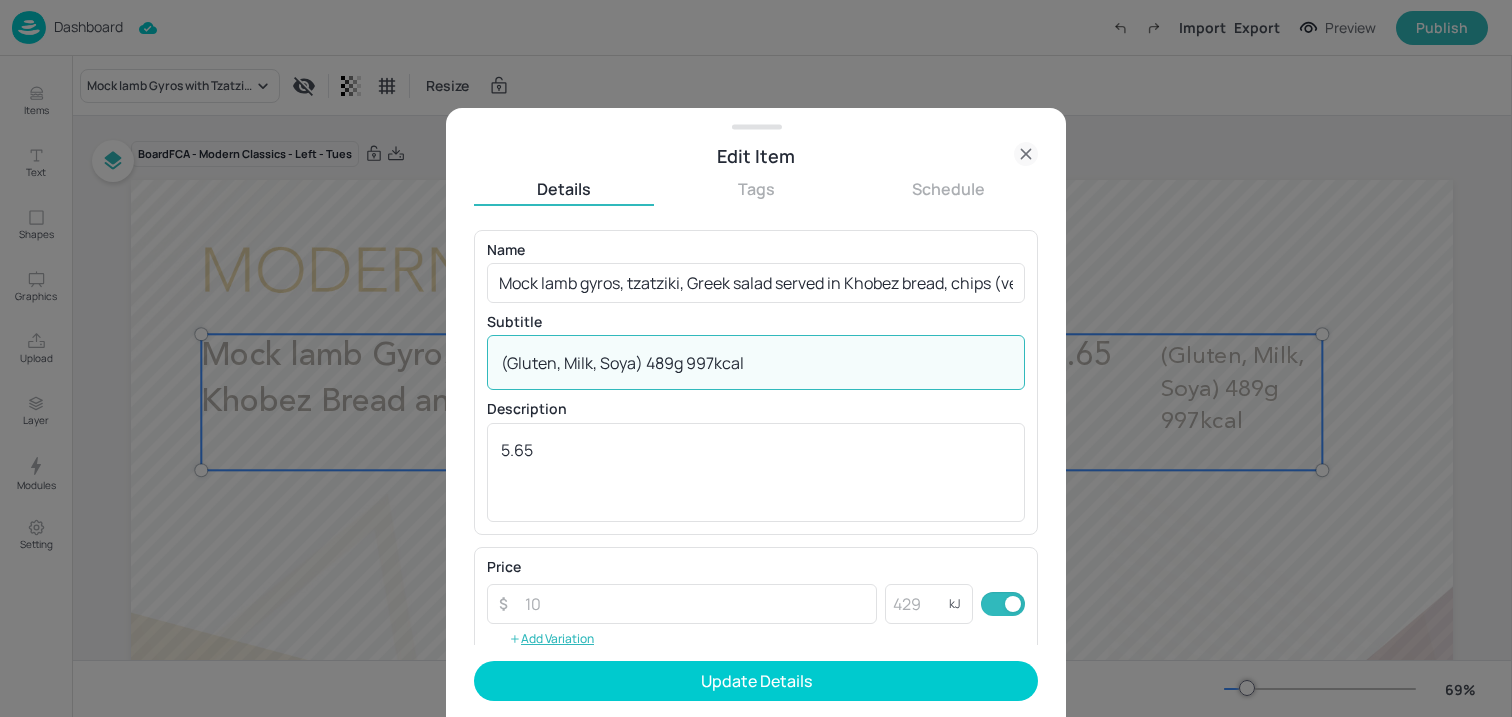 drag, startPoint x: 638, startPoint y: 364, endPoint x: 520, endPoint y: 364, distance: 118 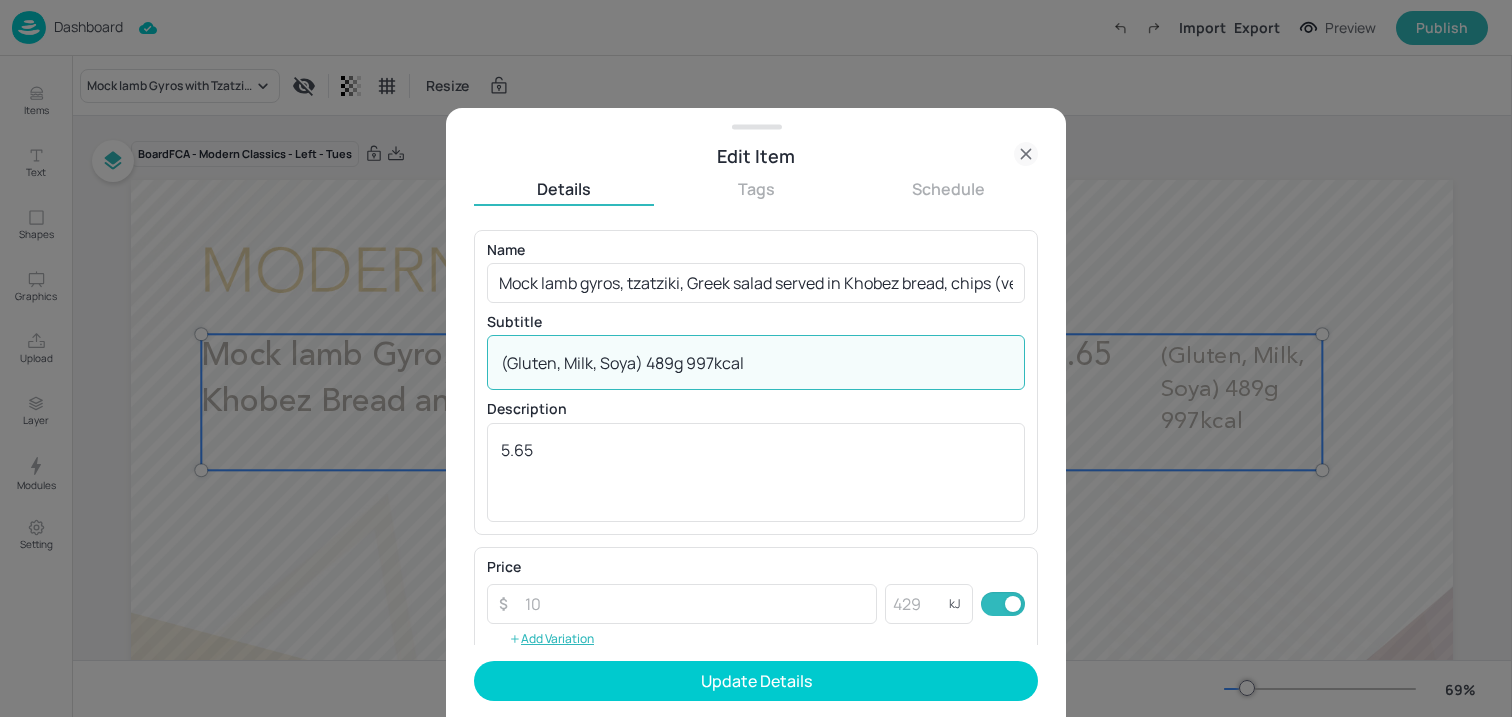drag, startPoint x: 643, startPoint y: 356, endPoint x: 353, endPoint y: 356, distance: 290 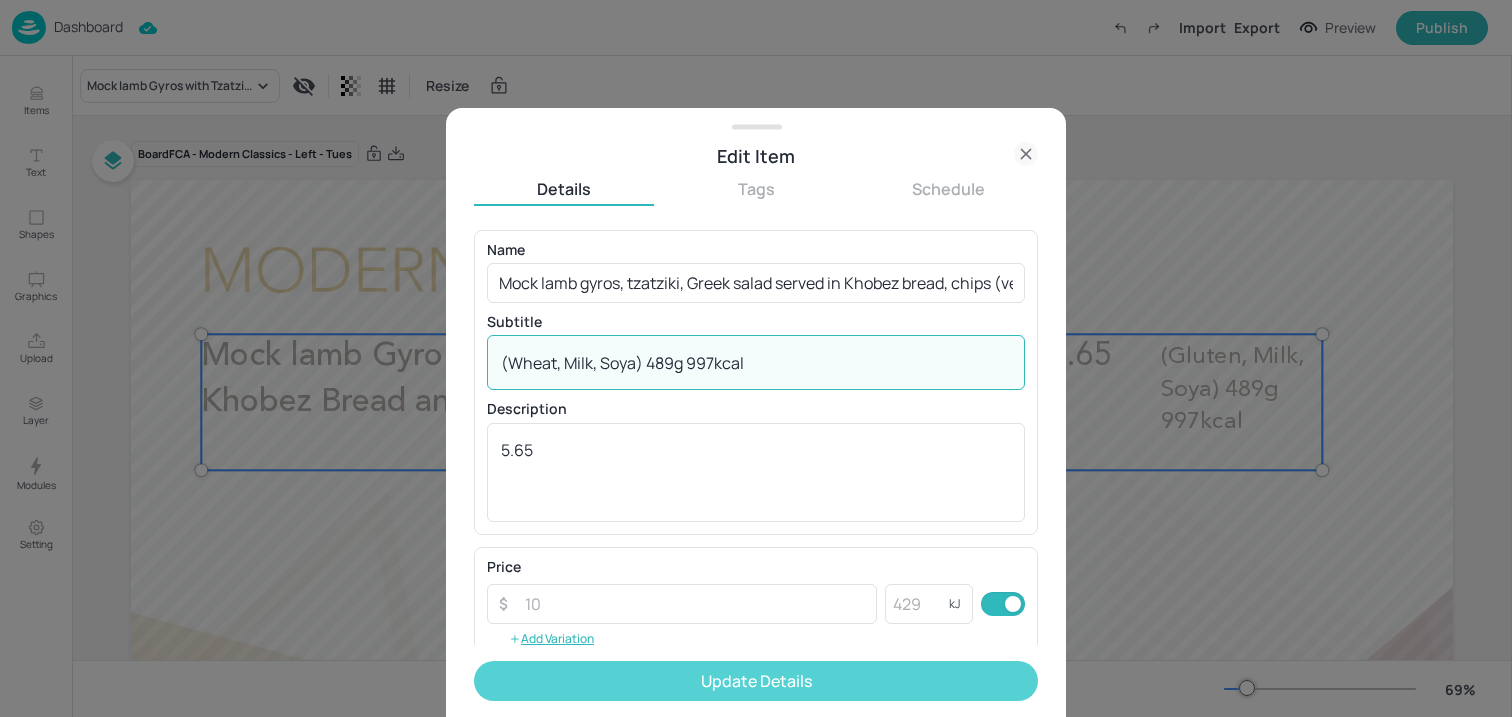 type on "(Wheat, Milk, Soya) 489g 997kcal" 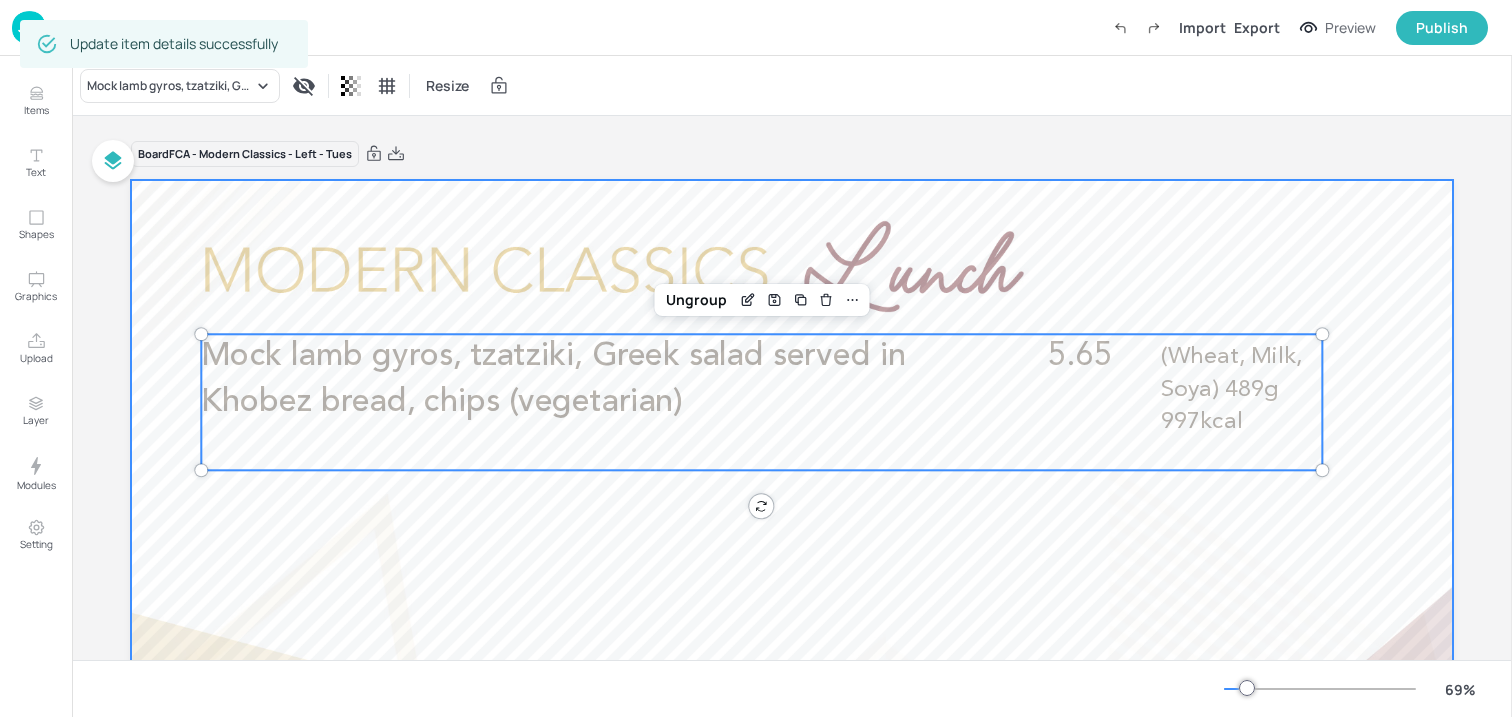 click at bounding box center (792, 552) 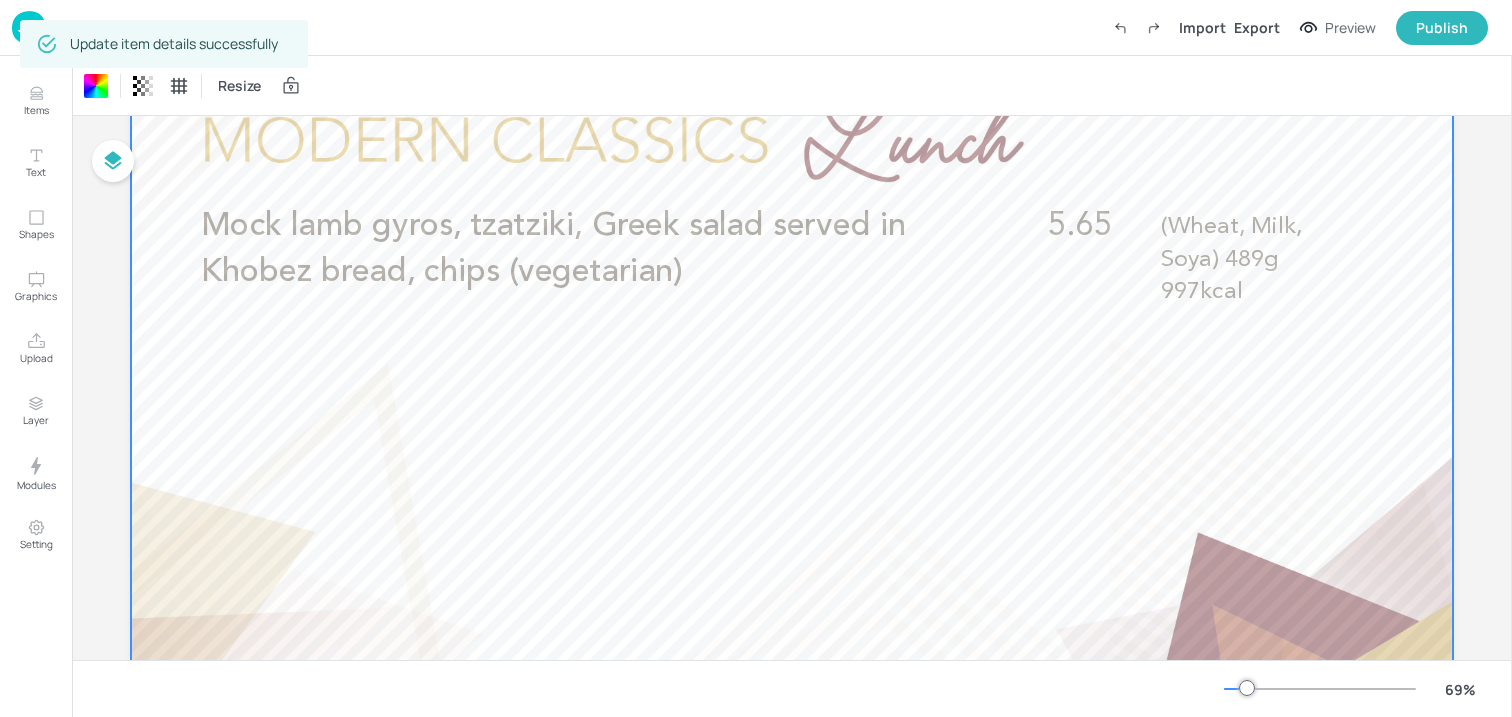 scroll, scrollTop: 167, scrollLeft: 0, axis: vertical 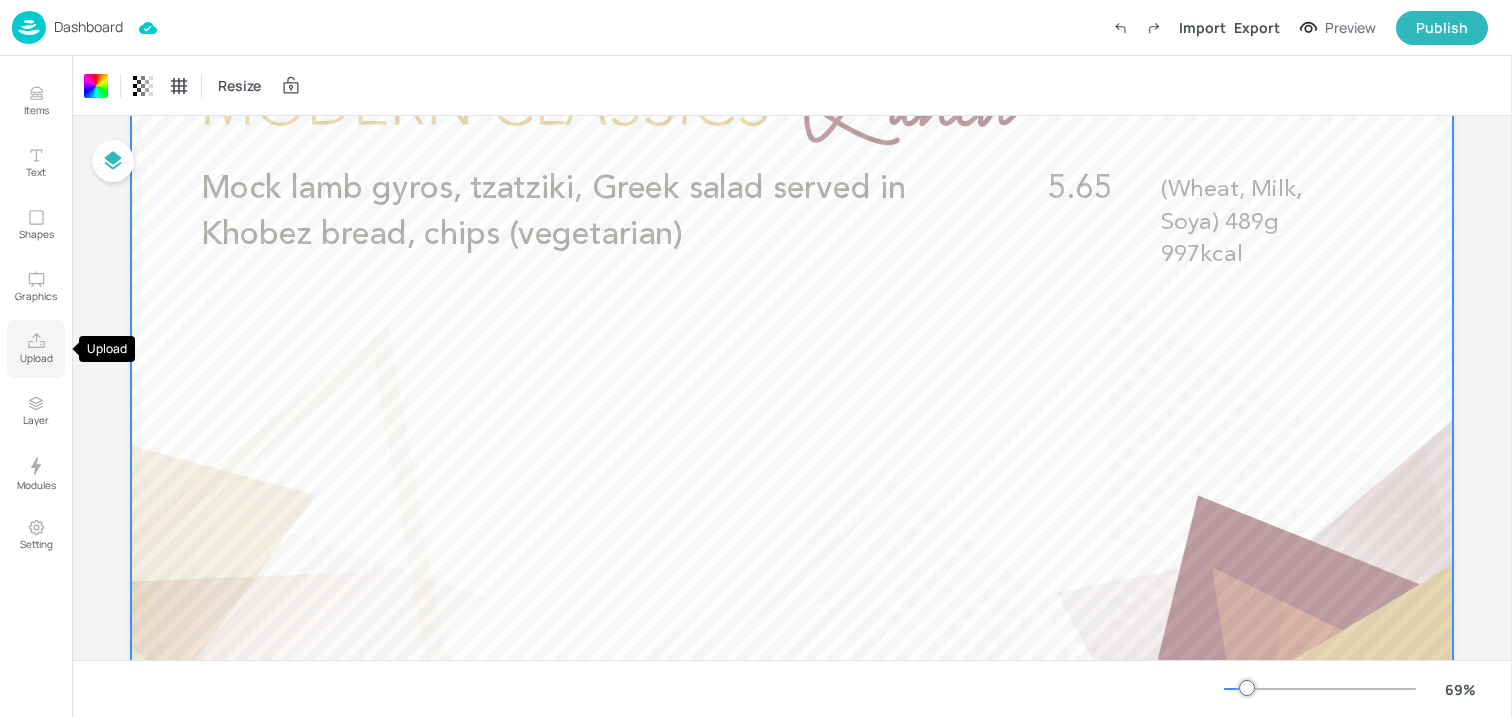 click on "Upload" at bounding box center (36, 358) 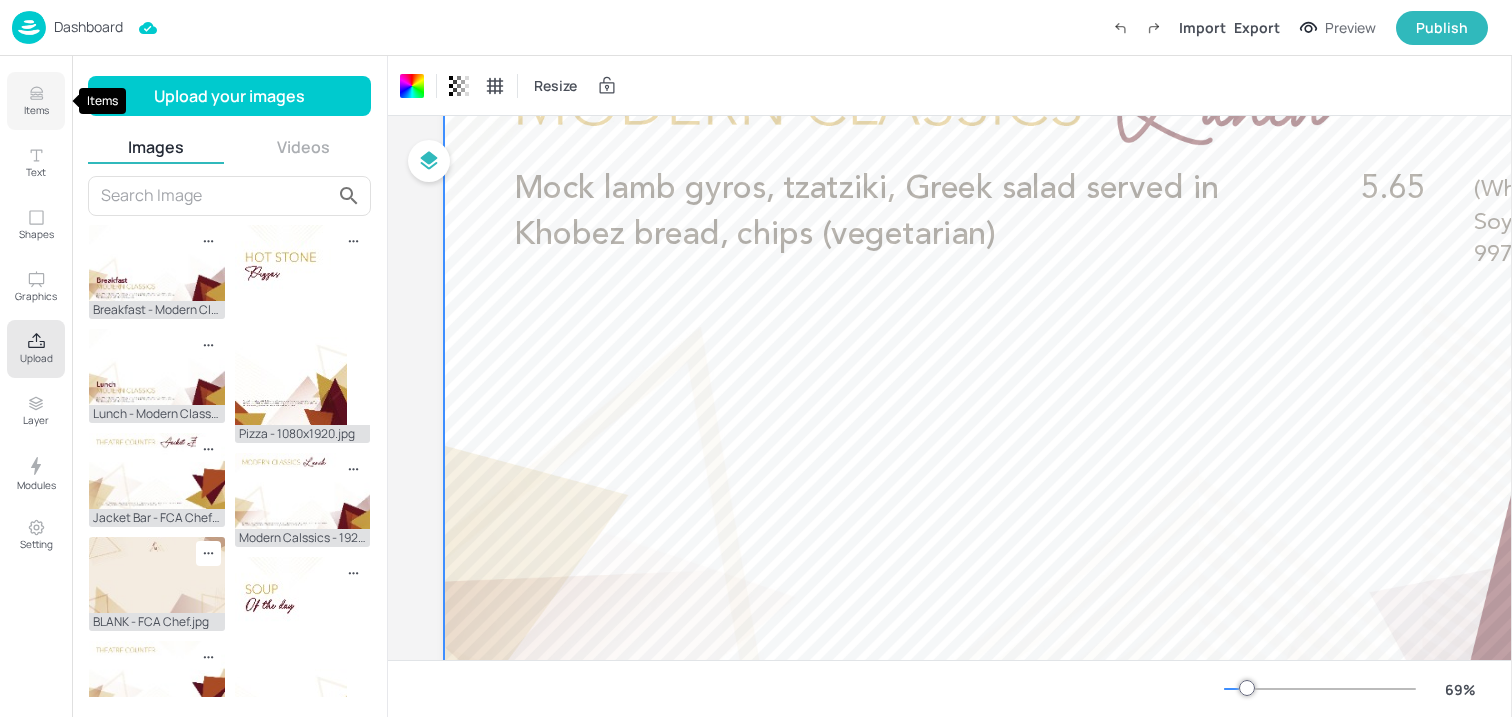 click on "Items" at bounding box center [36, 101] 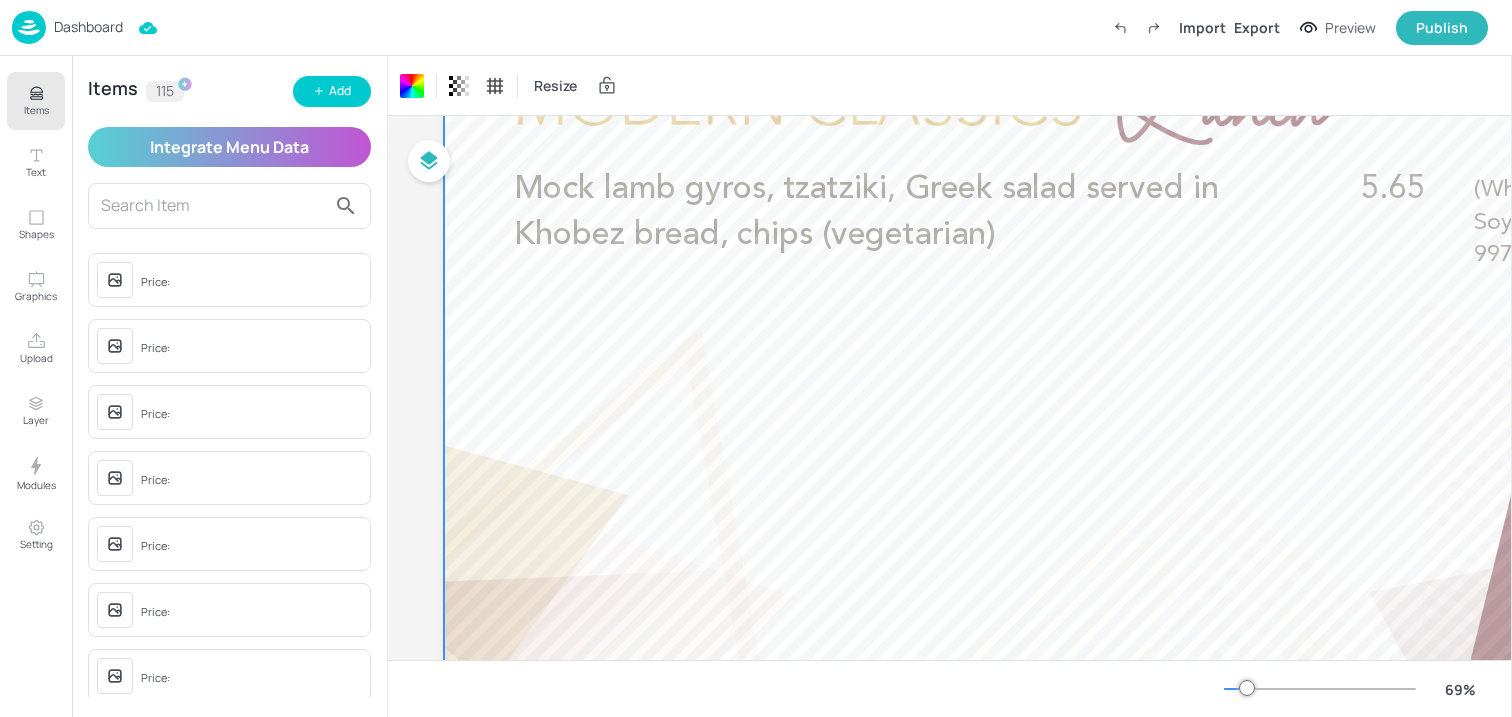 click at bounding box center (213, 206) 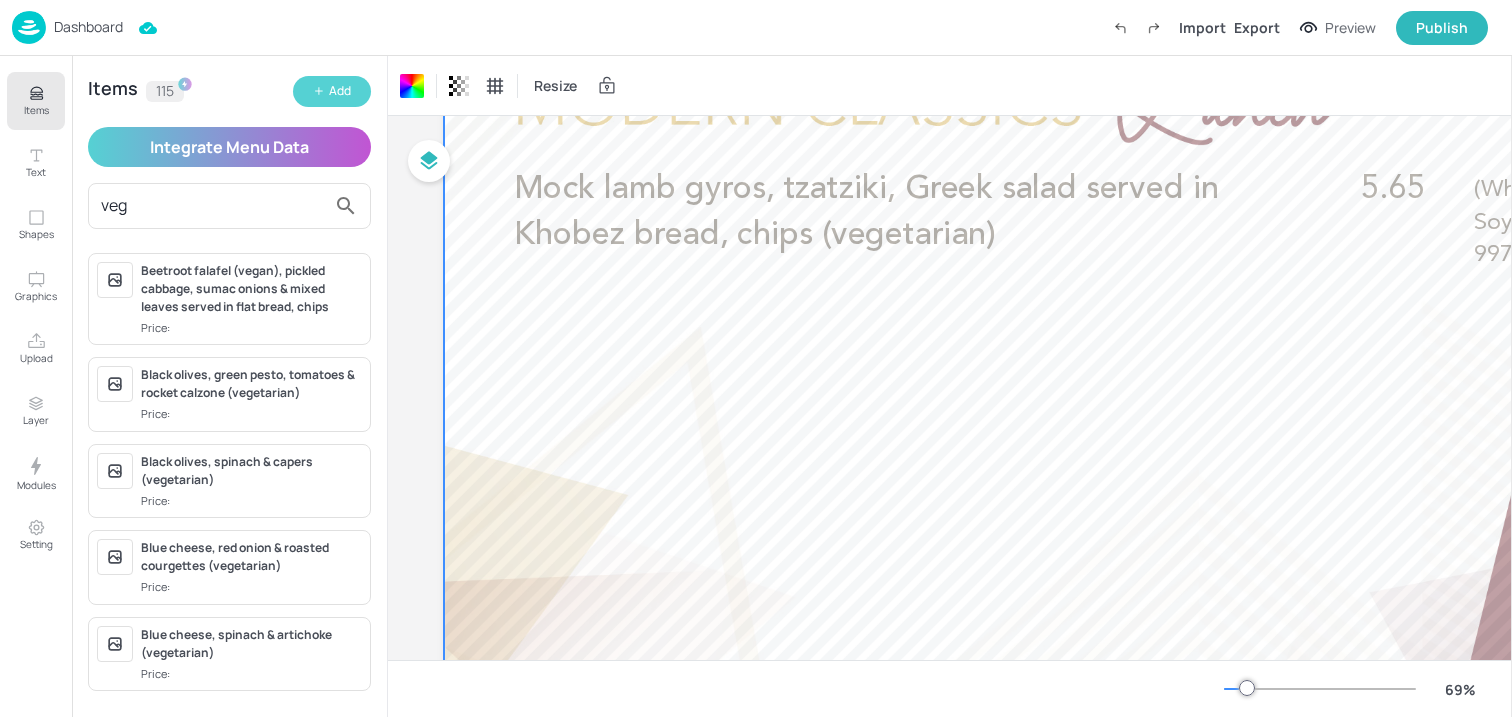 type on "veg" 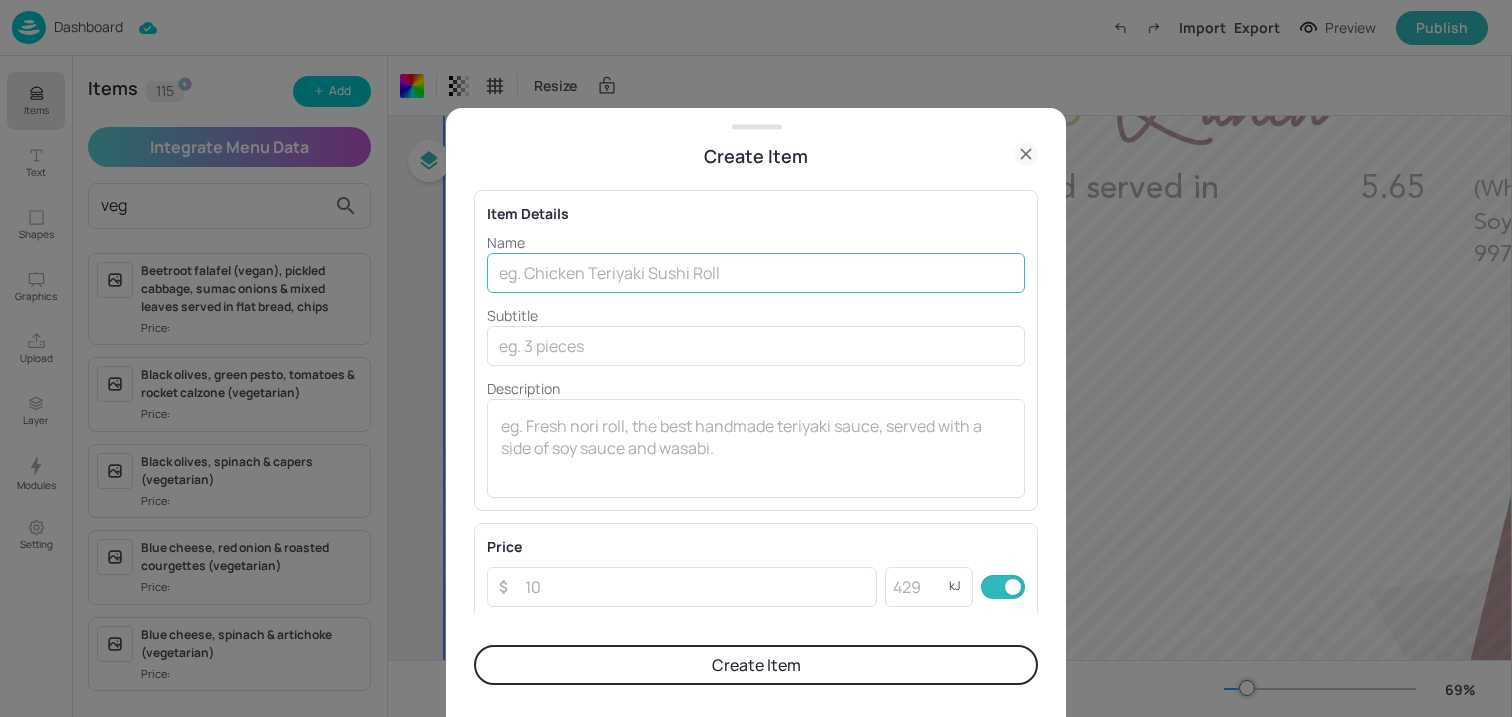 click at bounding box center [756, 273] 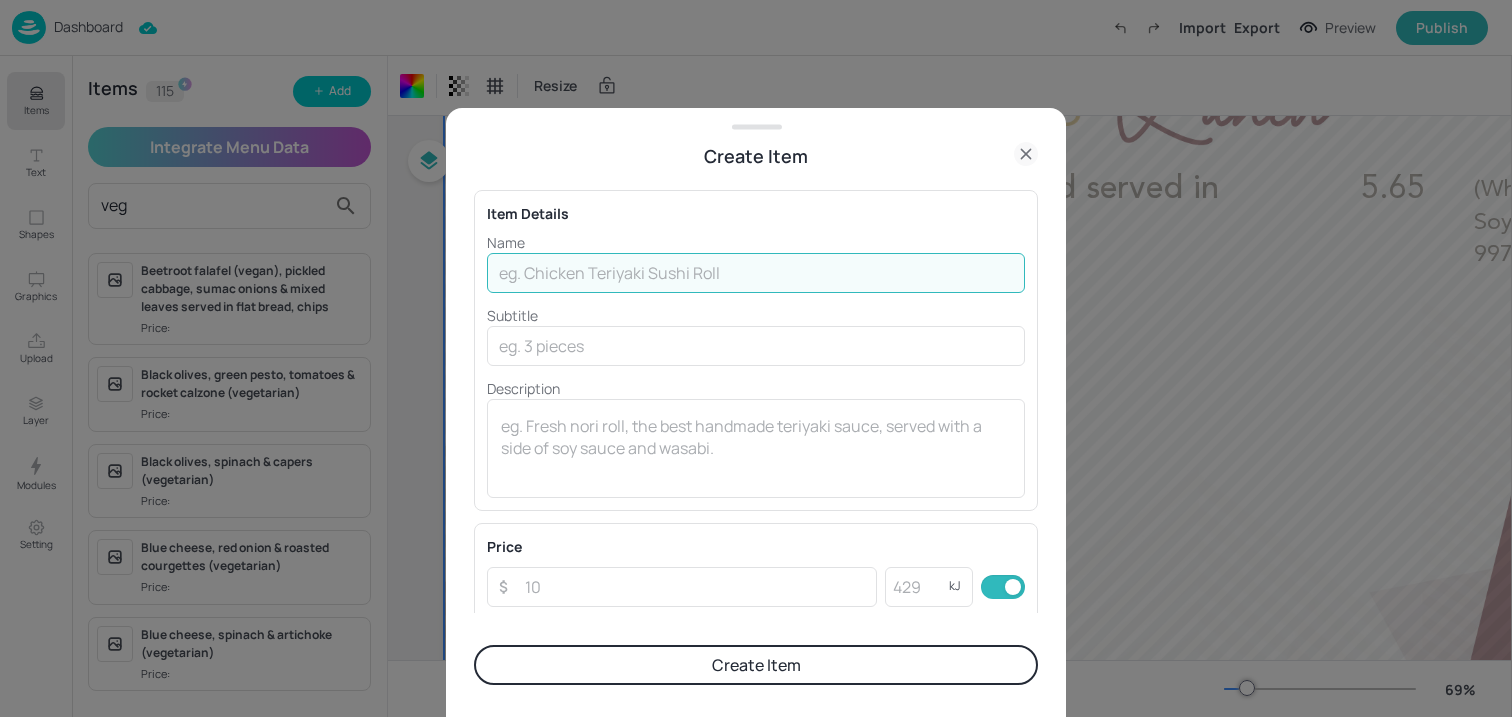 paste on "Vegan option available" 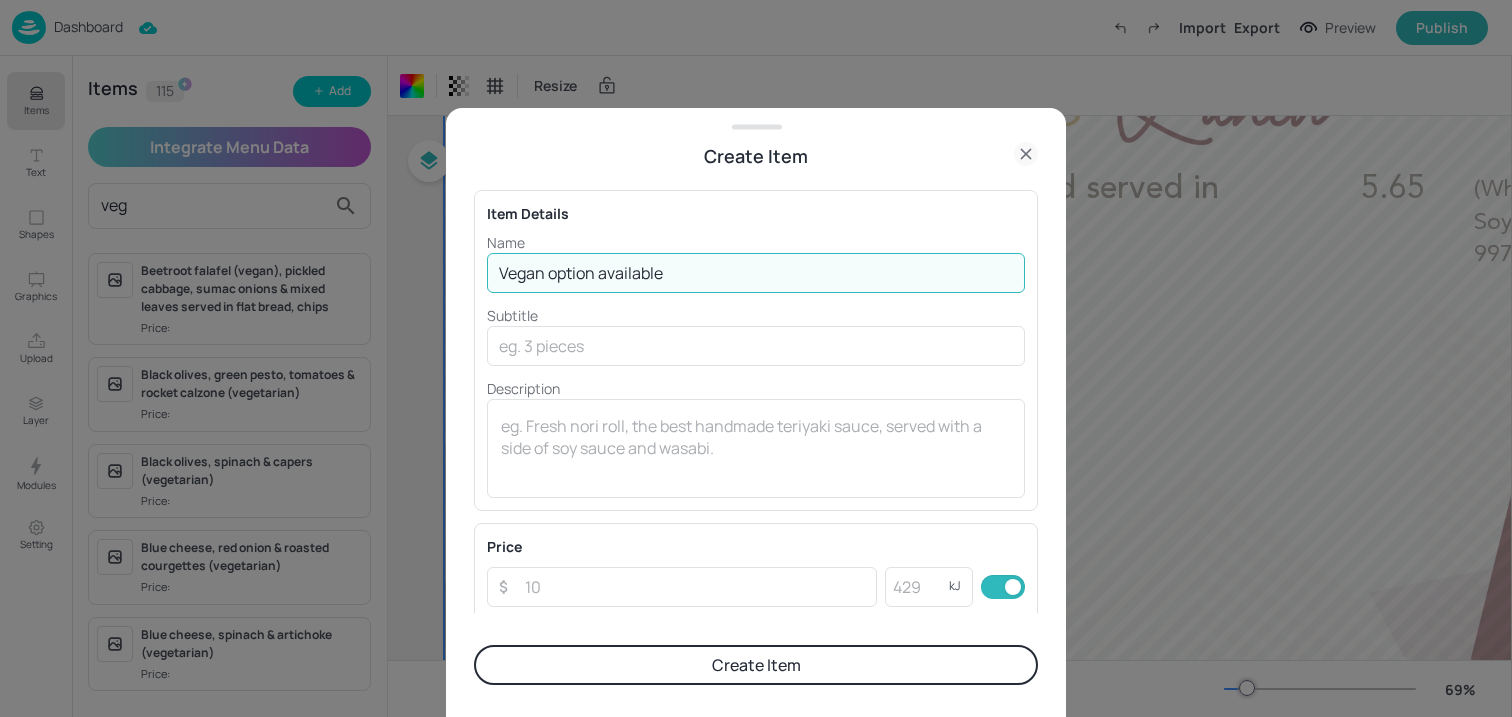 type on "Vegan option available" 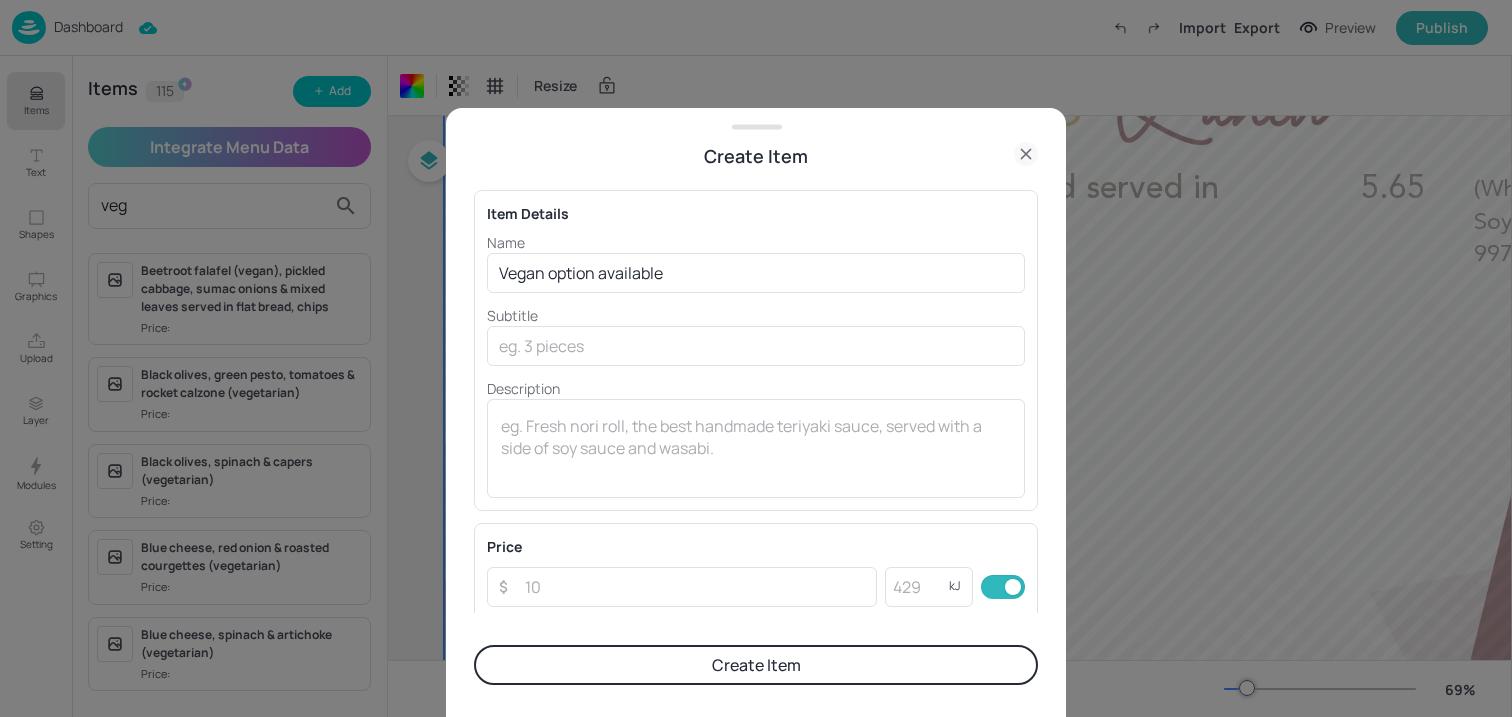 click on "Create Item" at bounding box center [756, 665] 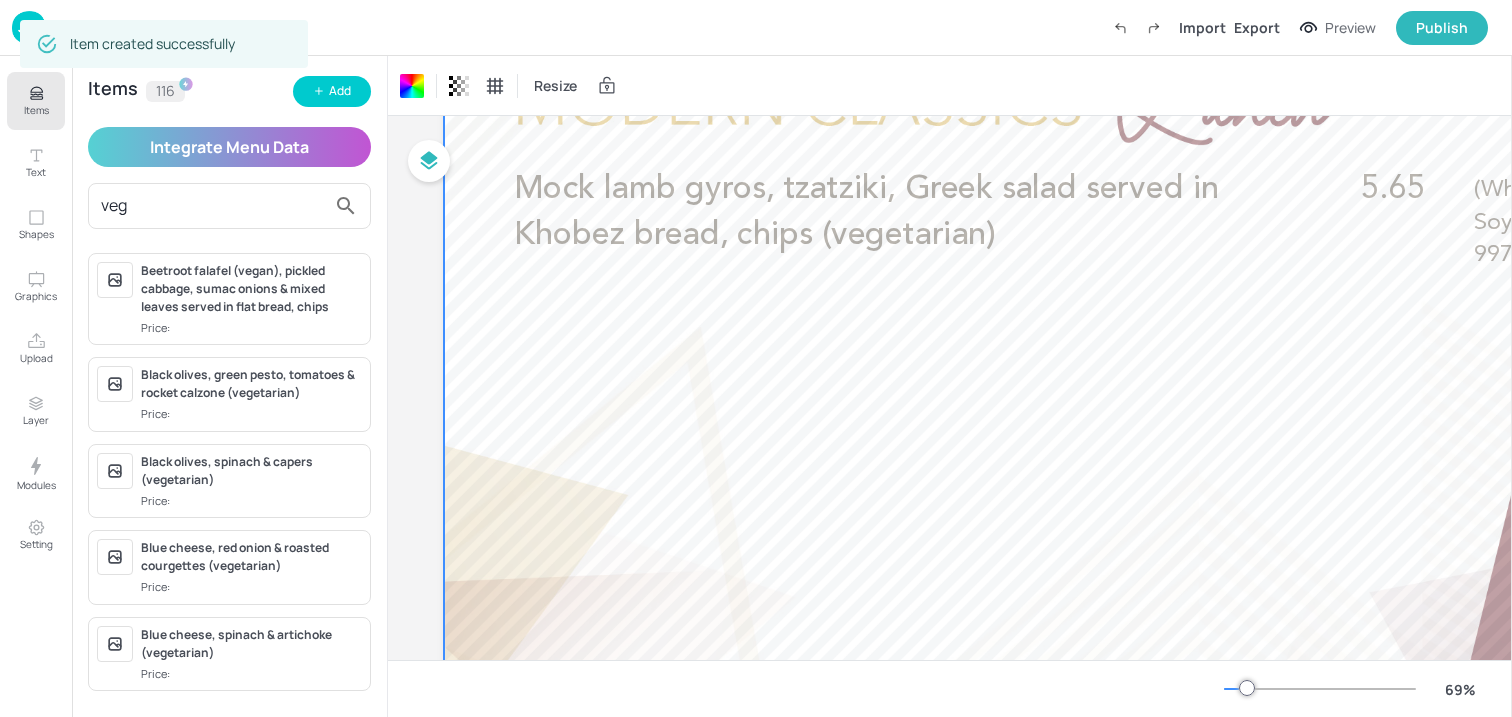 click on "veg" at bounding box center (229, 206) 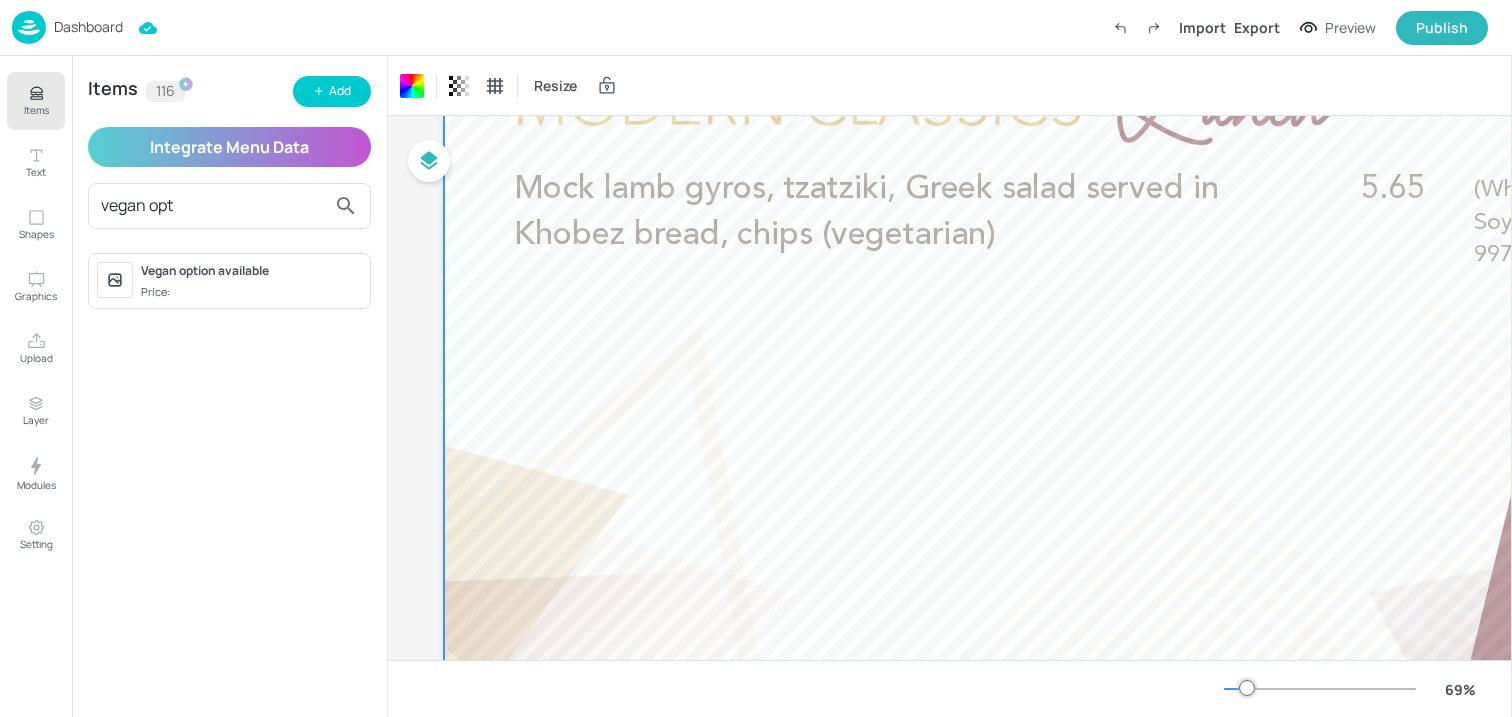 type on "vegan opt" 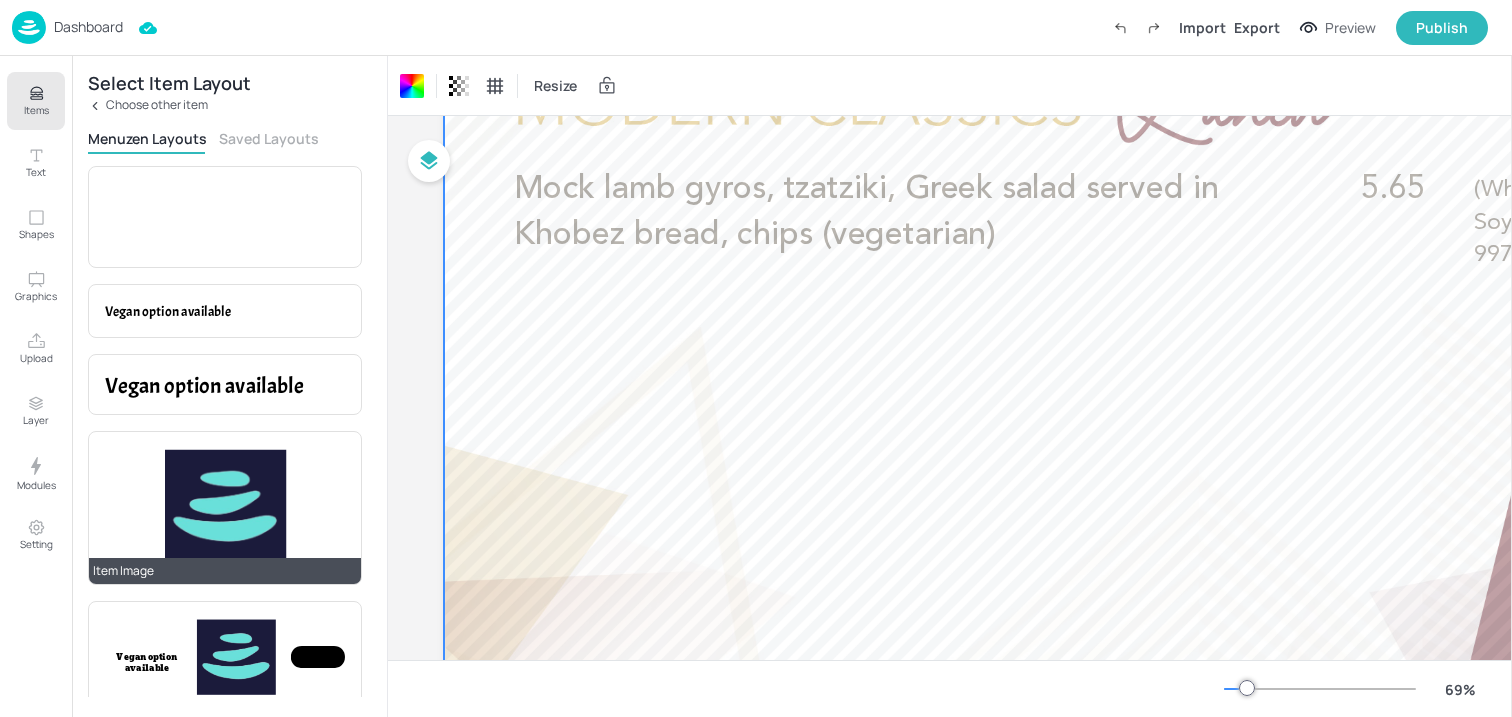 scroll, scrollTop: 16, scrollLeft: 0, axis: vertical 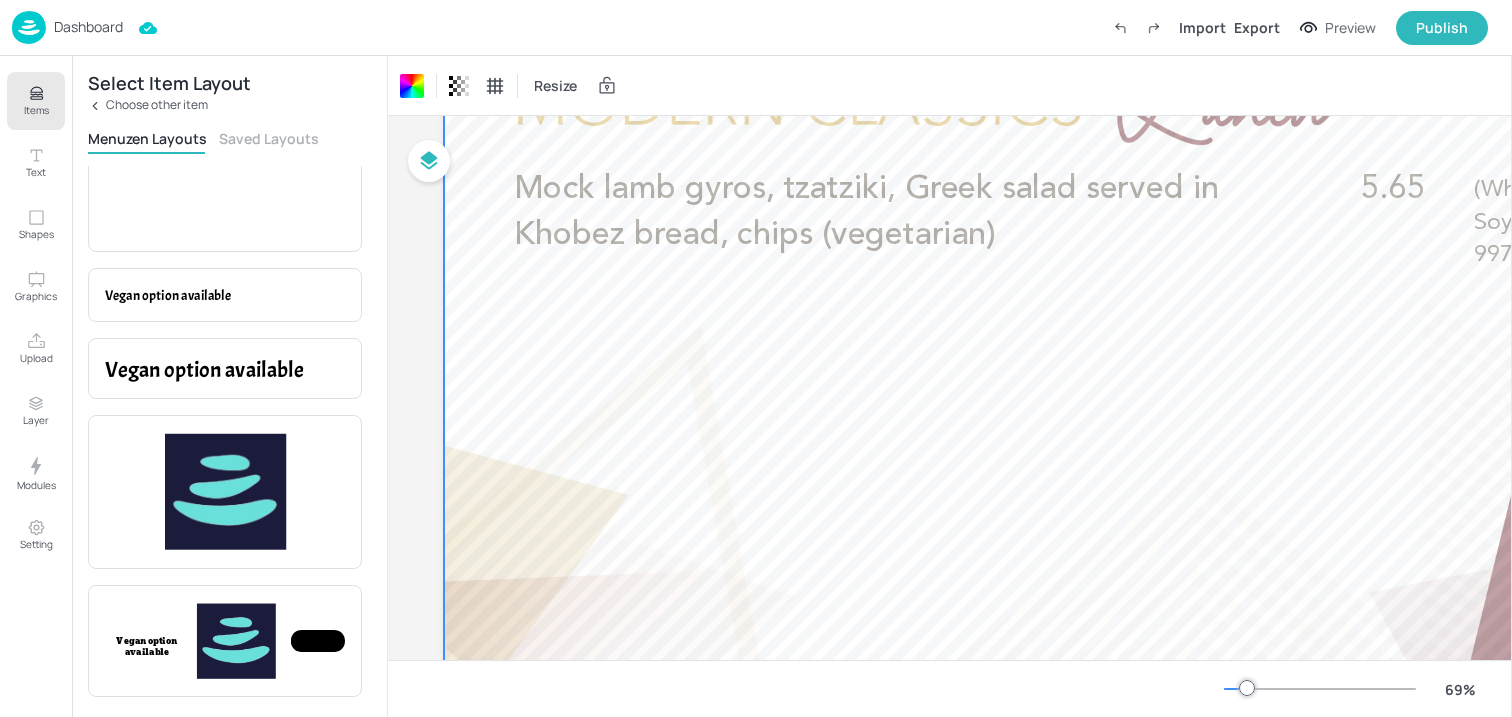 click on "Saved Layouts" at bounding box center (269, 138) 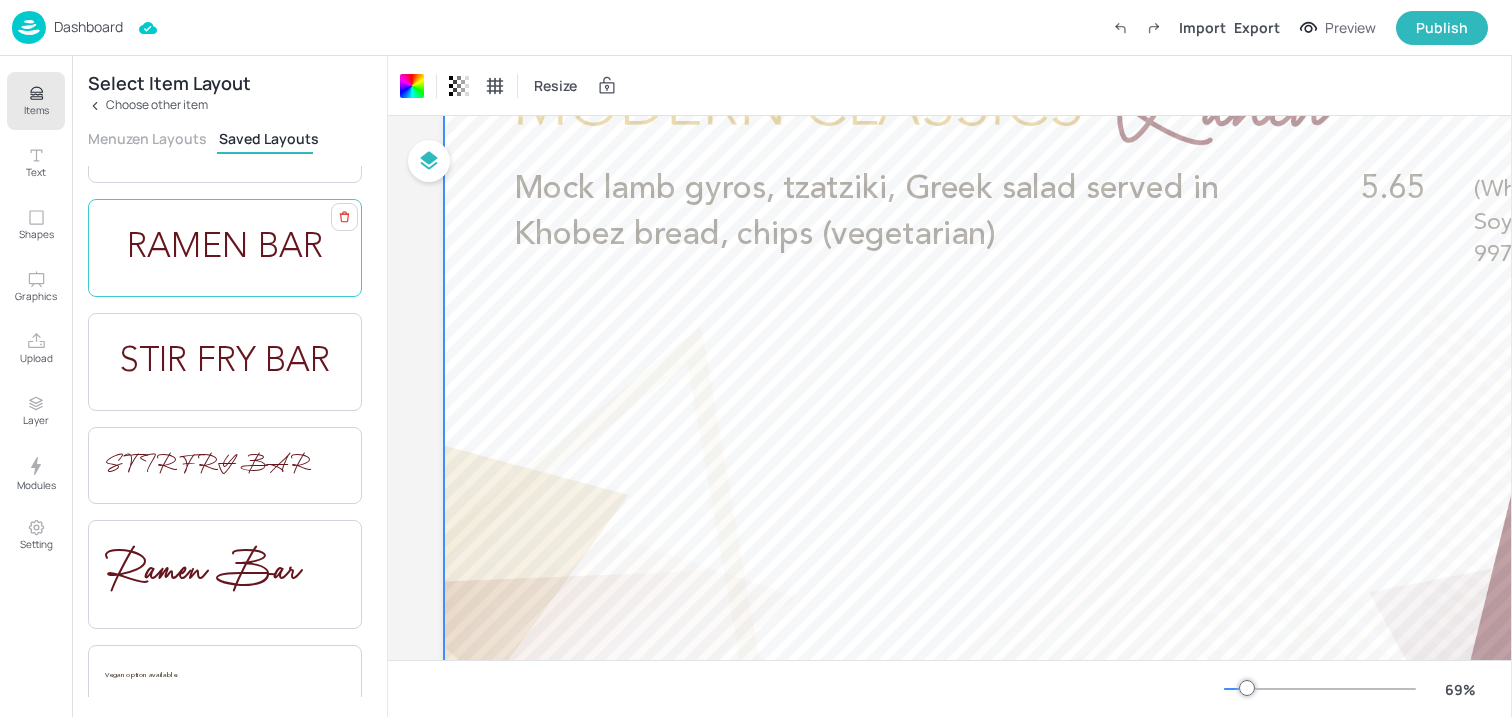 scroll, scrollTop: 404, scrollLeft: 0, axis: vertical 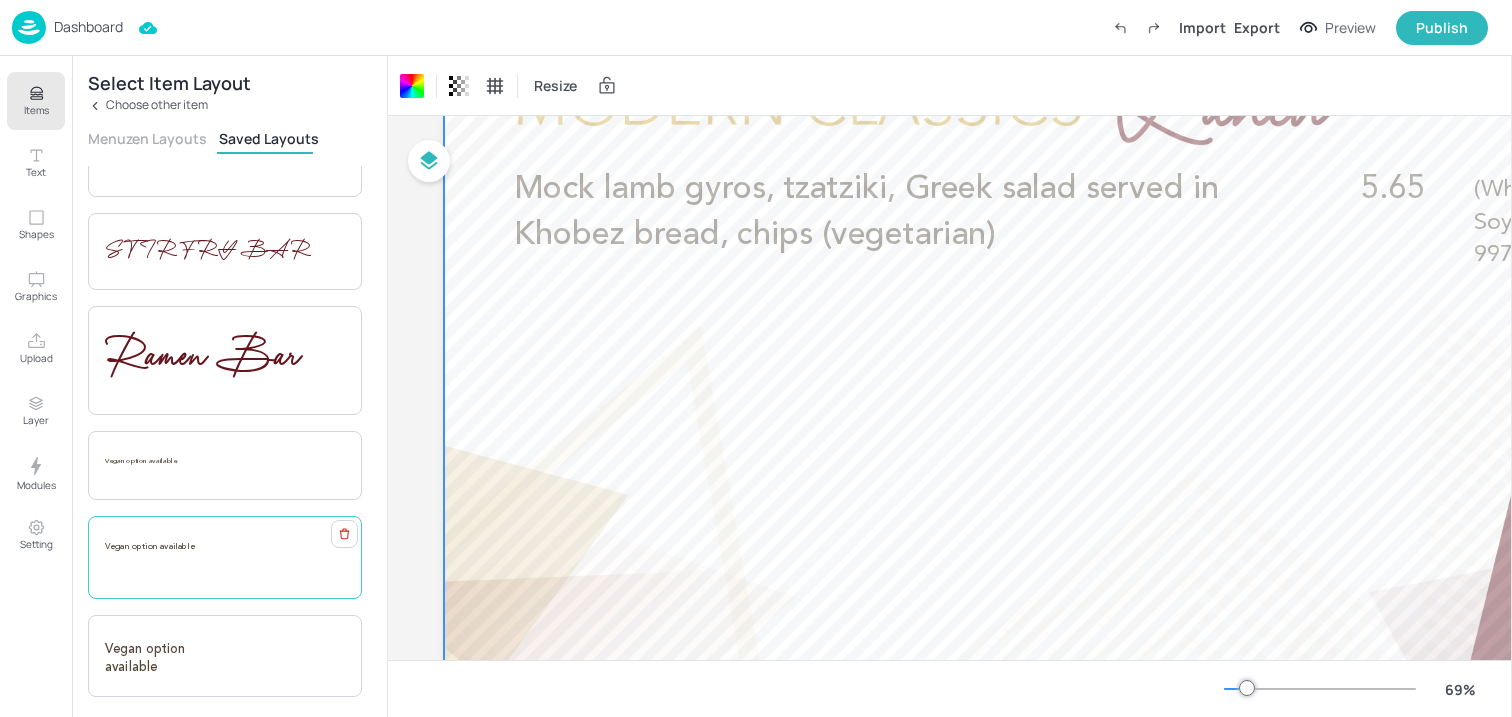 click on "Vegan option available" at bounding box center (205, 553) 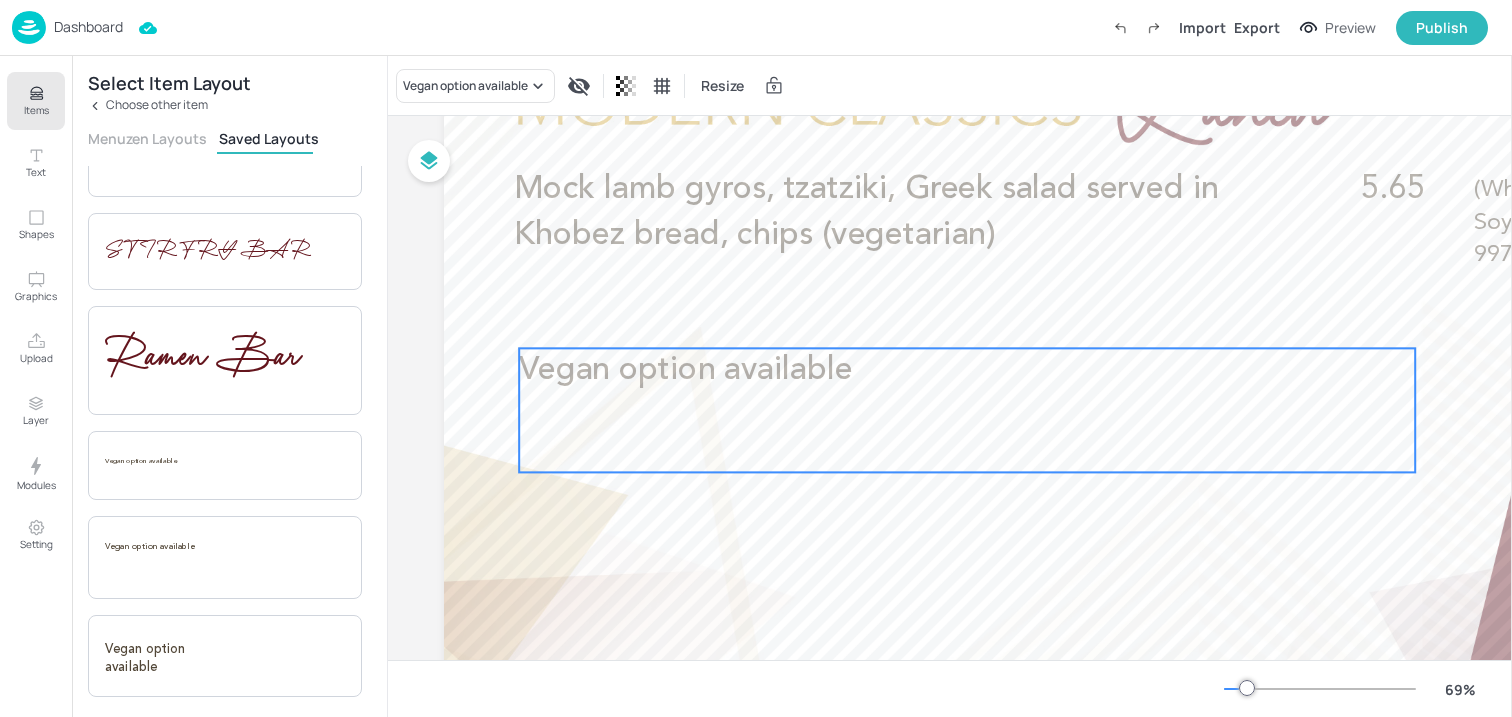 drag, startPoint x: 783, startPoint y: 250, endPoint x: 781, endPoint y: 406, distance: 156.01282 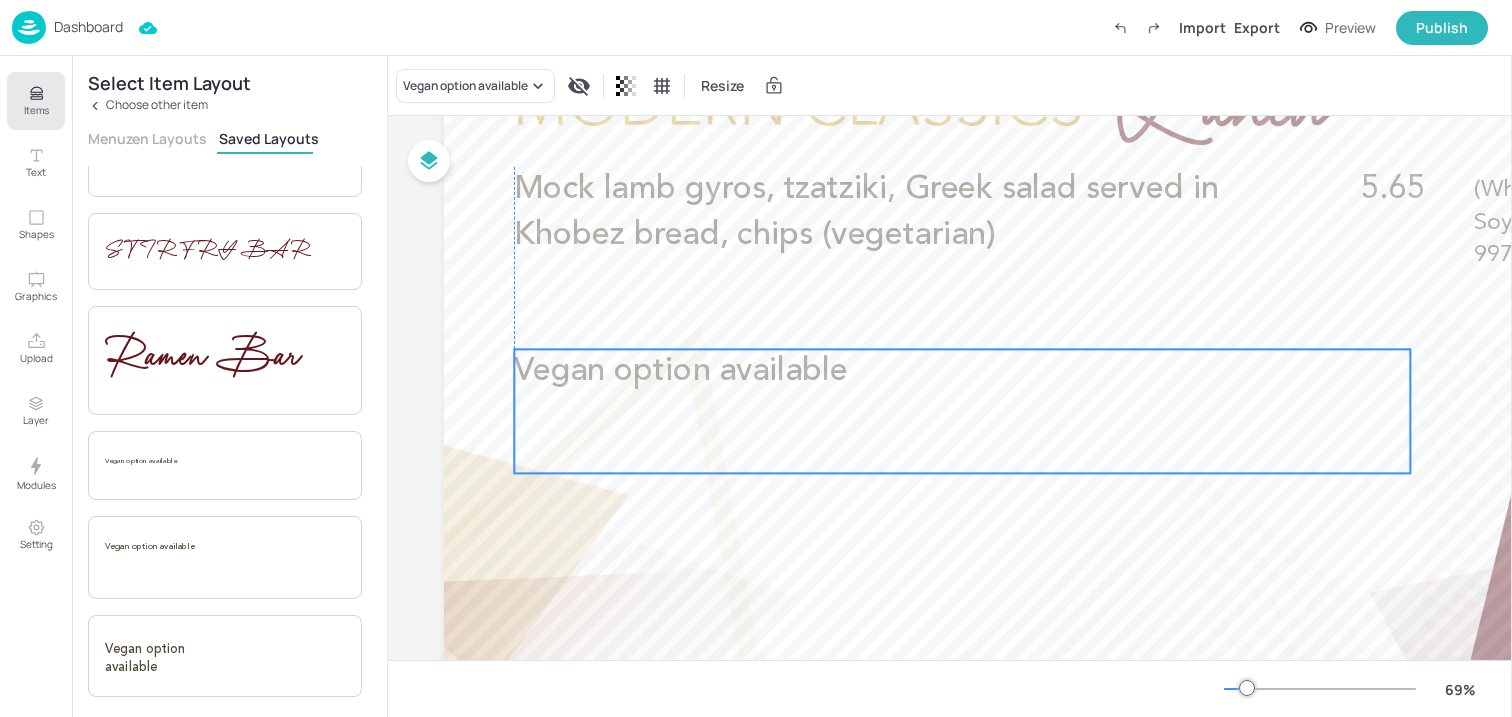 click on "Vegan option available" at bounding box center (962, 411) 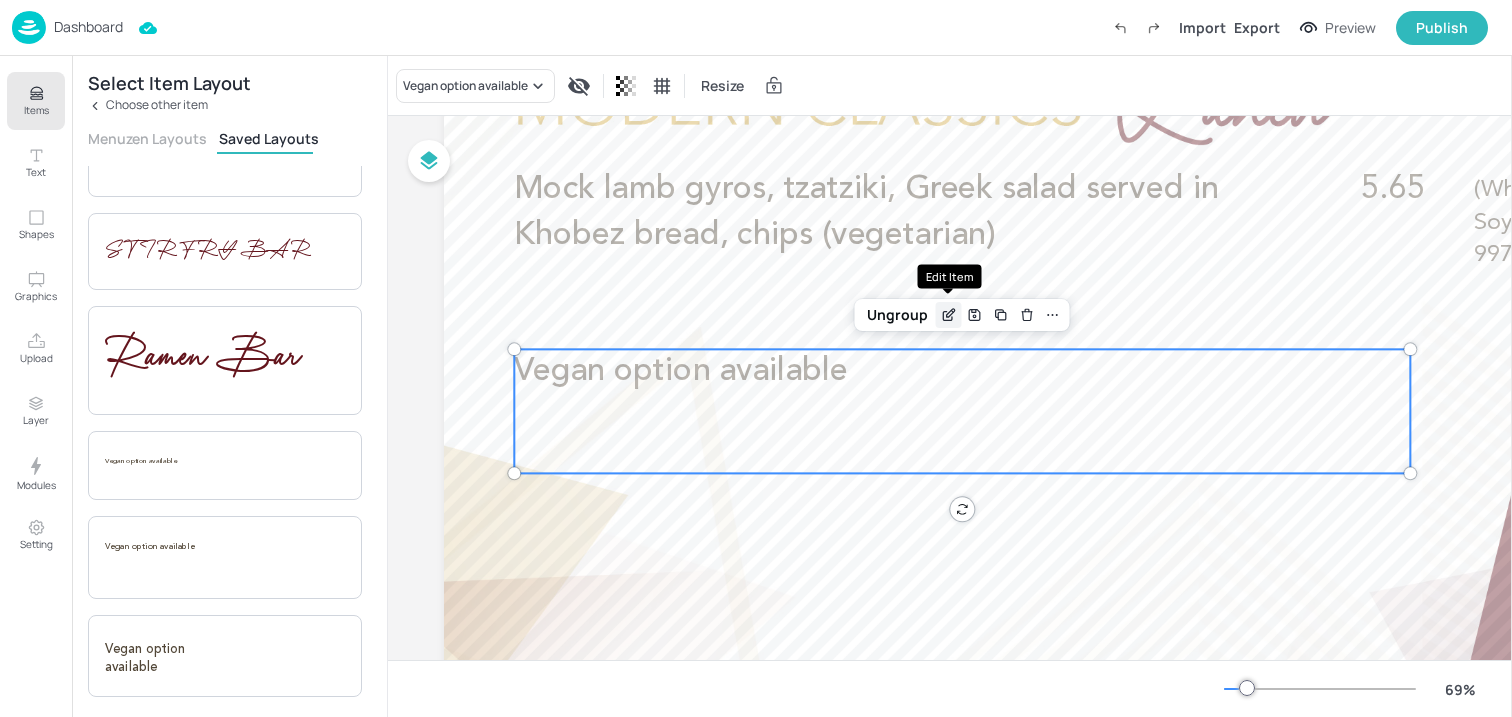 click 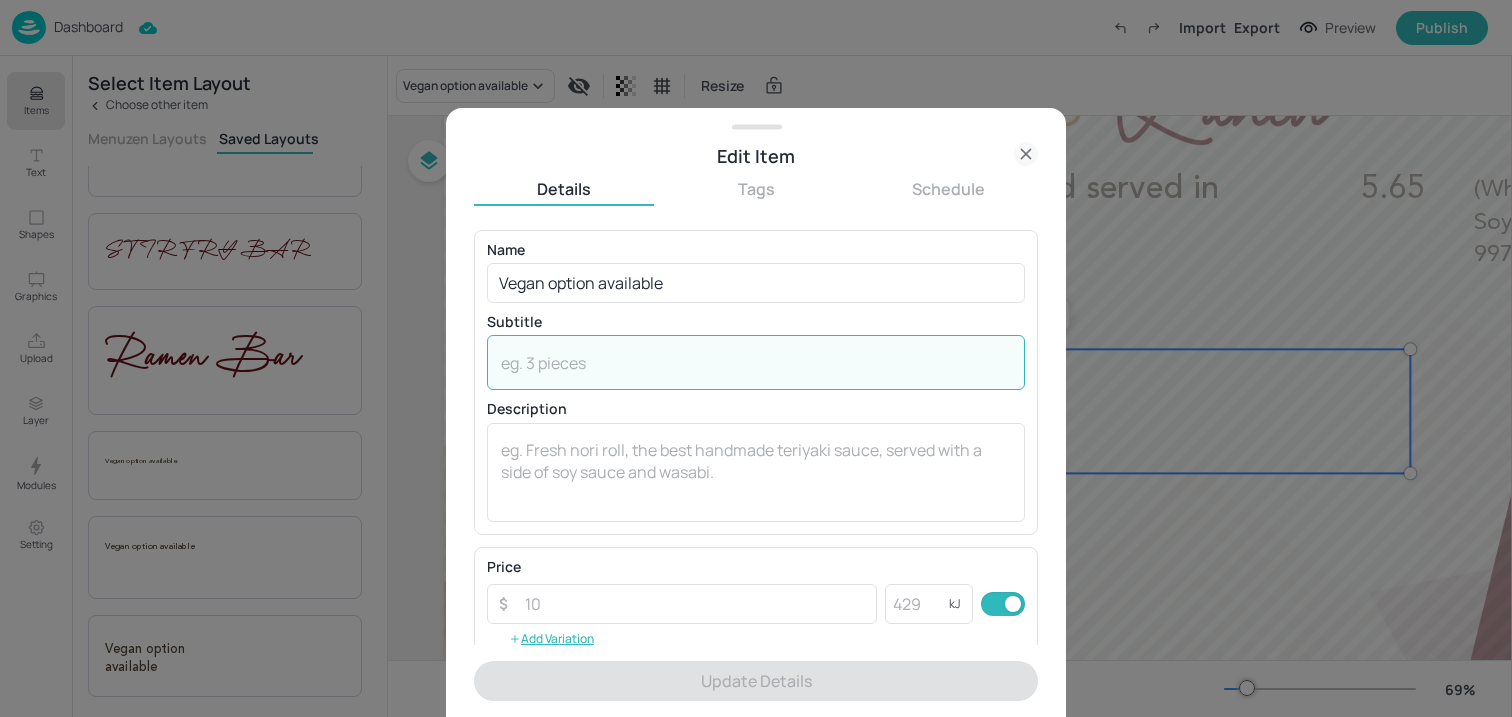 click at bounding box center [756, 363] 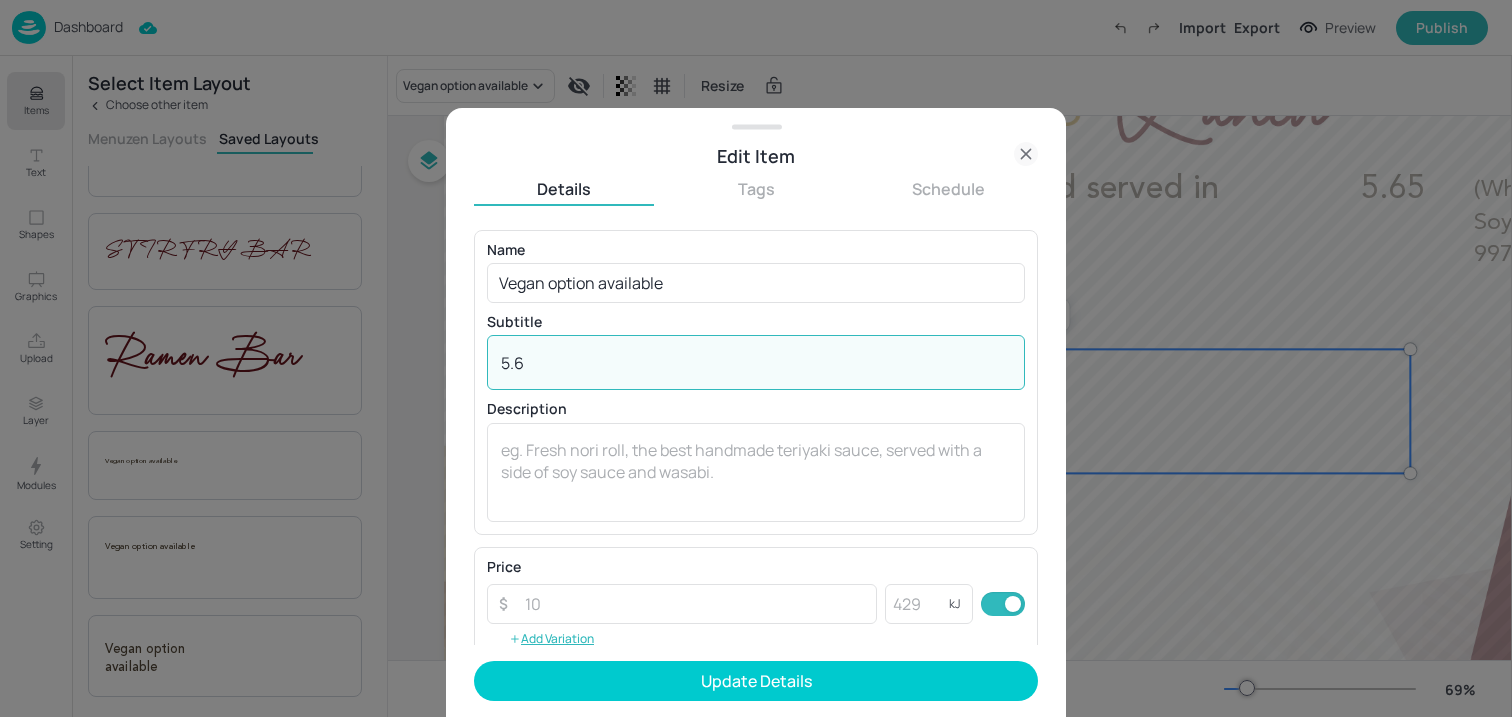 type on "5.65" 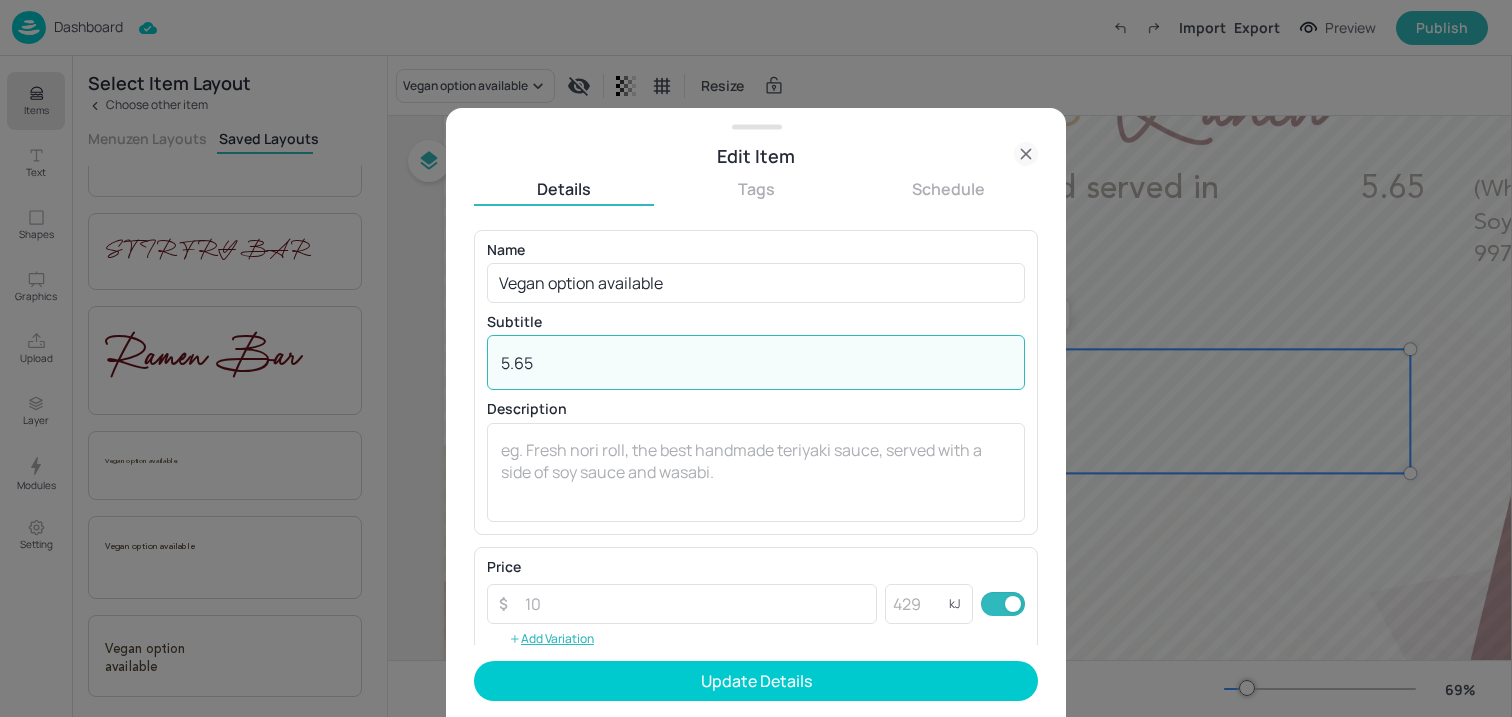 click on "5.65" at bounding box center [756, 363] 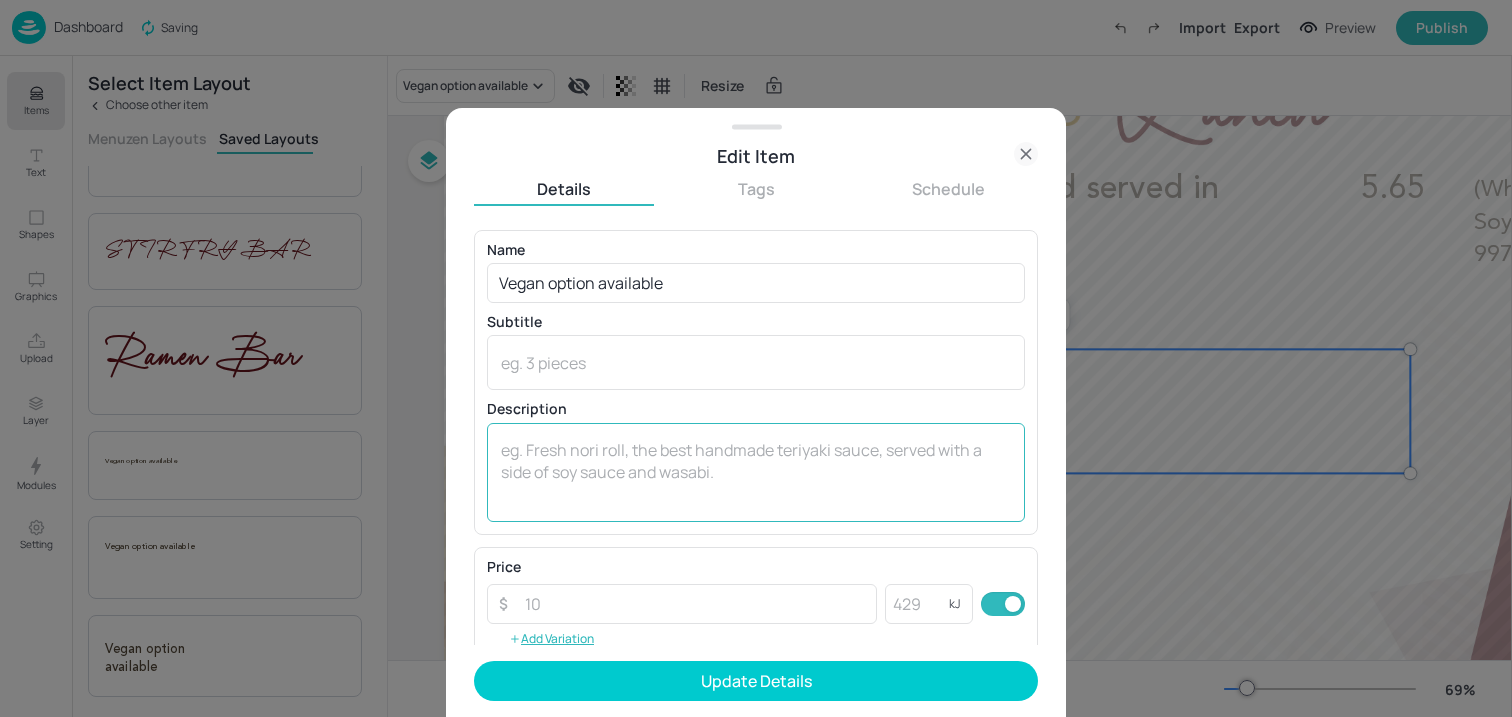 click on "x ​" at bounding box center [756, 472] 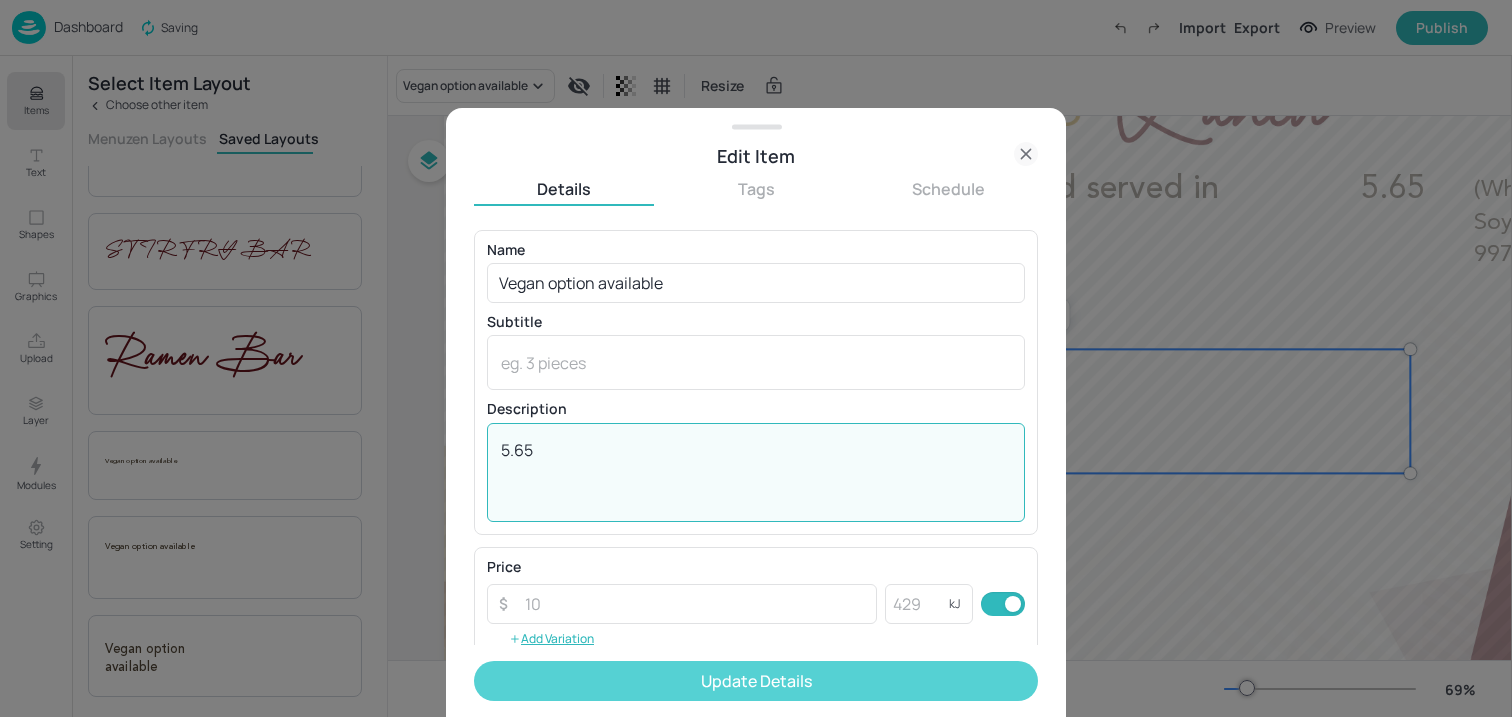 type on "5.65" 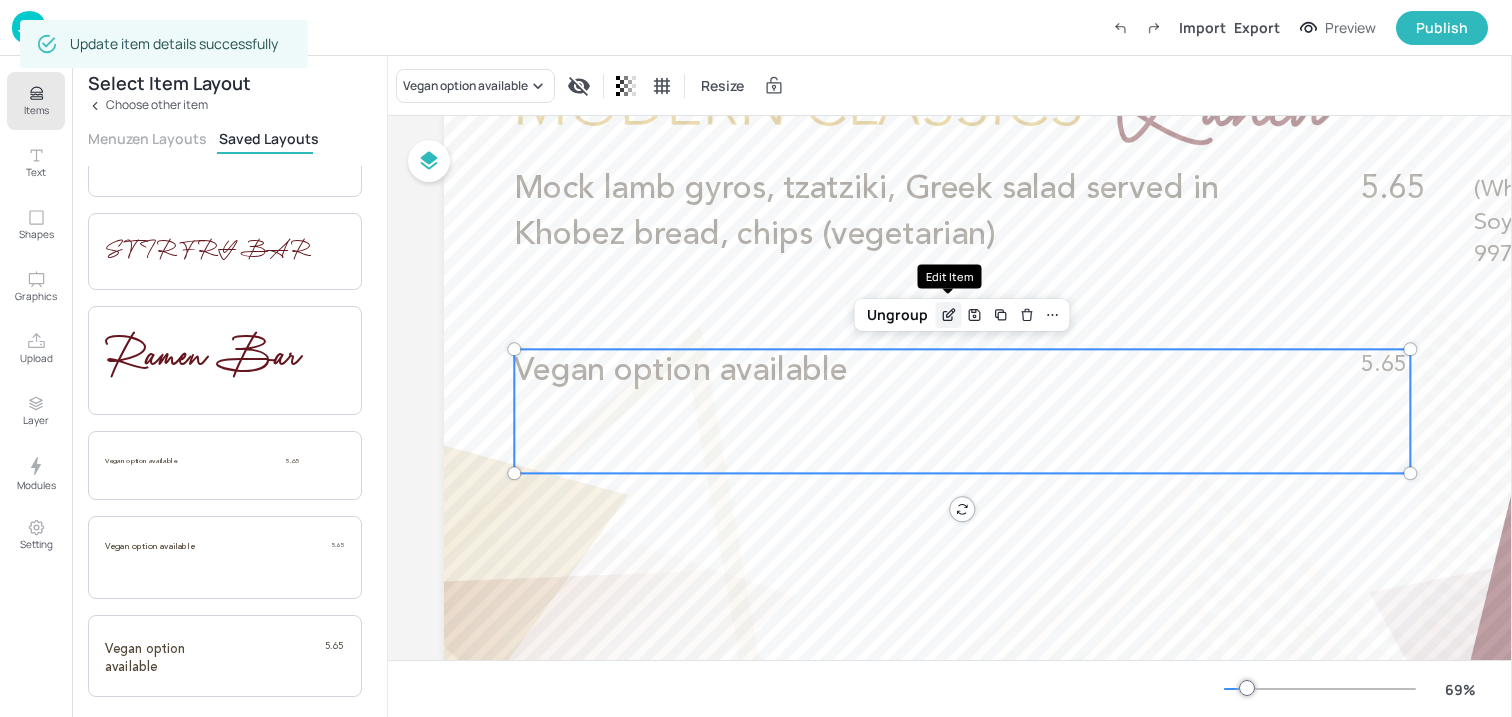 click 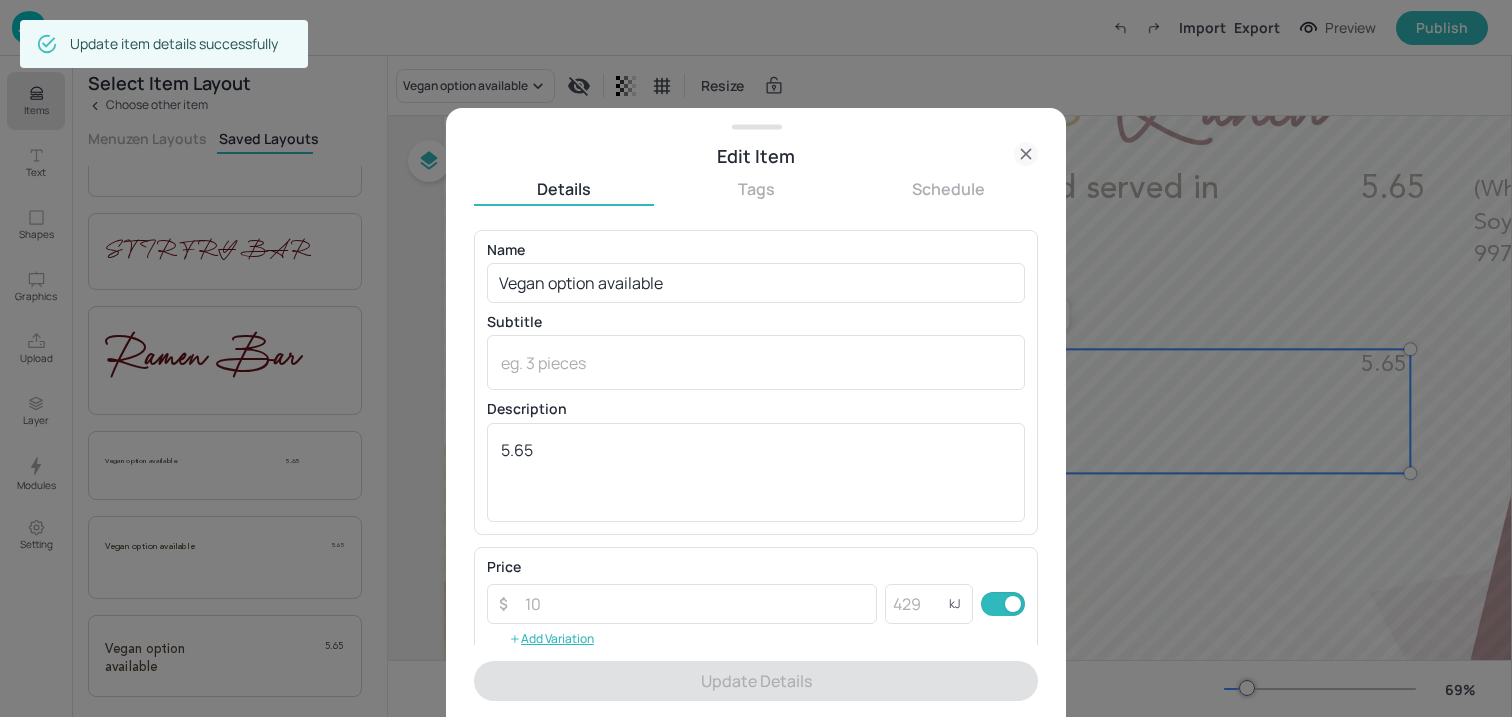 click on "Edit Item" at bounding box center (756, 156) 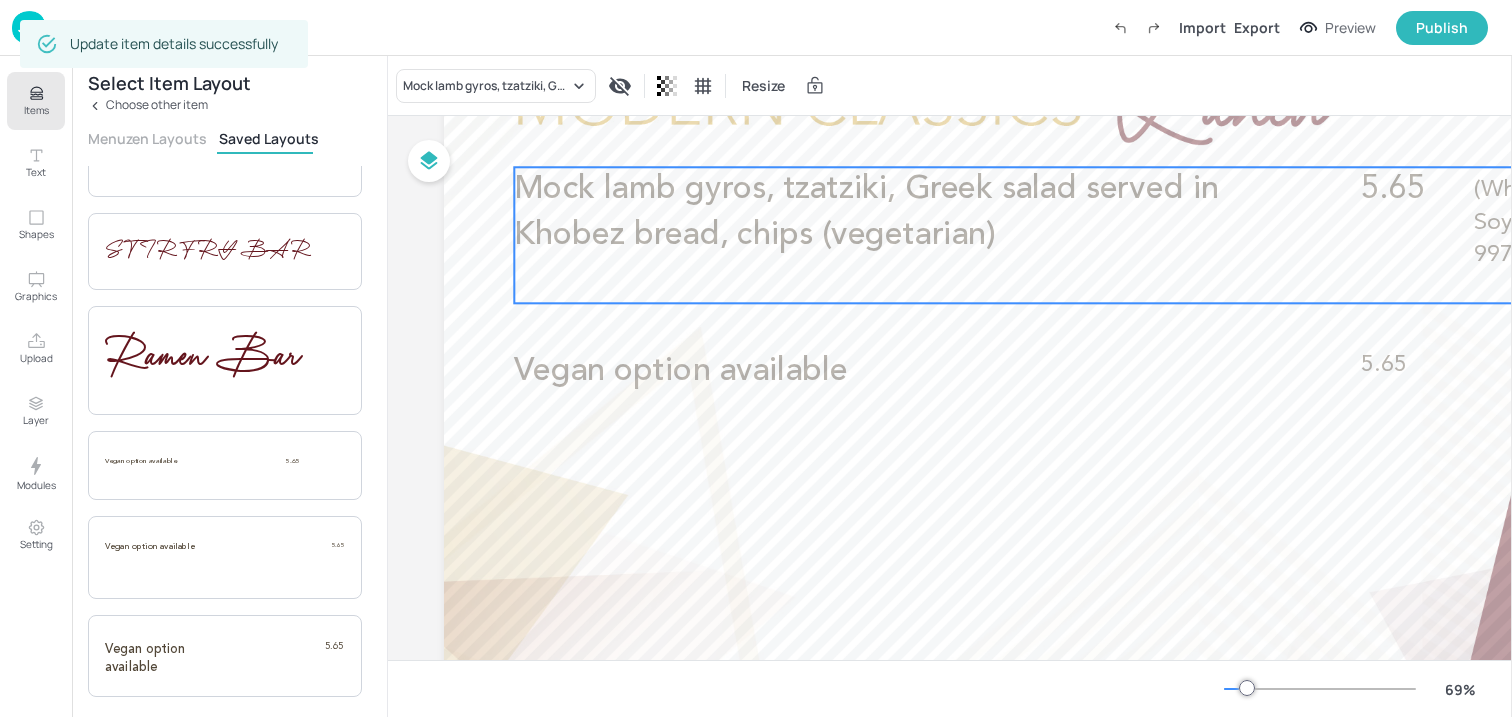 click on "Mock lamb gyros, tzatziki, Greek salad served in Khobez bread, chips (vegetarian)" at bounding box center (900, 212) 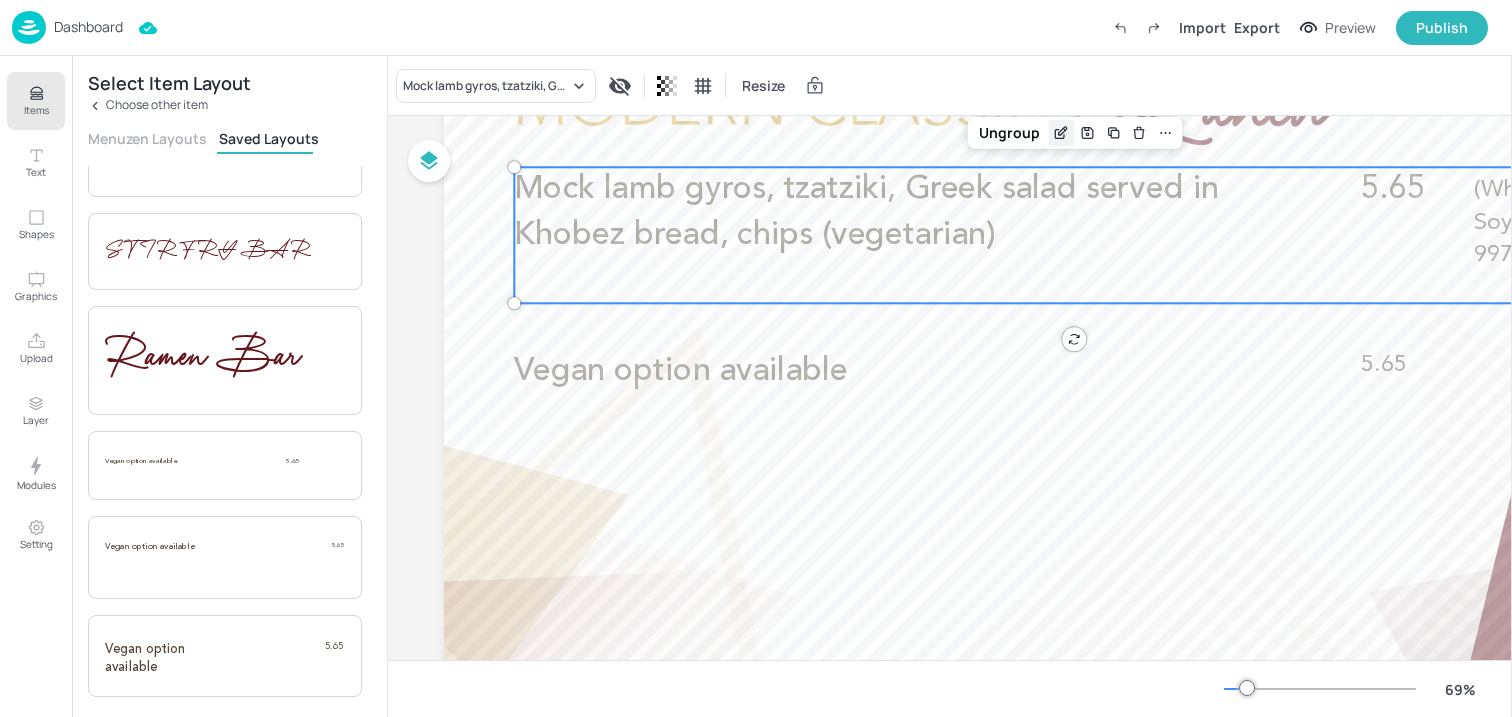 click 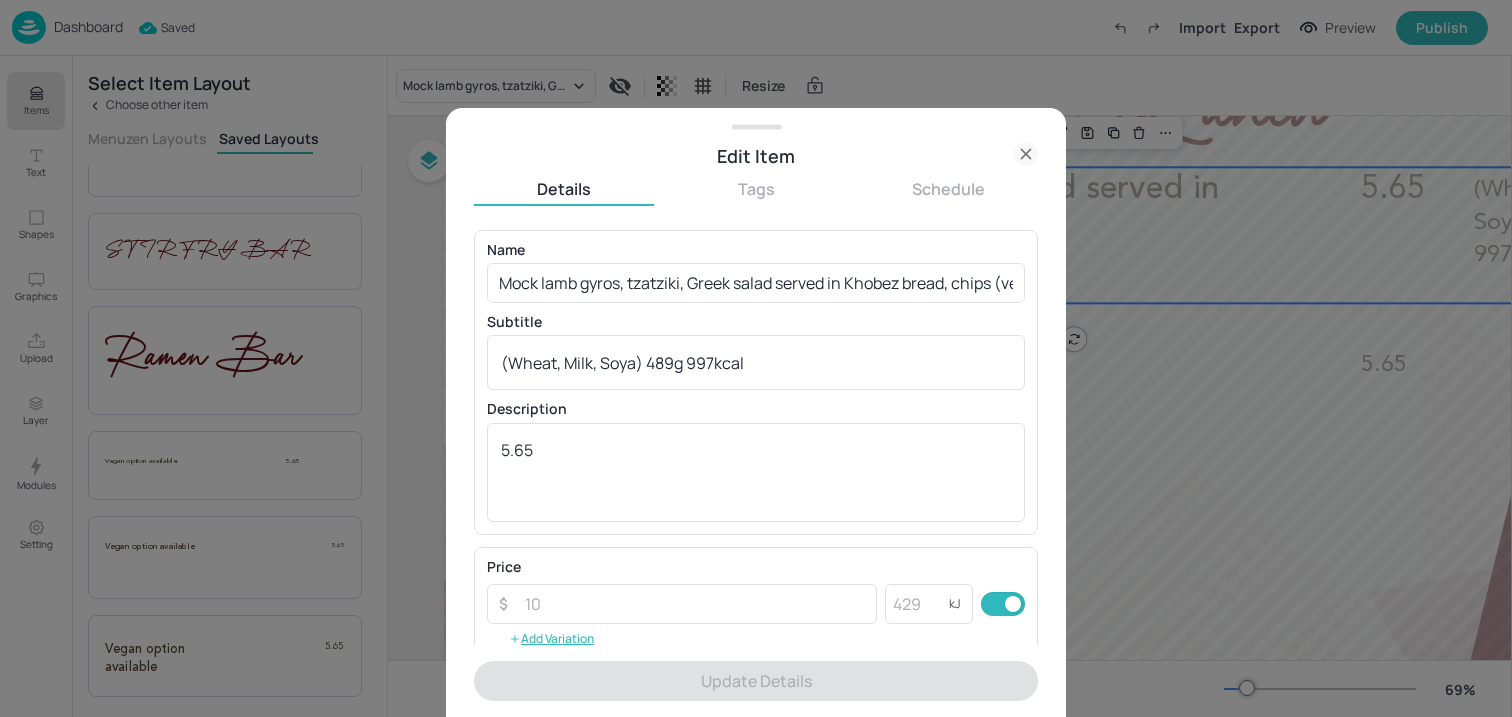click on "Edit Item" at bounding box center [756, 156] 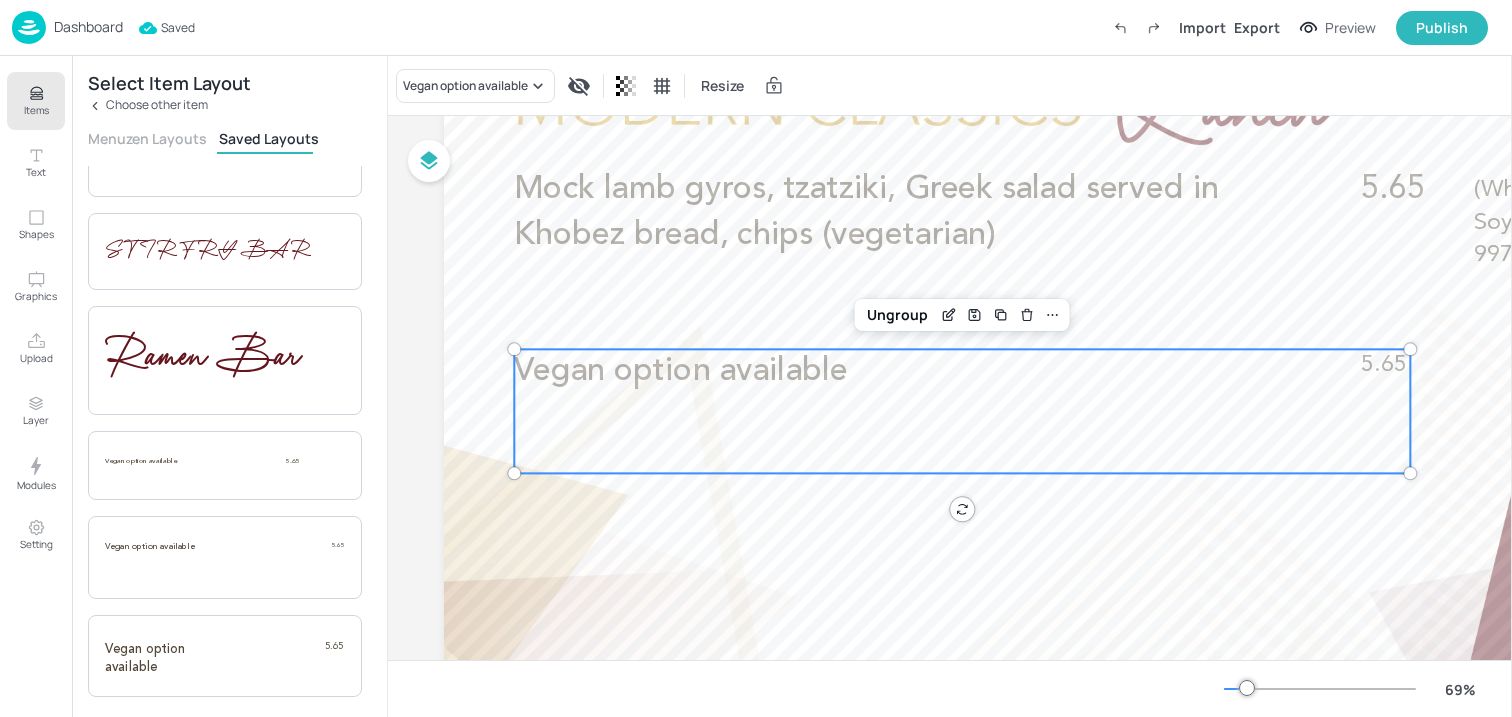 click on "Vegan option available 5.65" at bounding box center (962, 411) 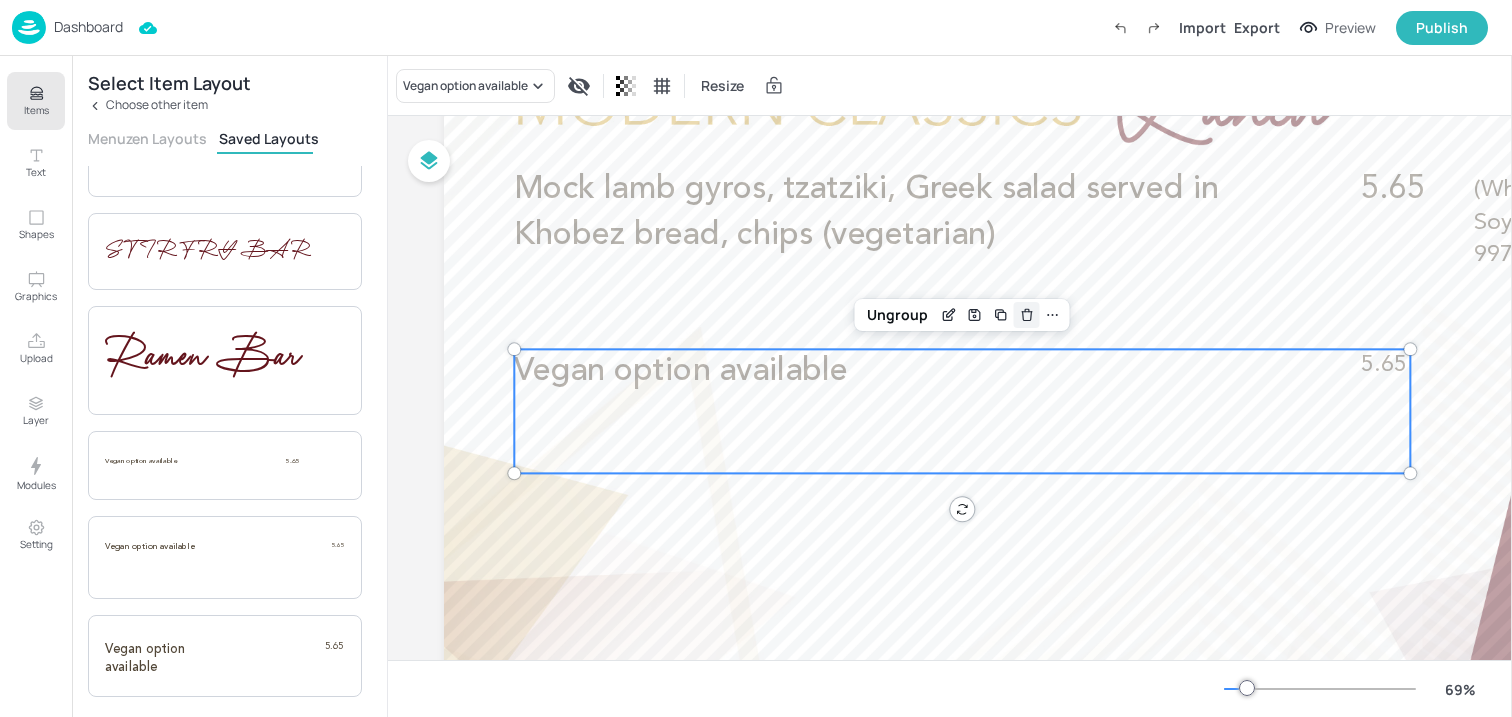click 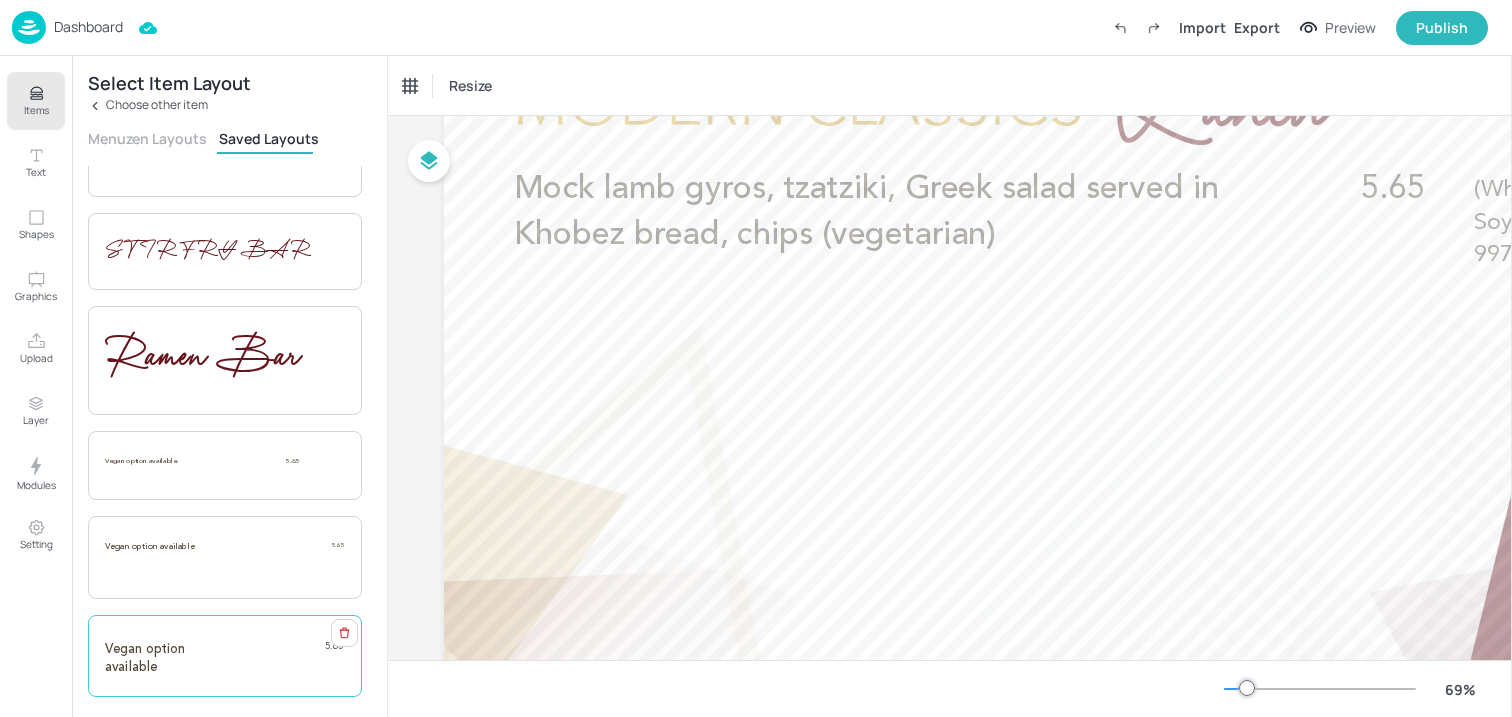click on "Vegan option available" at bounding box center [145, 659] 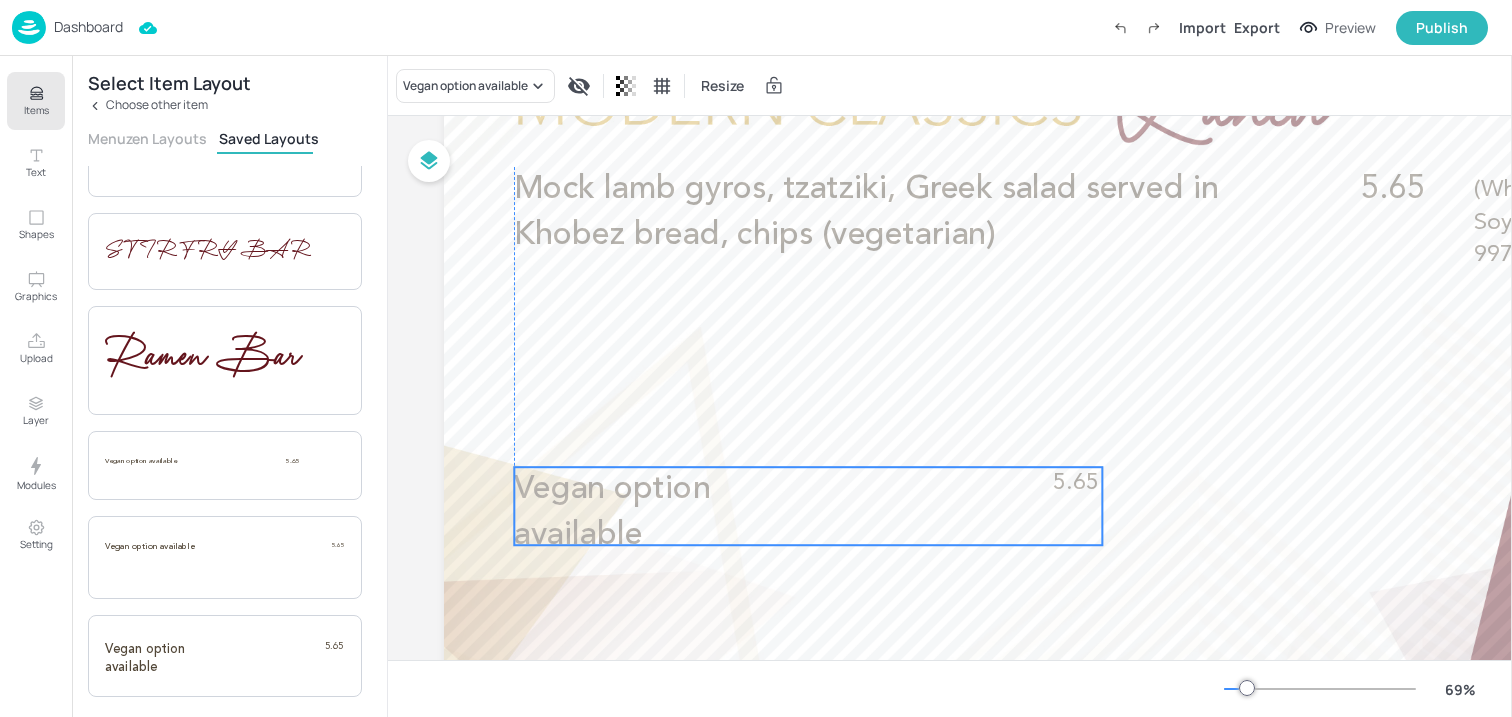 drag, startPoint x: 543, startPoint y: 540, endPoint x: 593, endPoint y: 422, distance: 128.15616 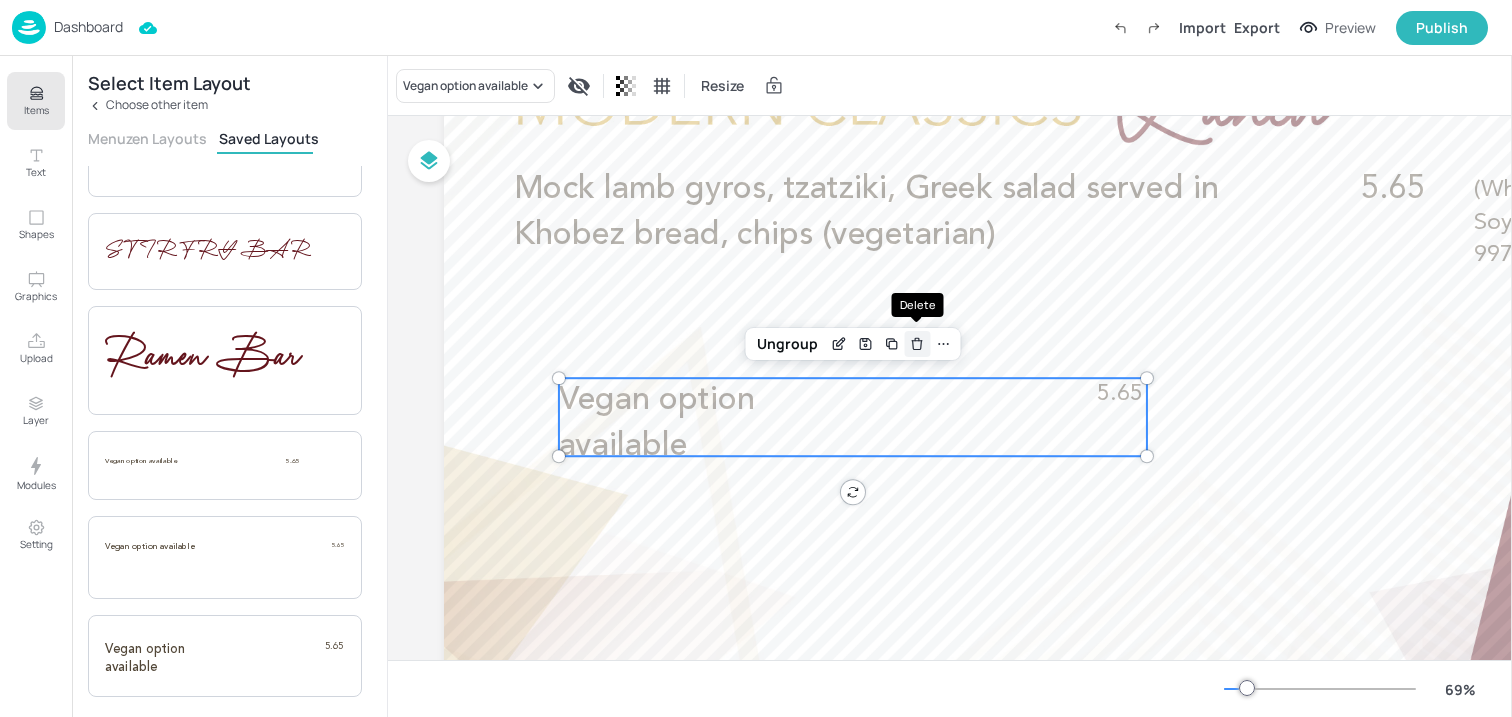 click 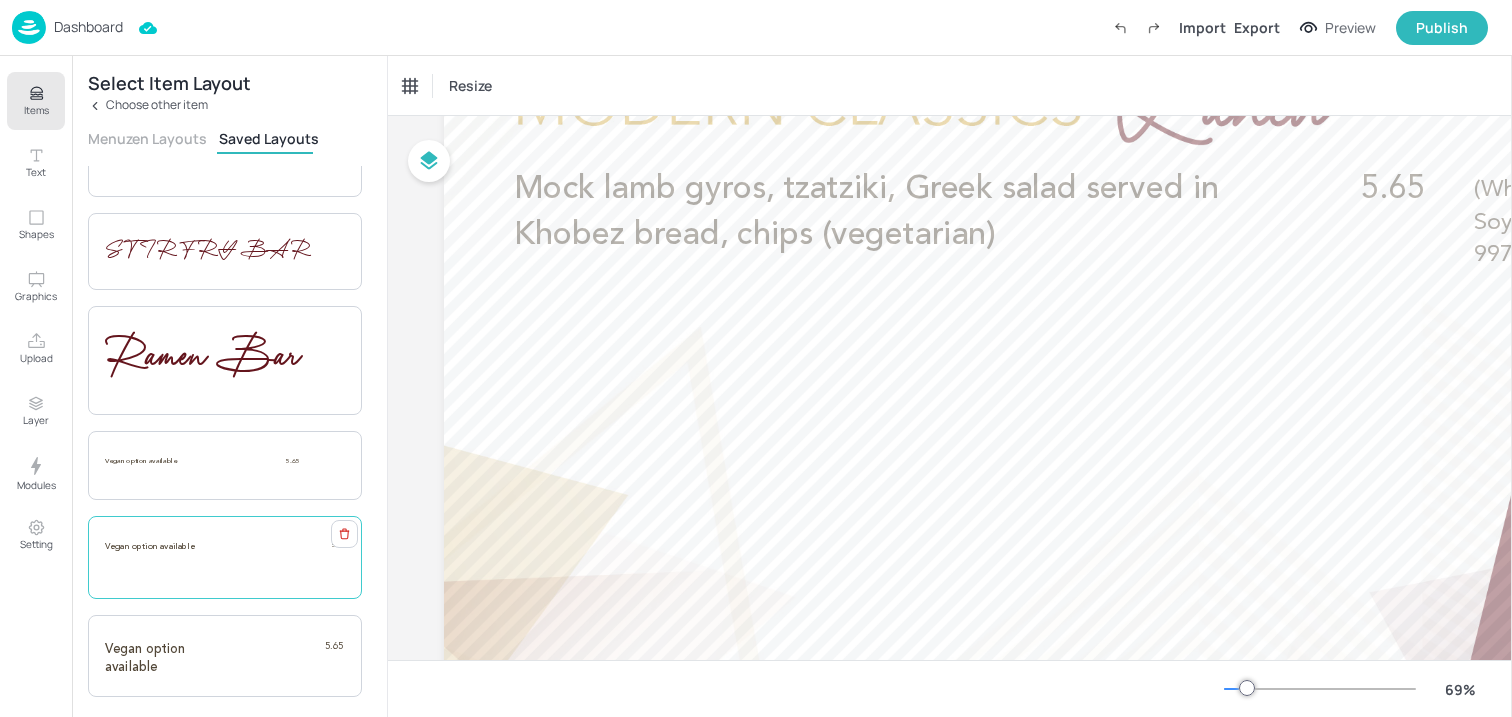click on "Vegan option available 5.65" at bounding box center [225, 557] 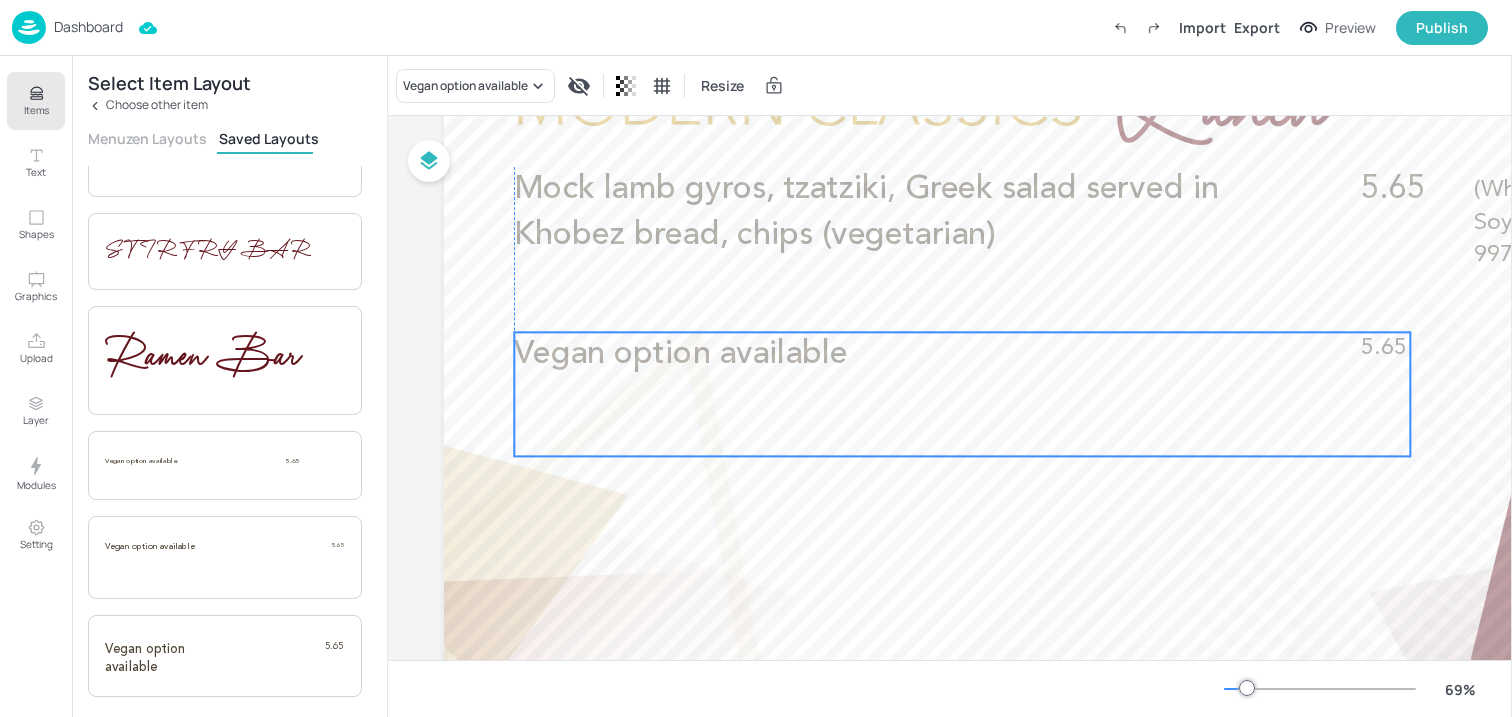 drag, startPoint x: 684, startPoint y: 298, endPoint x: 675, endPoint y: 426, distance: 128.31601 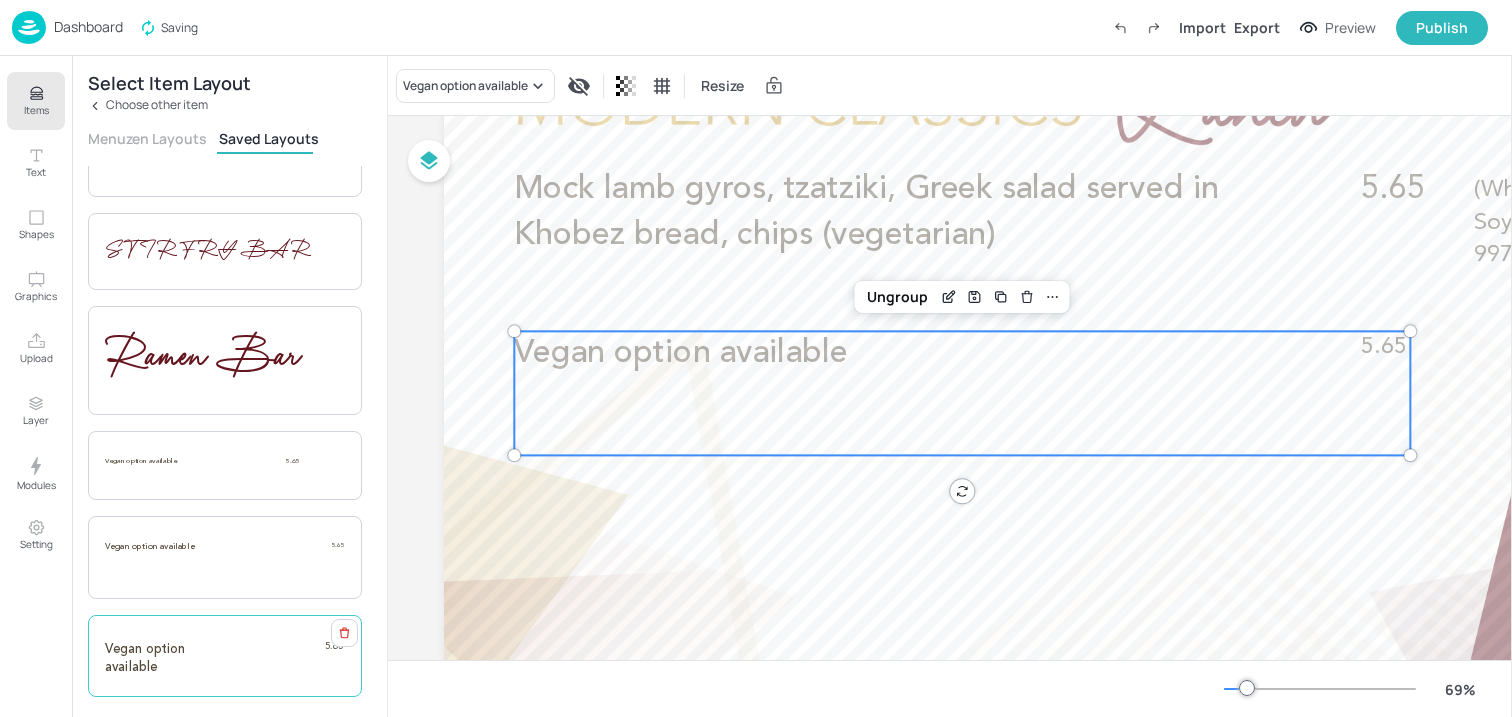 click on "Vegan option available 5.65" at bounding box center [225, 656] 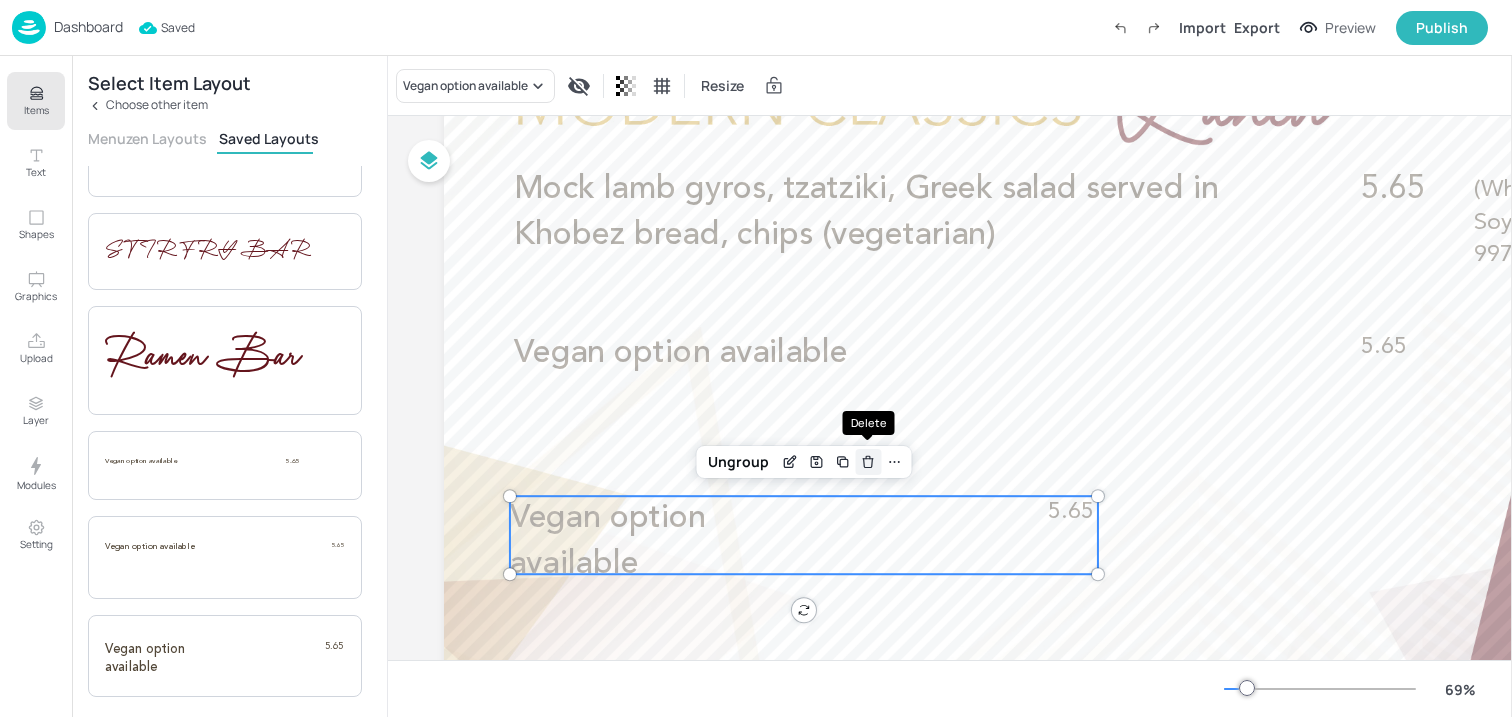 click 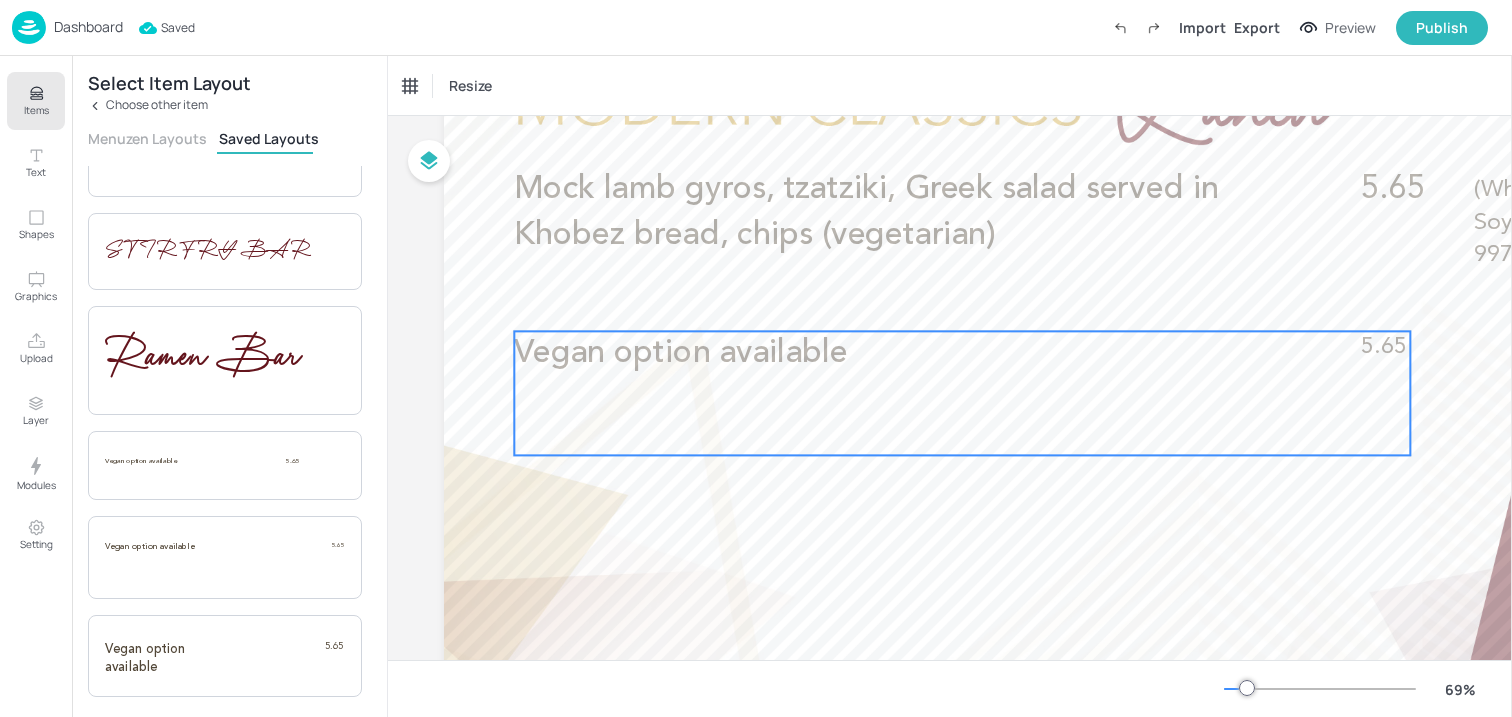click on "Vegan option available 5.65" at bounding box center (962, 393) 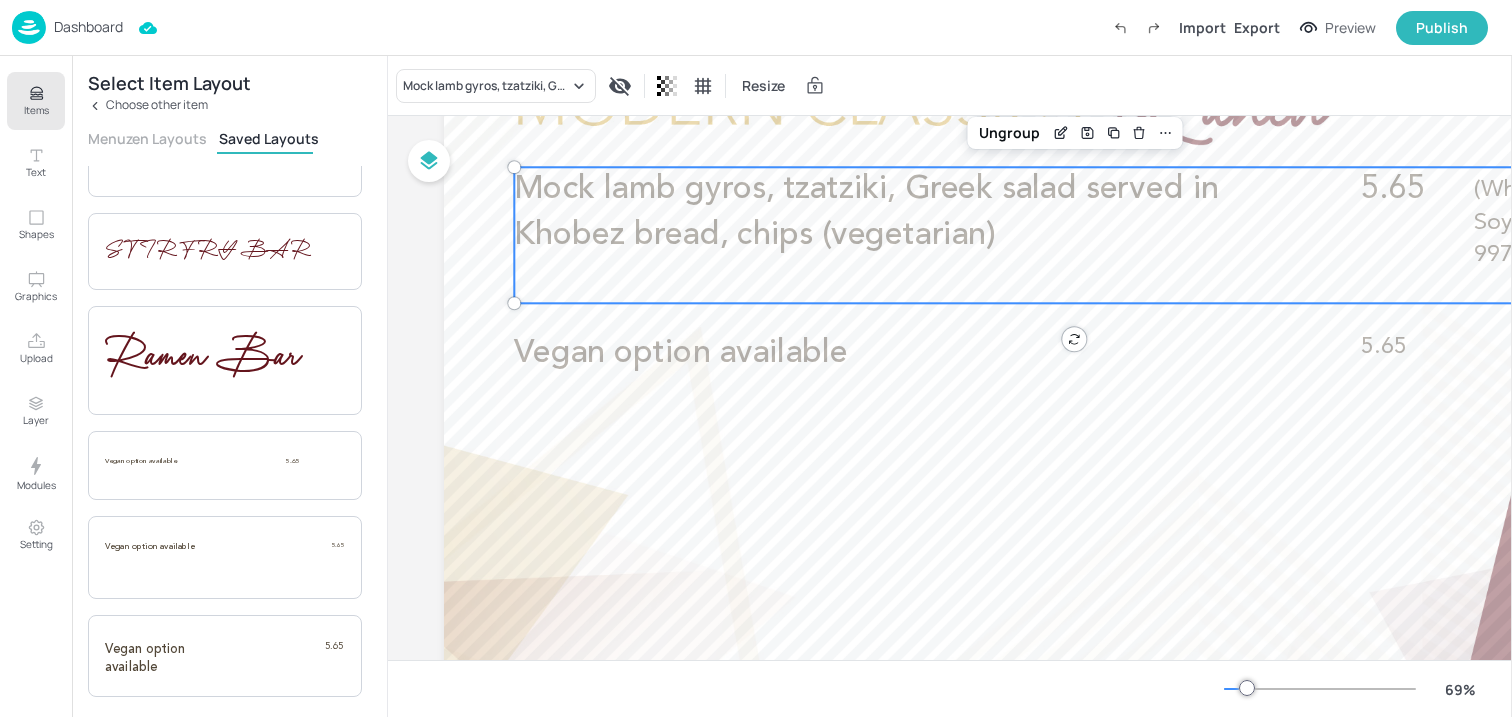 click on "Mock lamb gyros, tzatziki, Greek salad served in Khobez bread, chips (vegetarian)" at bounding box center (900, 212) 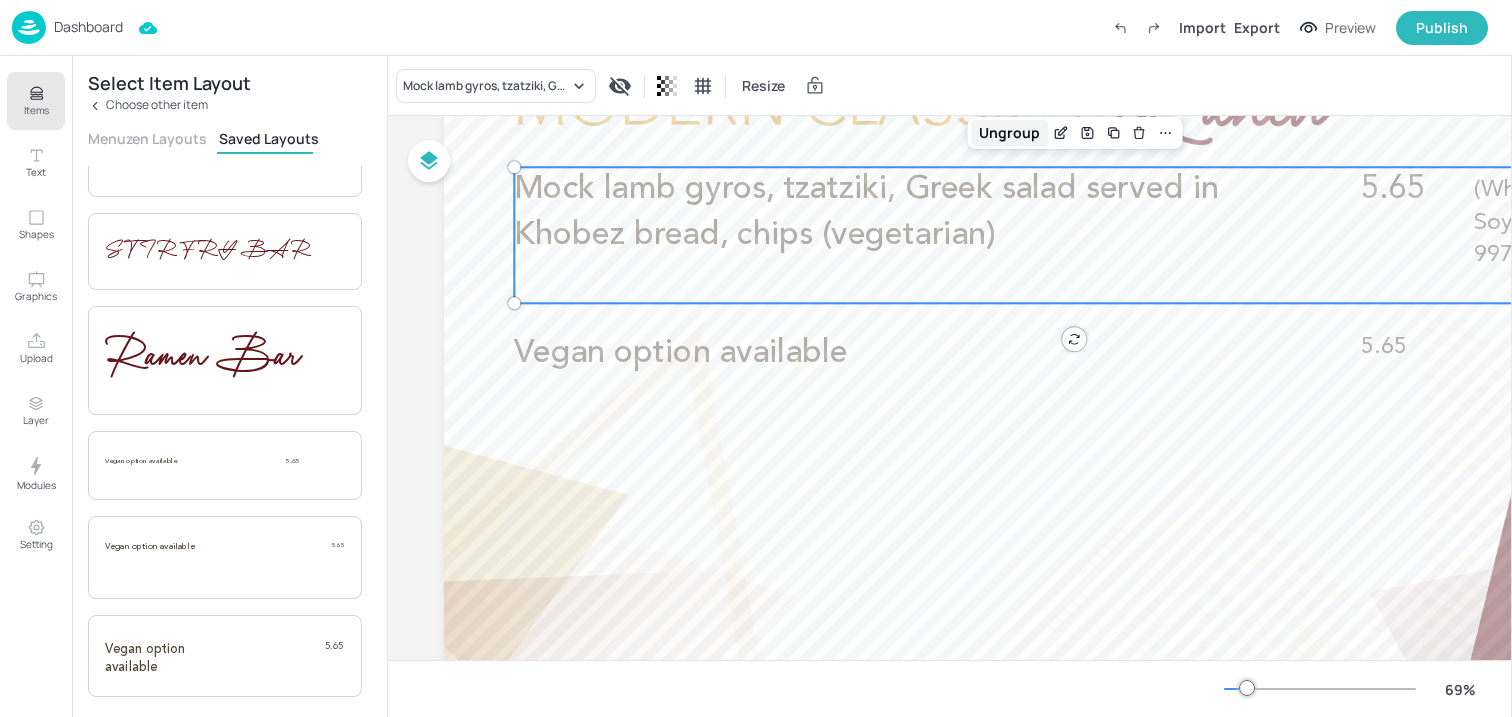 click on "Ungroup" at bounding box center [1009, 133] 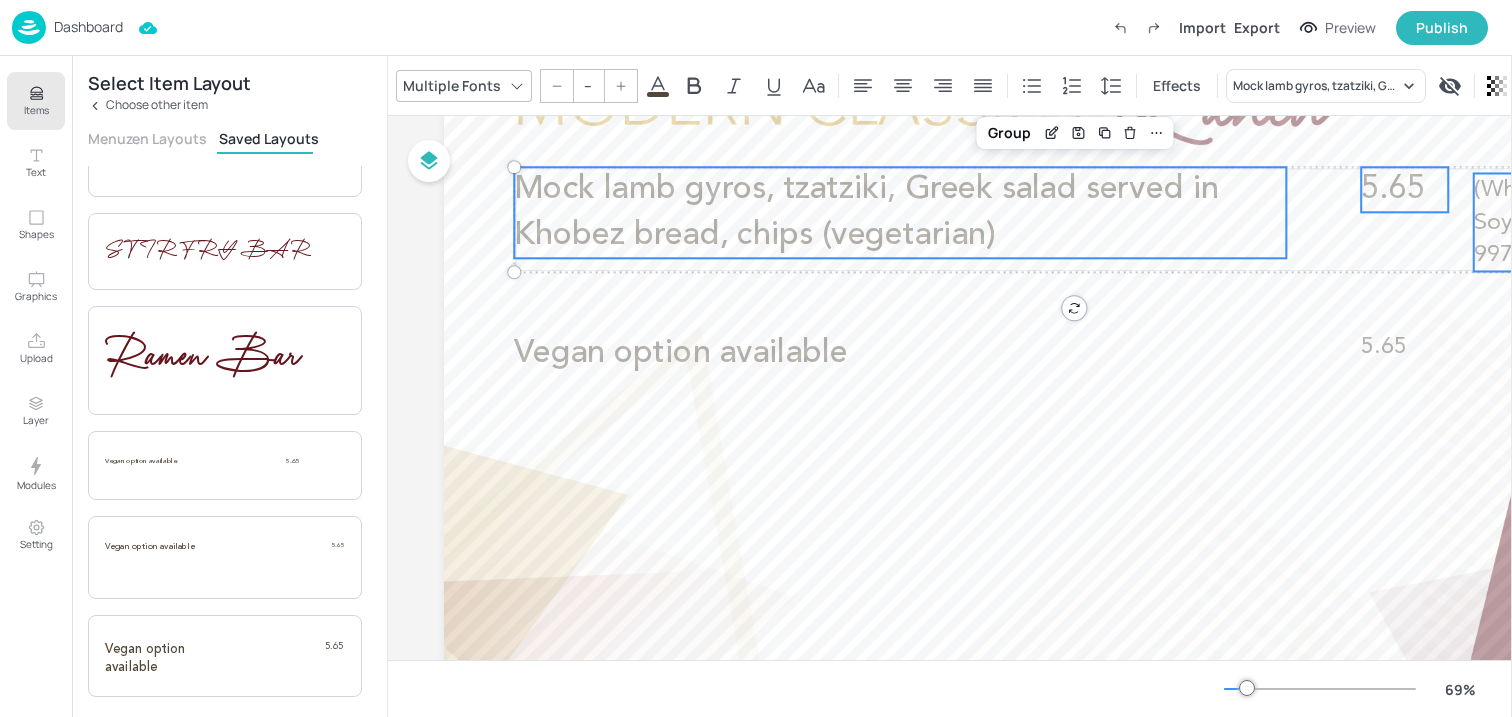 click on "5.65" at bounding box center [1392, 189] 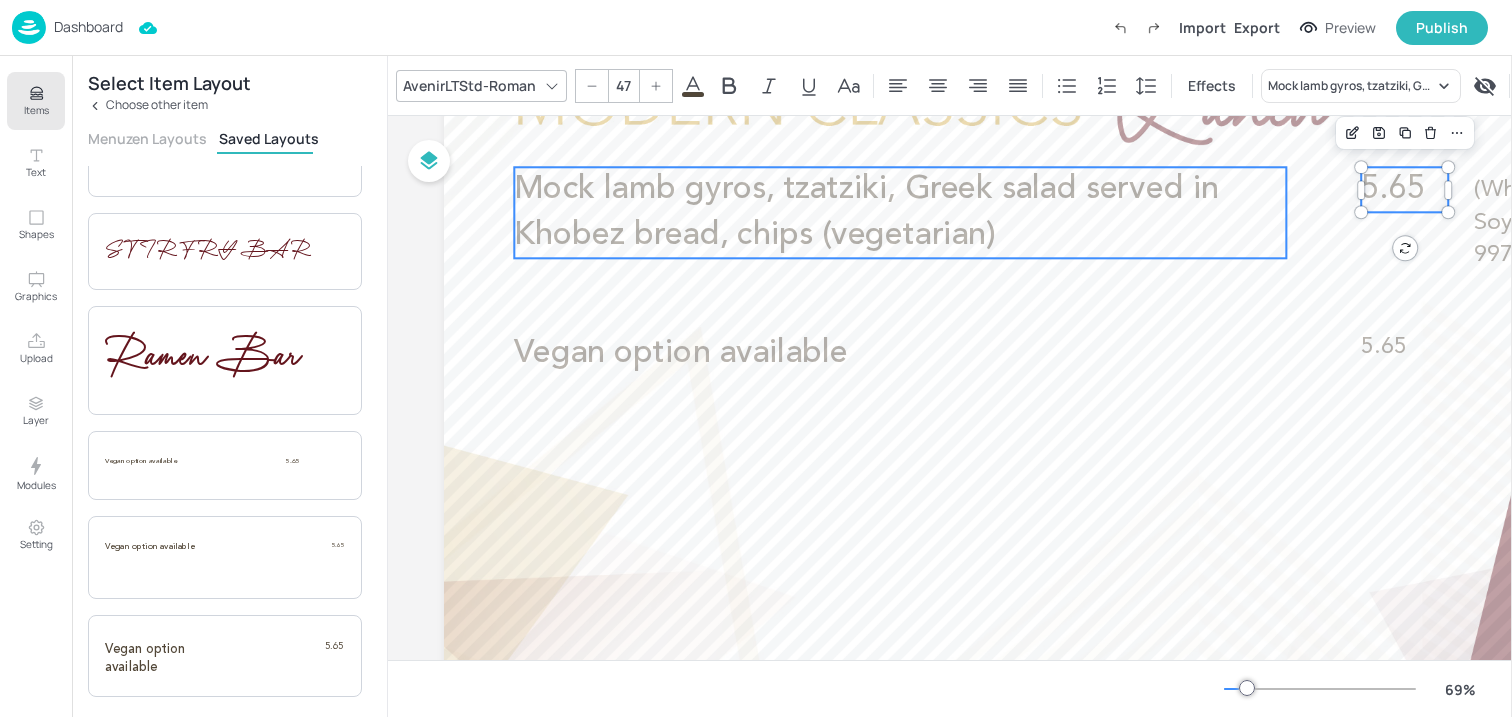 click on "Mock lamb gyros, tzatziki, Greek salad served in Khobez bread, chips (vegetarian)" at bounding box center (900, 212) 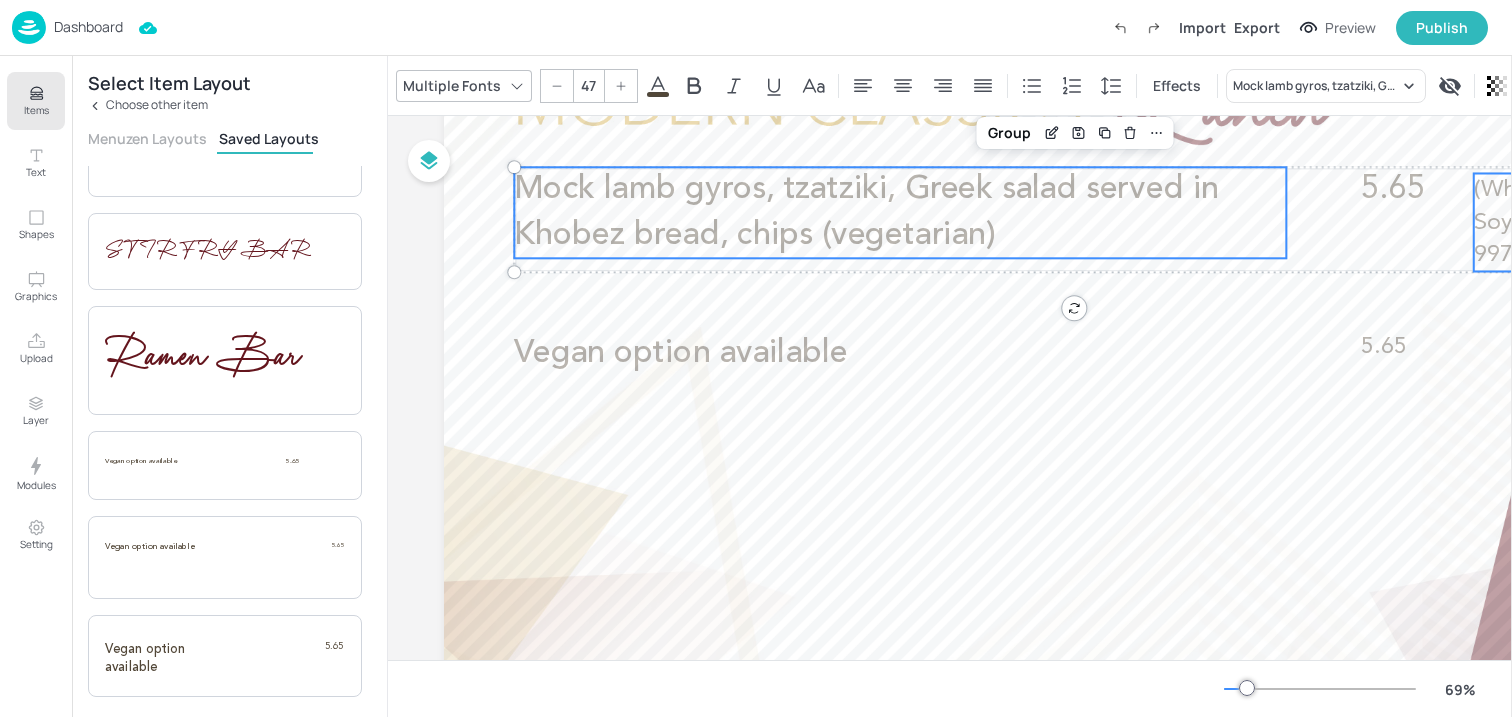 type on "--" 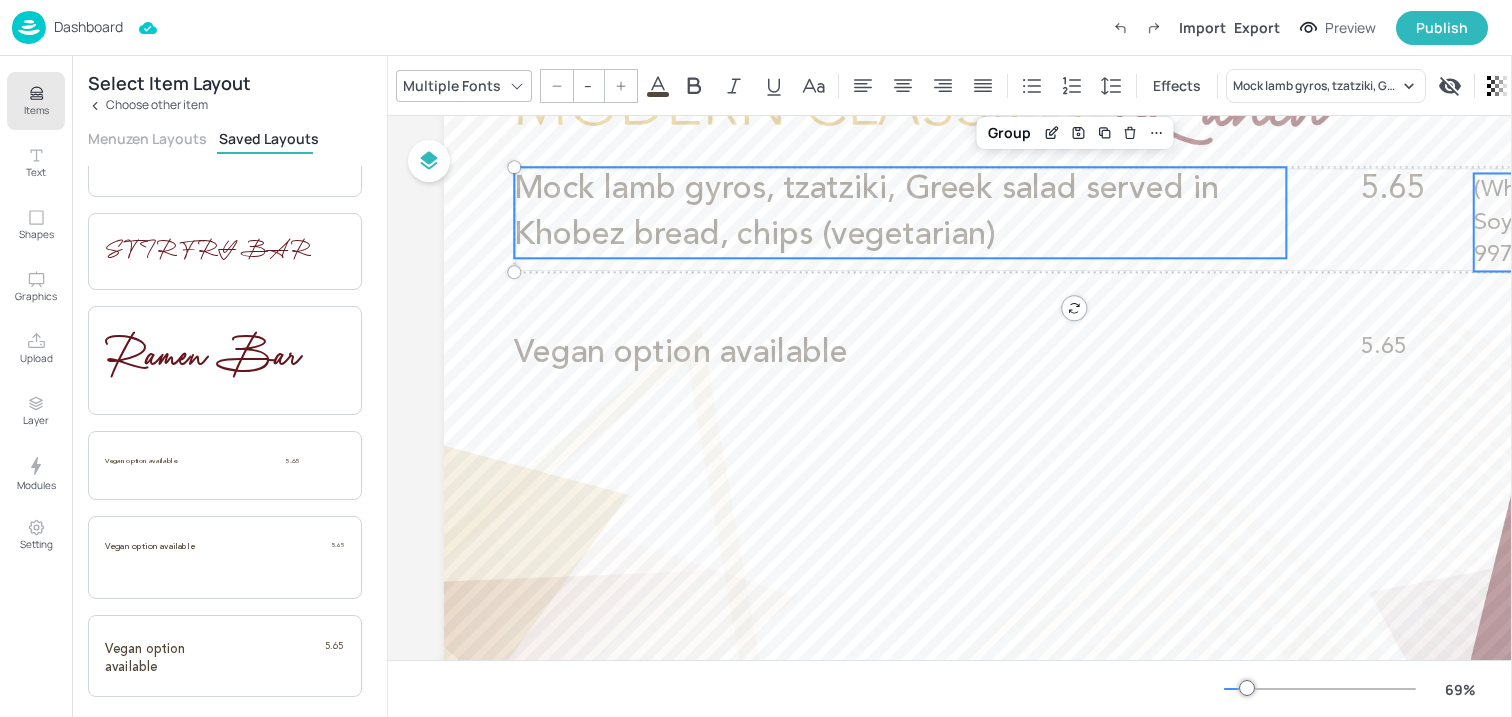 click on "(Wheat, Milk, Soya) 489g 997kcal" at bounding box center [1554, 222] 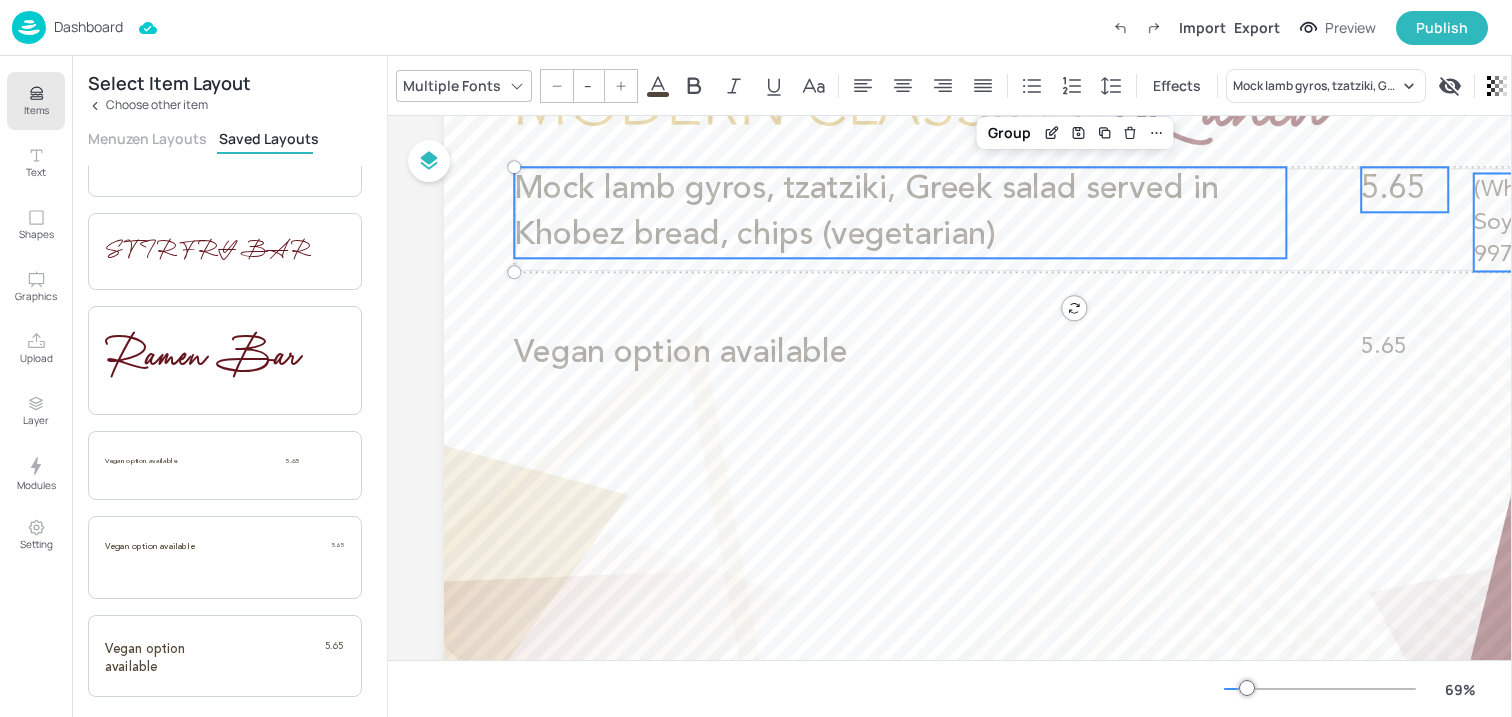 click on "5.65" at bounding box center (1392, 189) 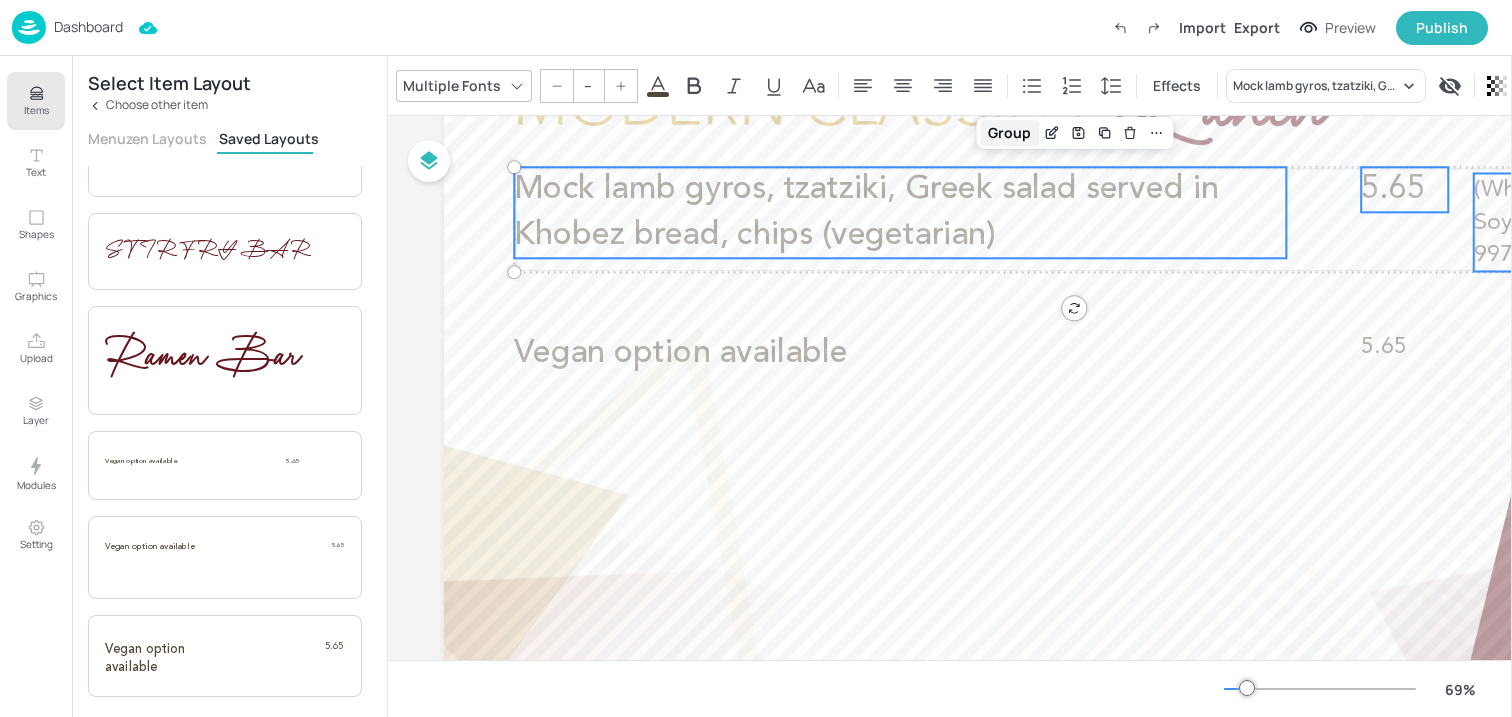 click on "Group" at bounding box center (1009, 133) 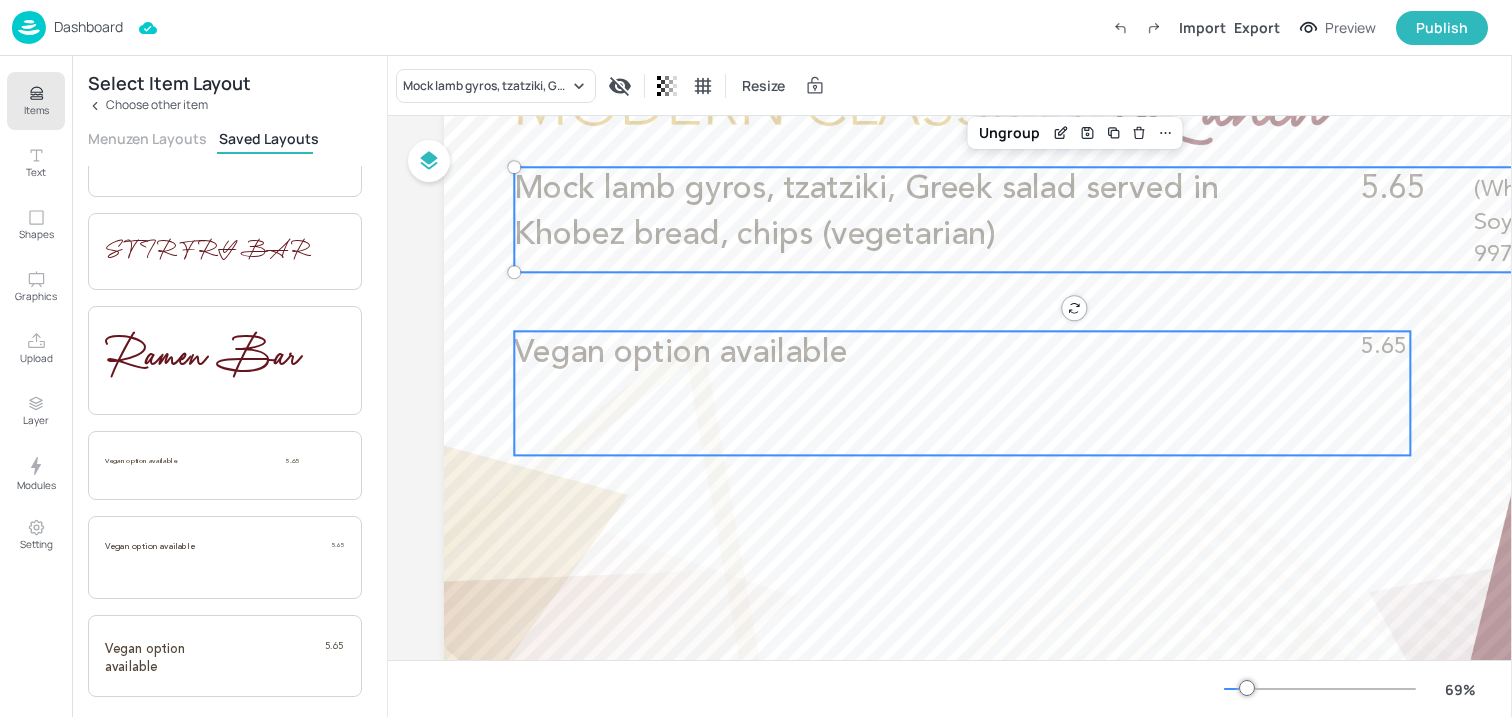 click on "Vegan option available" at bounding box center (888, 353) 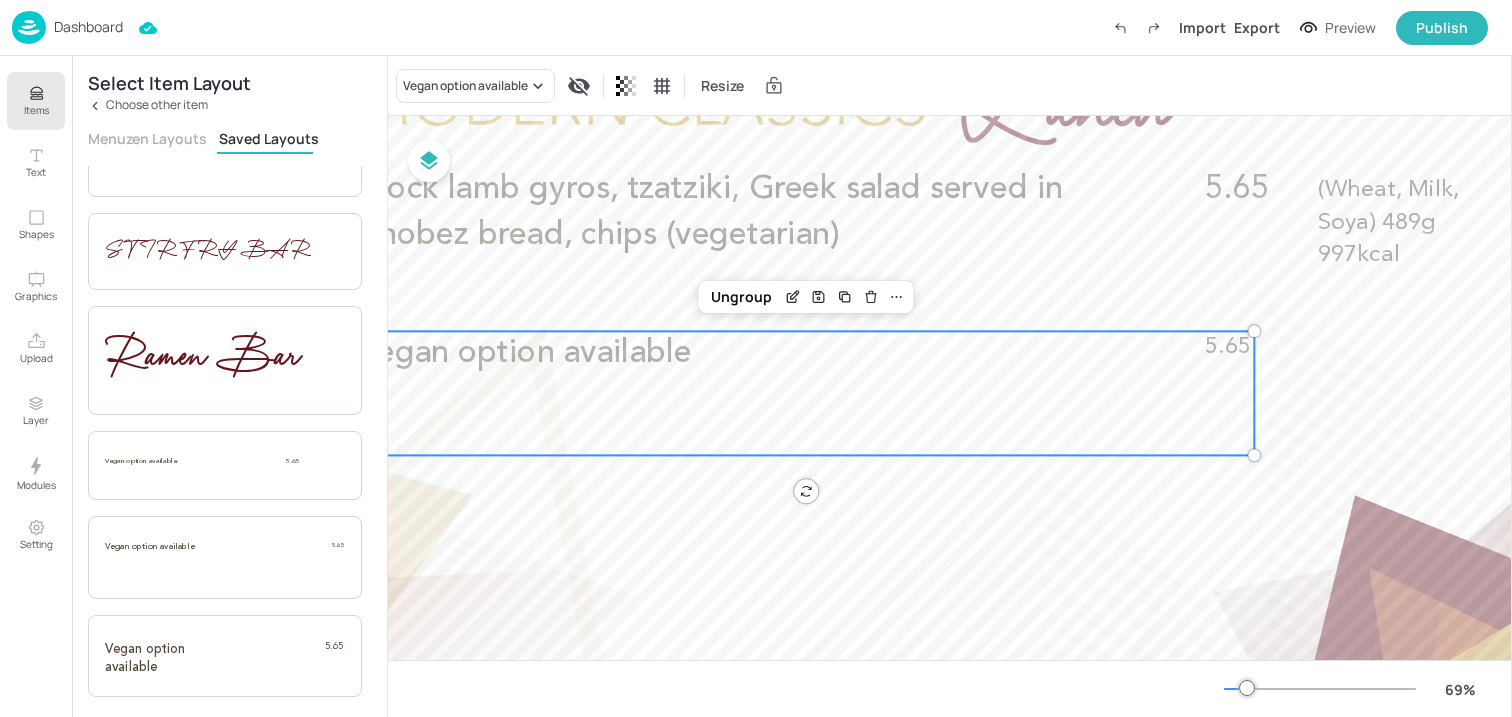 scroll, scrollTop: 167, scrollLeft: 161, axis: both 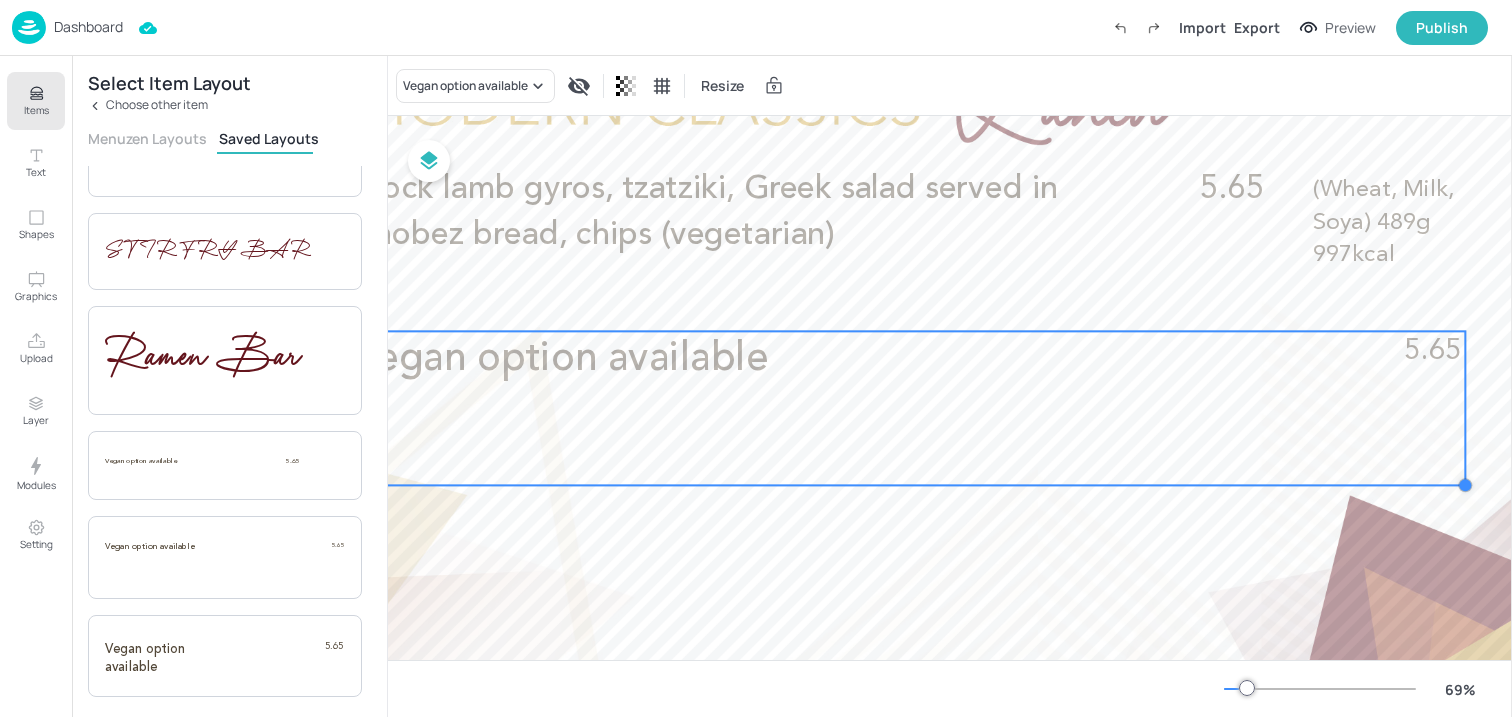 drag, startPoint x: 1250, startPoint y: 454, endPoint x: 1466, endPoint y: 444, distance: 216.23135 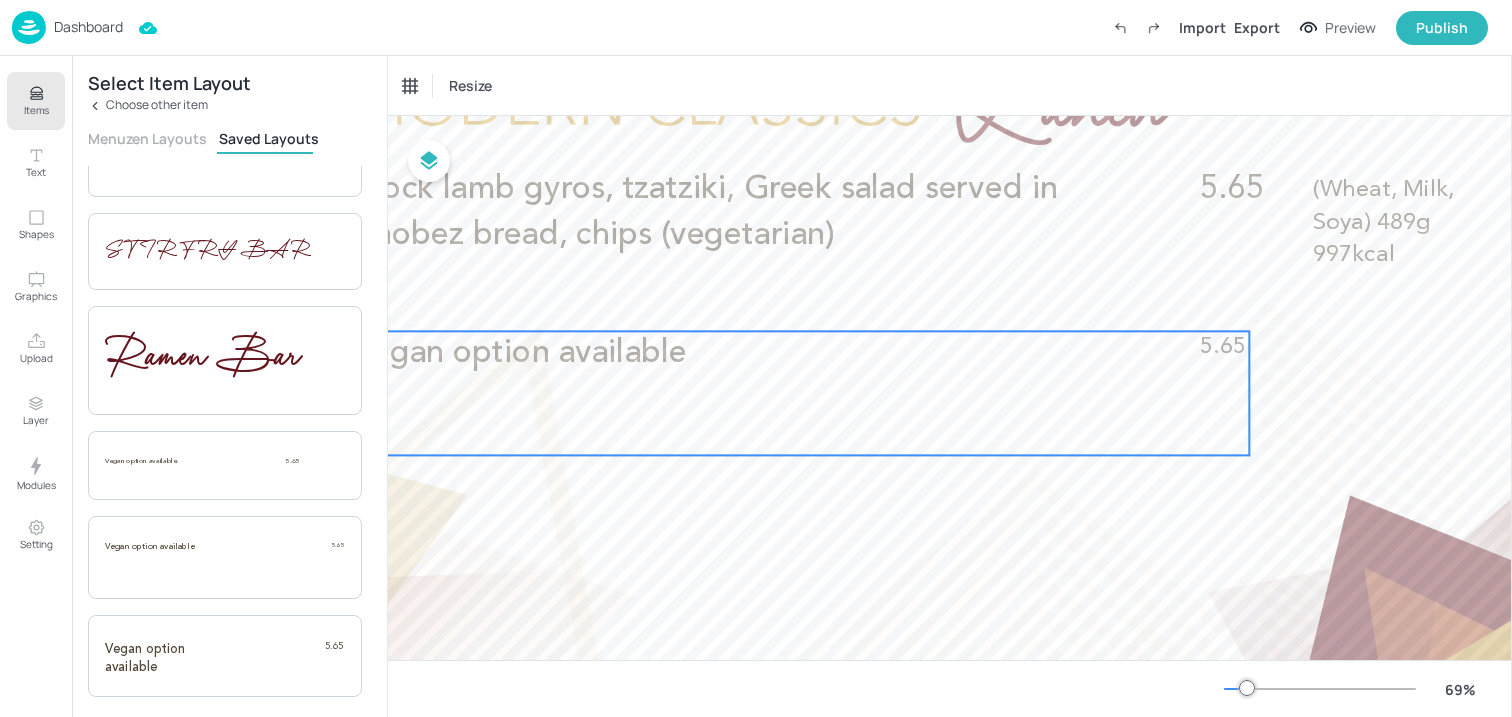 click on "Vegan option available" at bounding box center (727, 353) 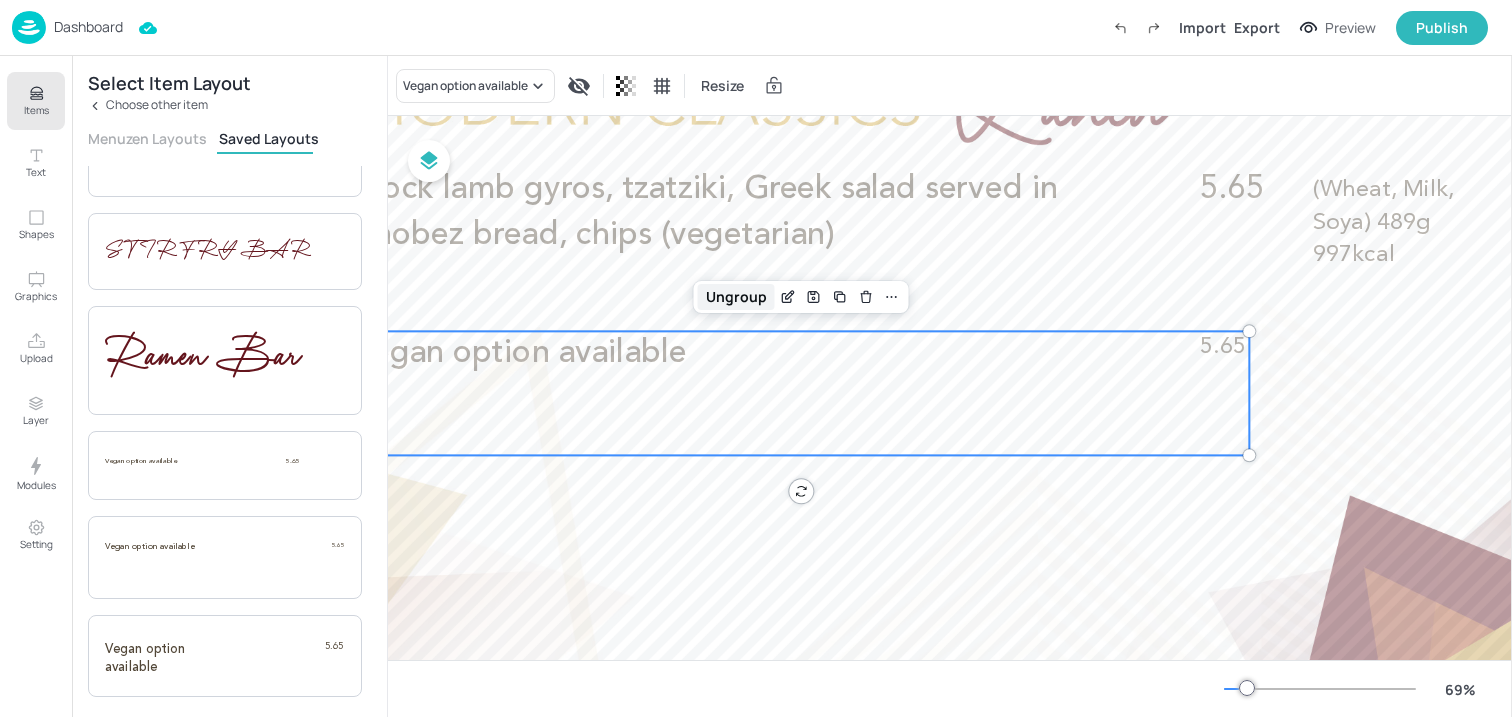 click on "Ungroup" at bounding box center (736, 297) 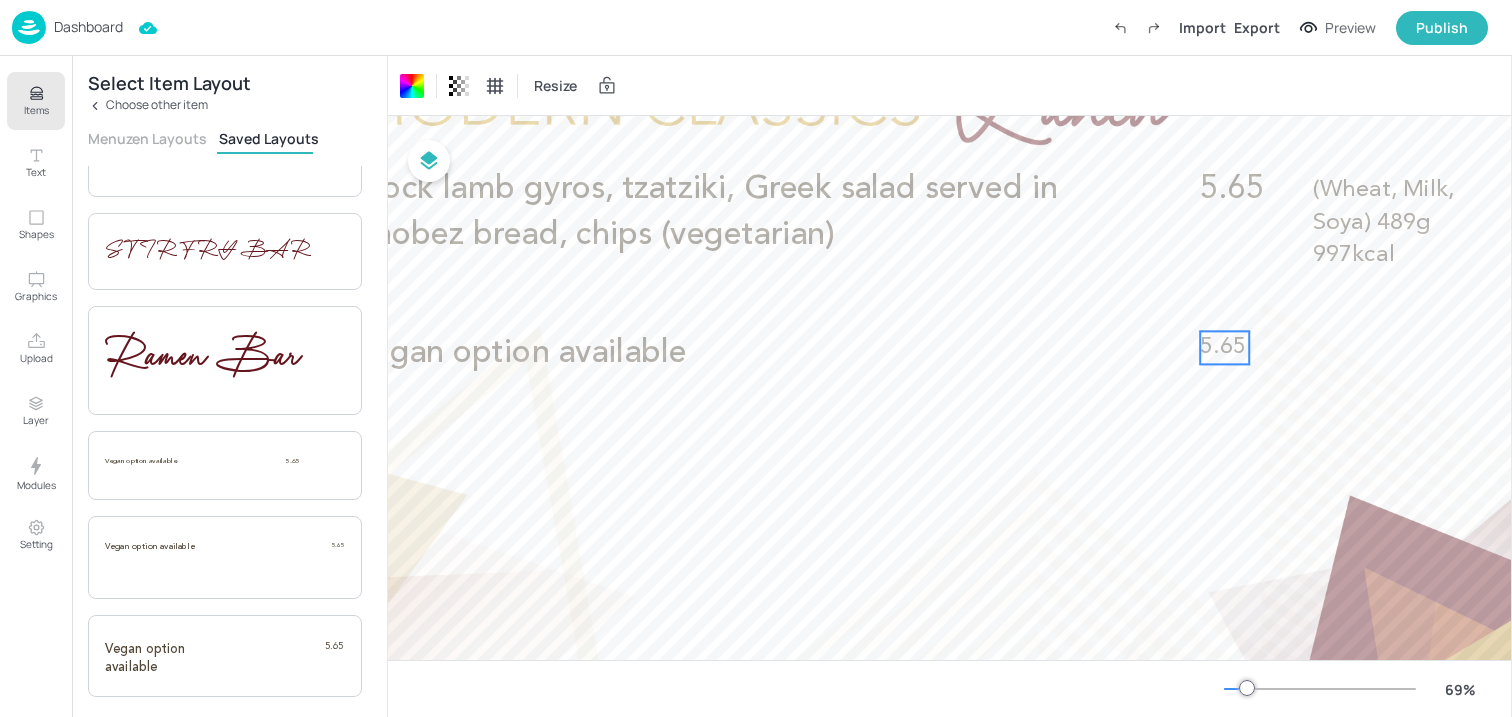 click on "5.65" at bounding box center [1224, 347] 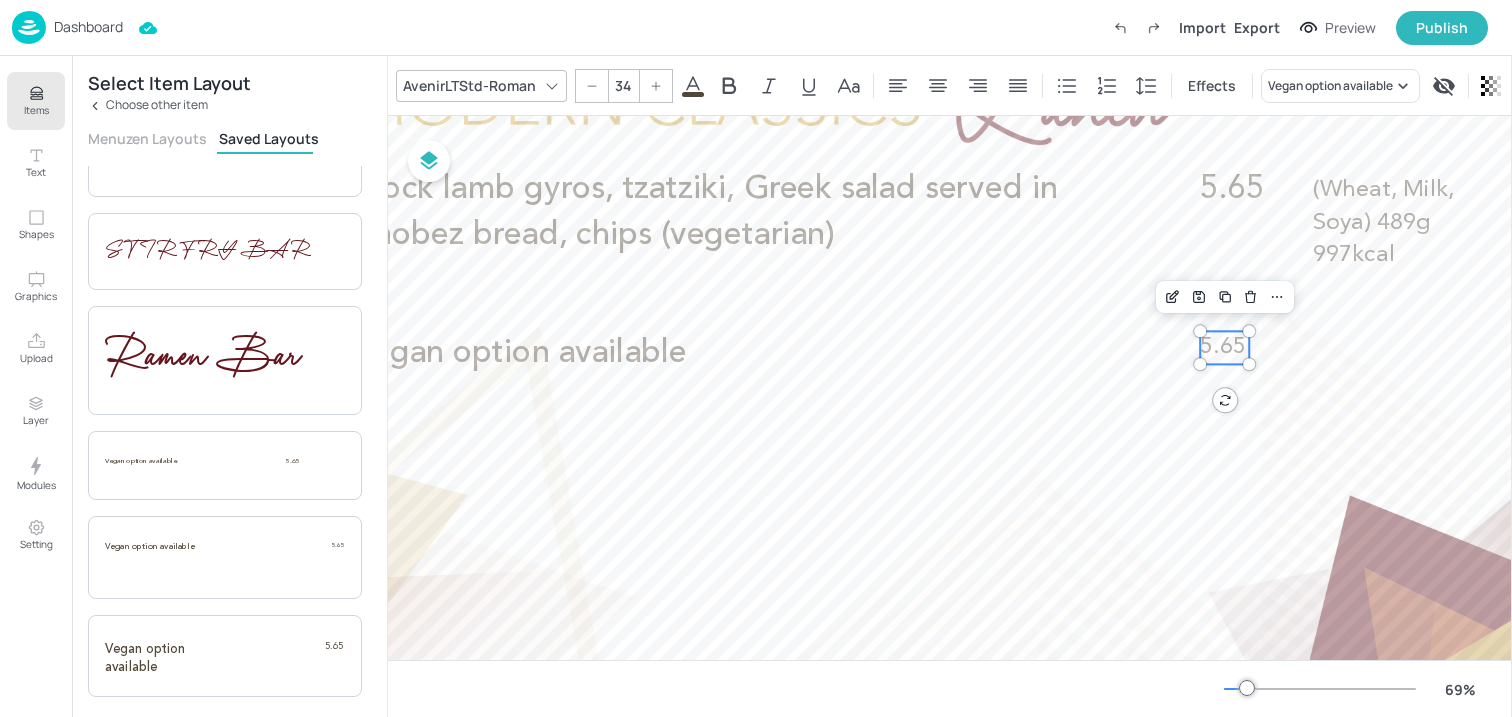 click 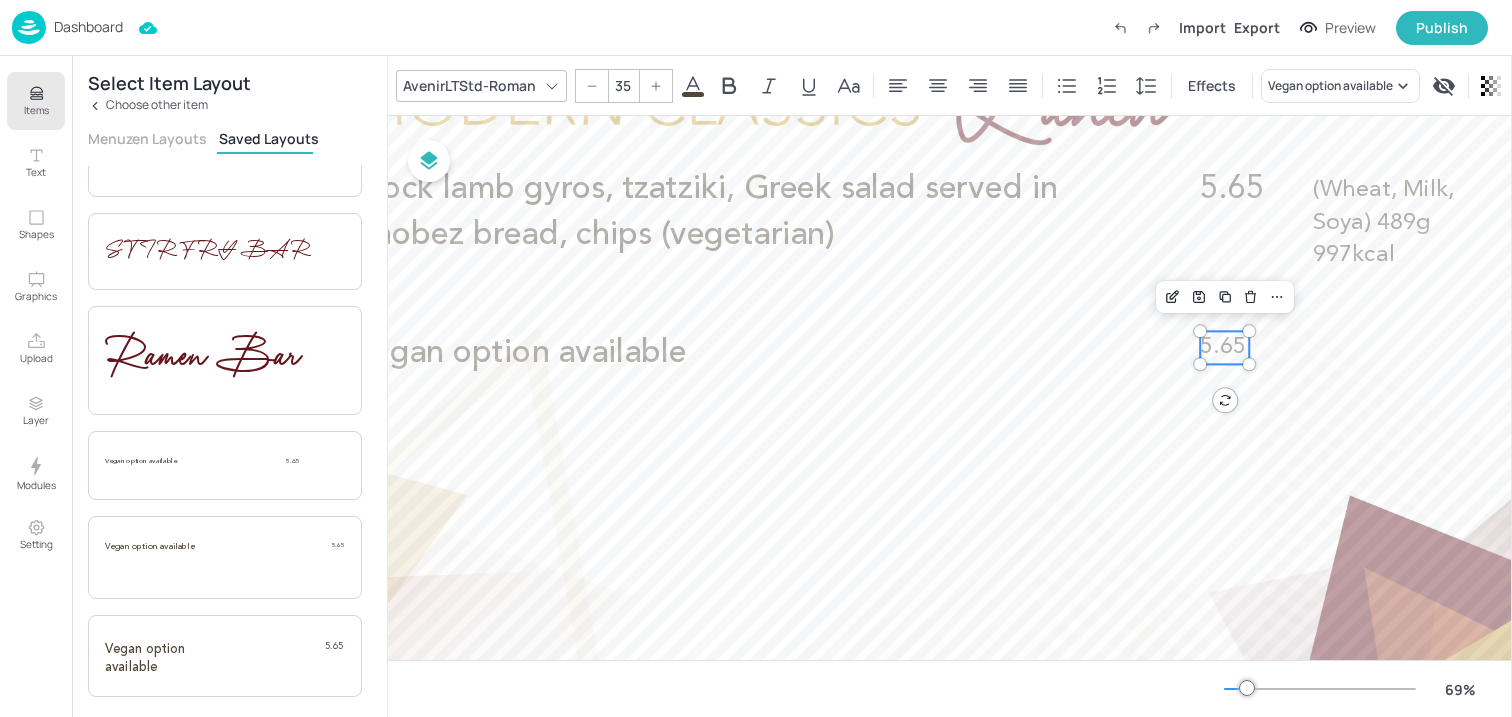 click 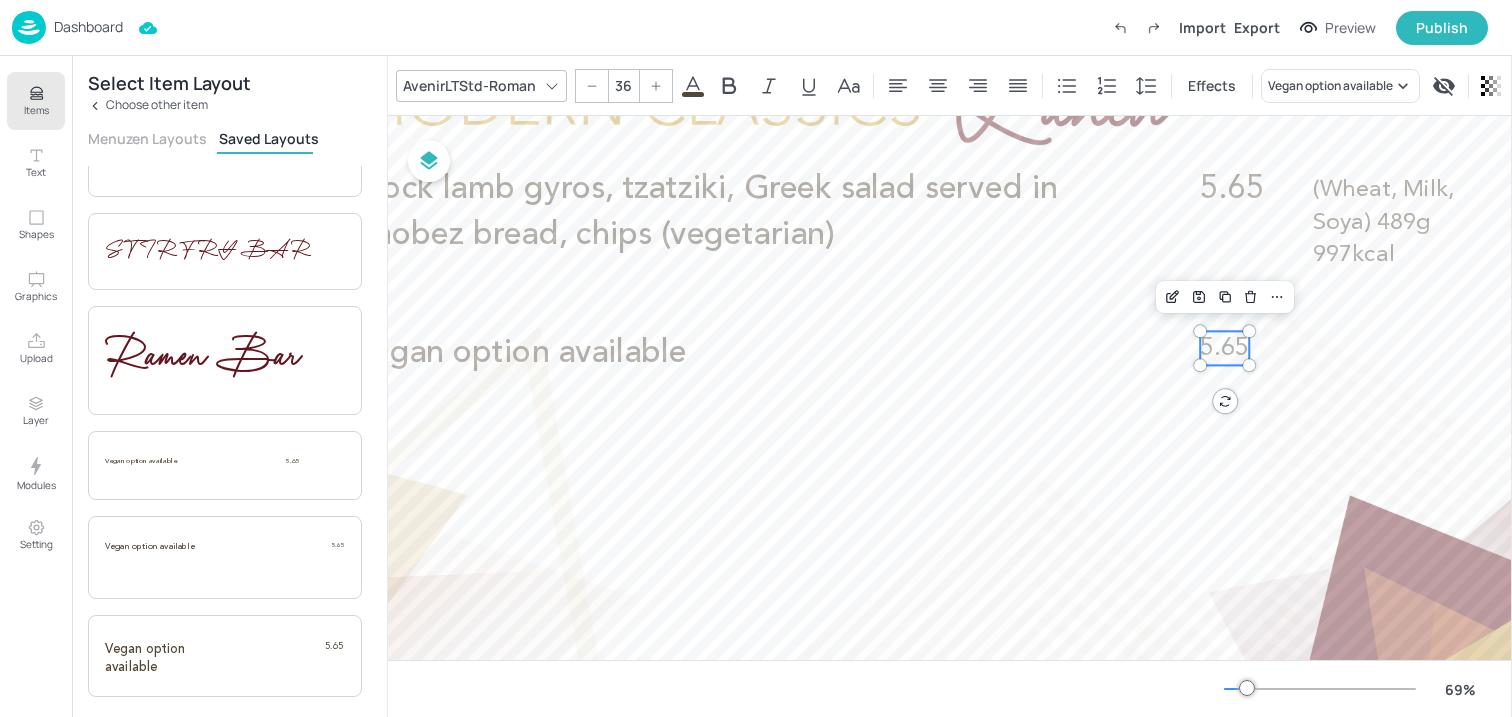 click 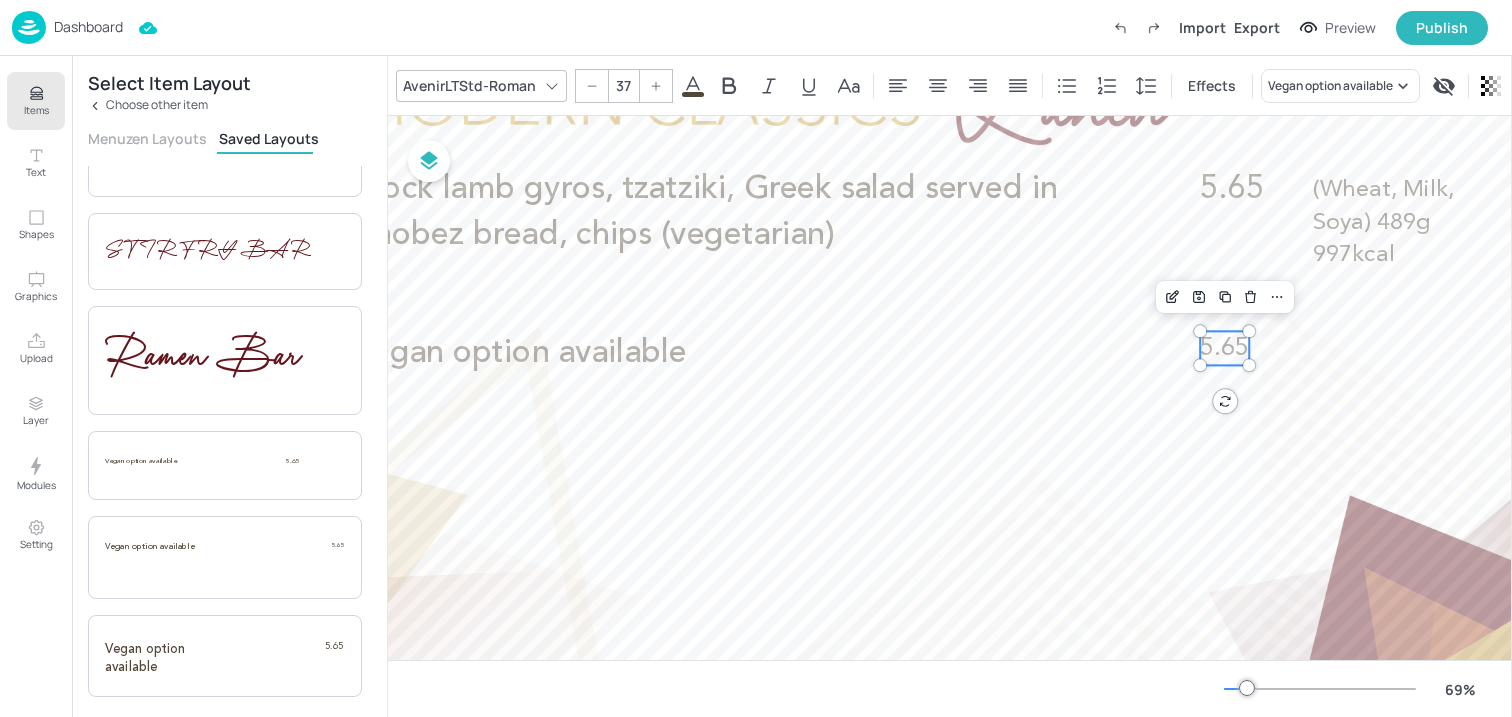 click 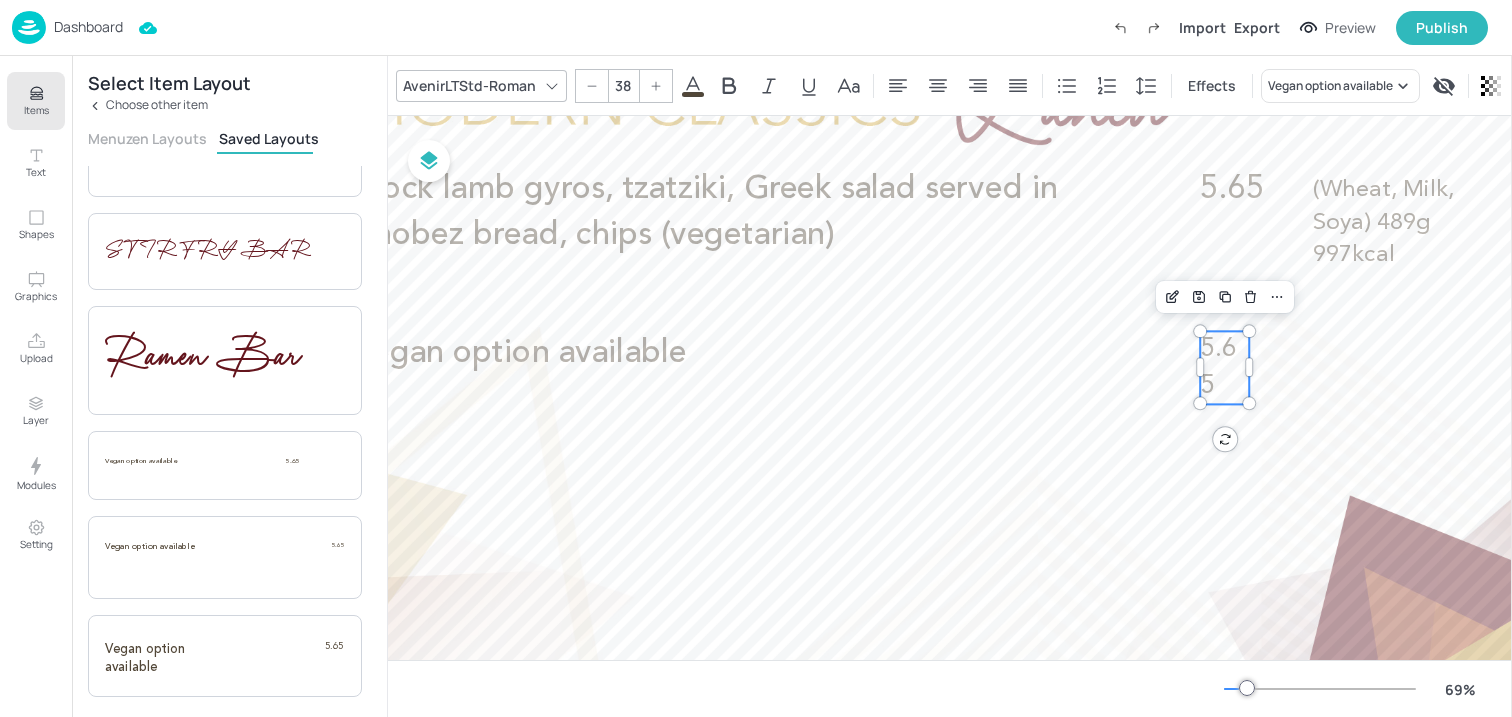 click 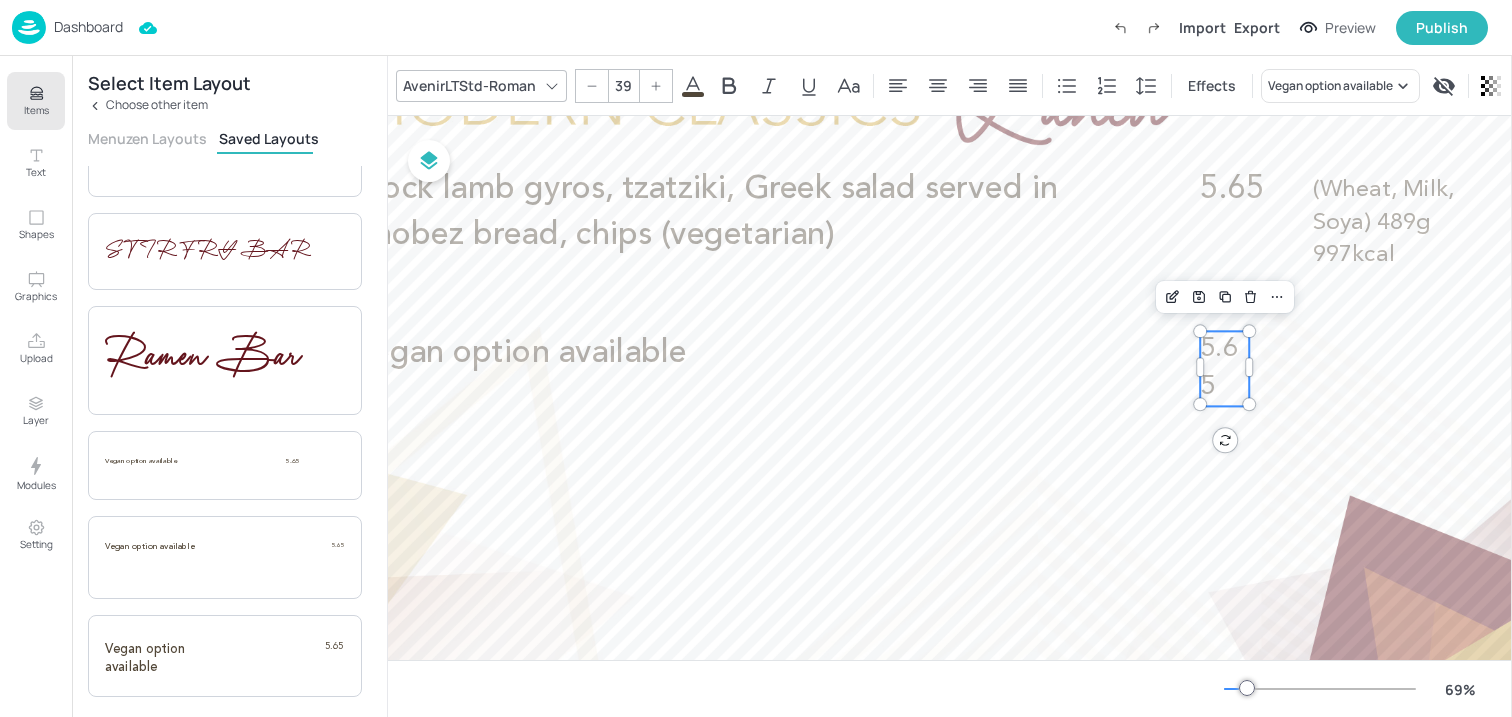 click 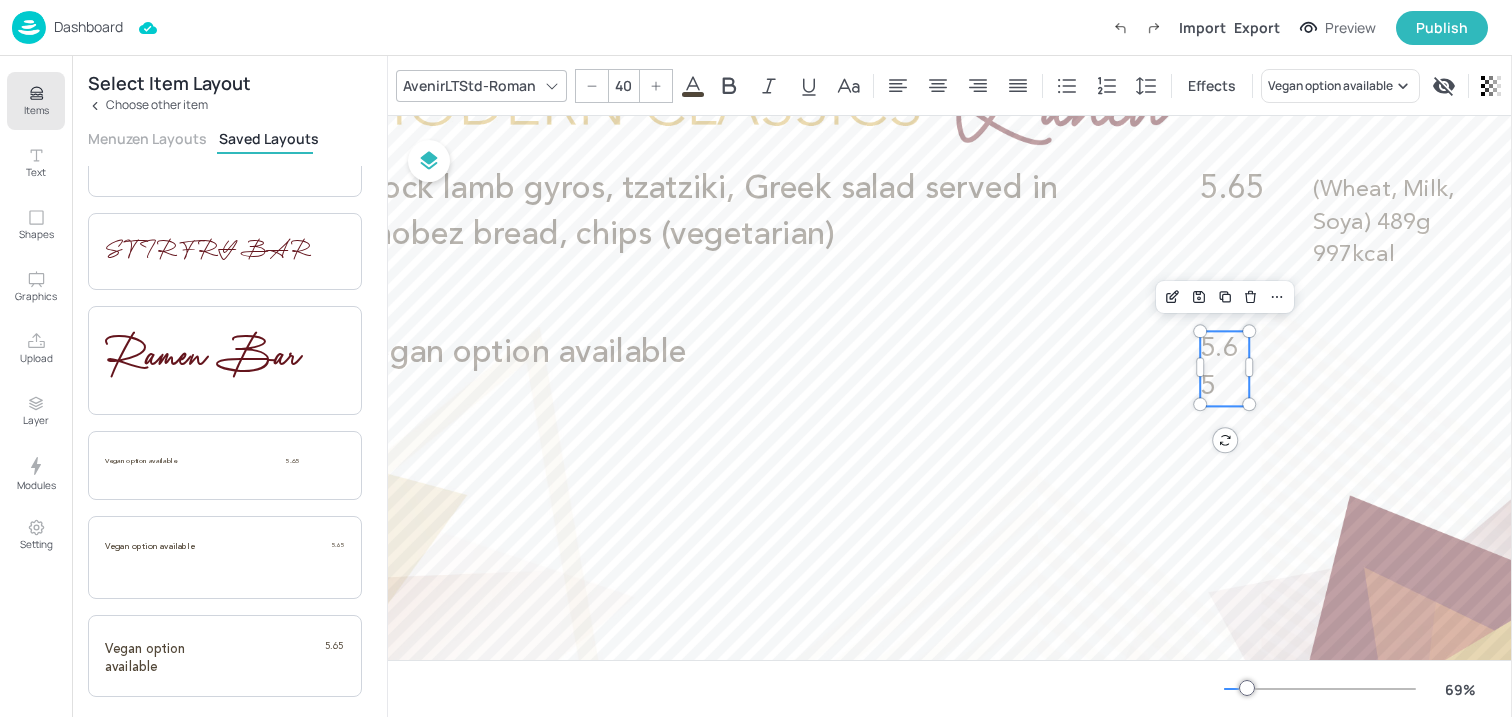click 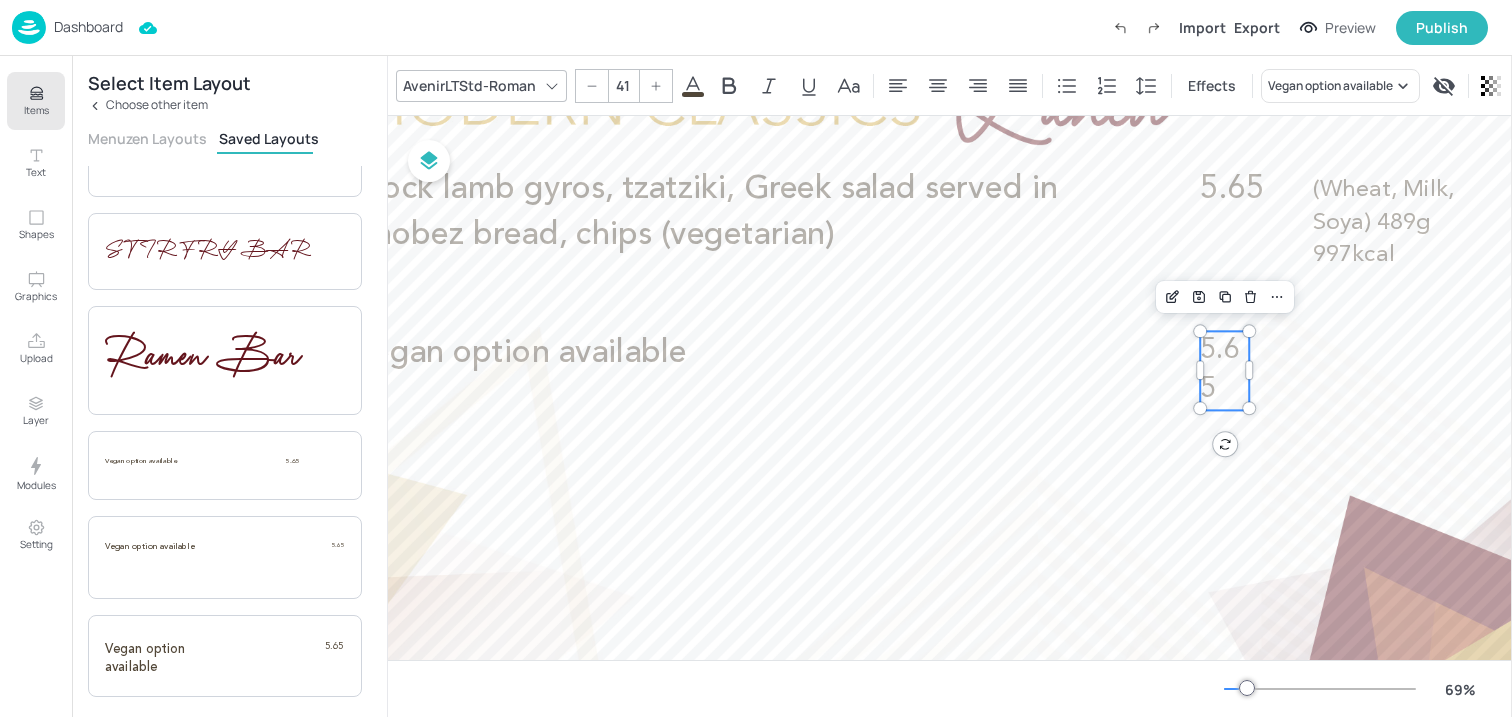 click 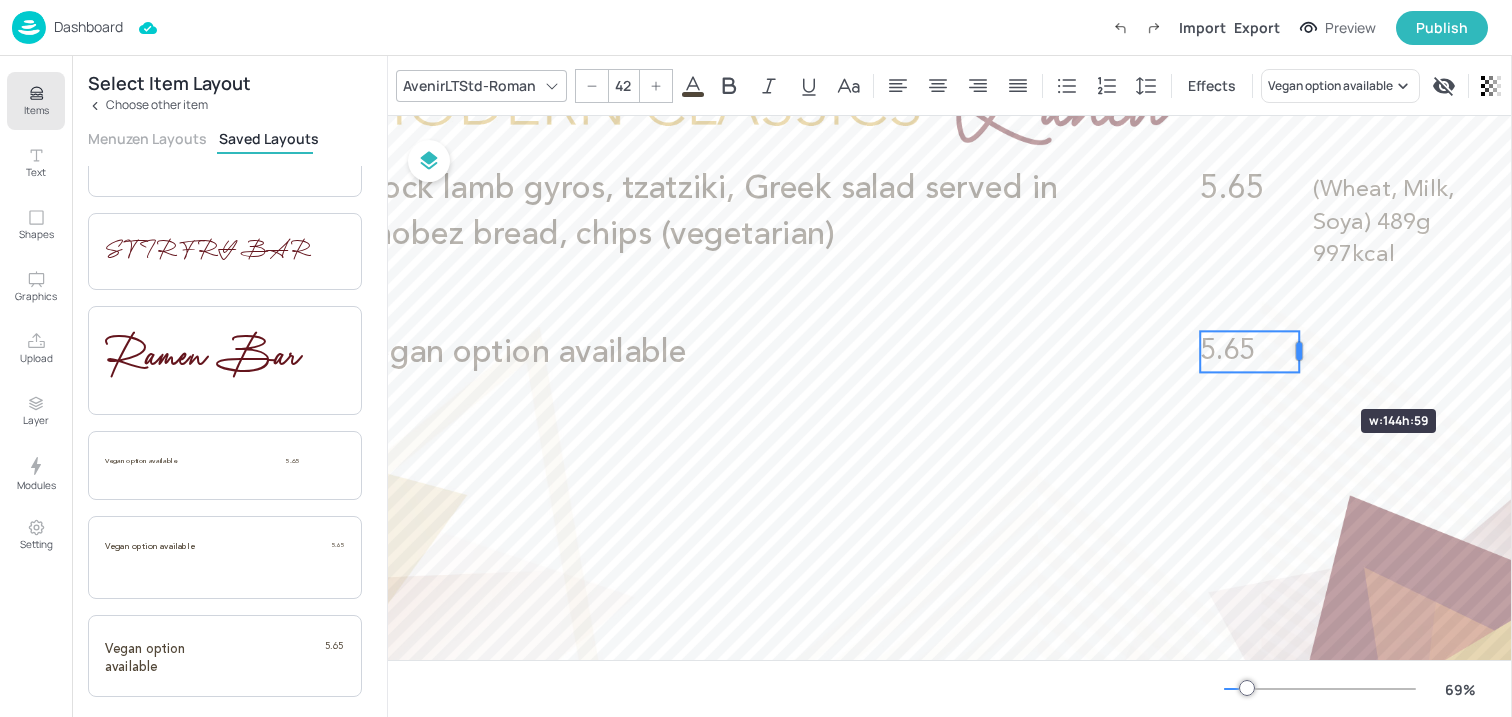 drag, startPoint x: 1251, startPoint y: 373, endPoint x: 1301, endPoint y: 373, distance: 50 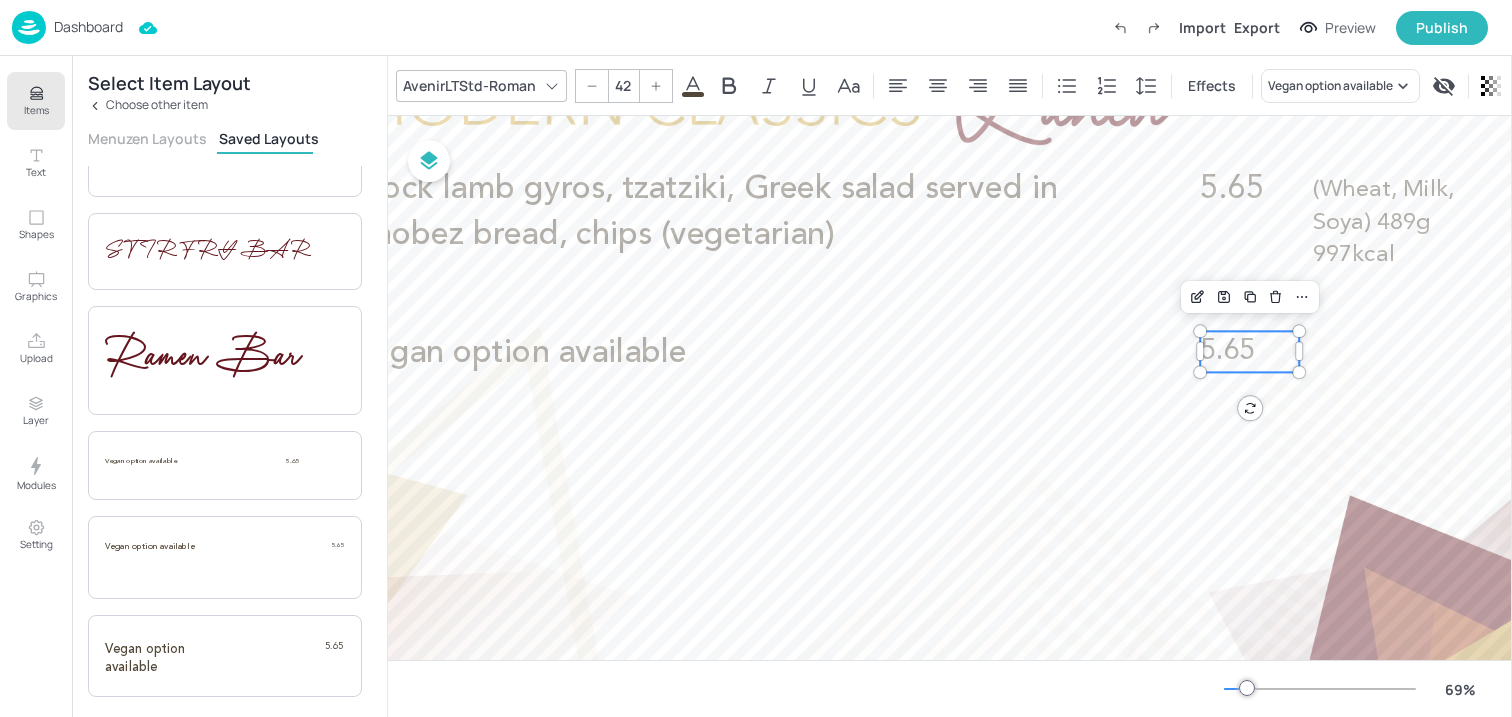 click at bounding box center (656, 86) 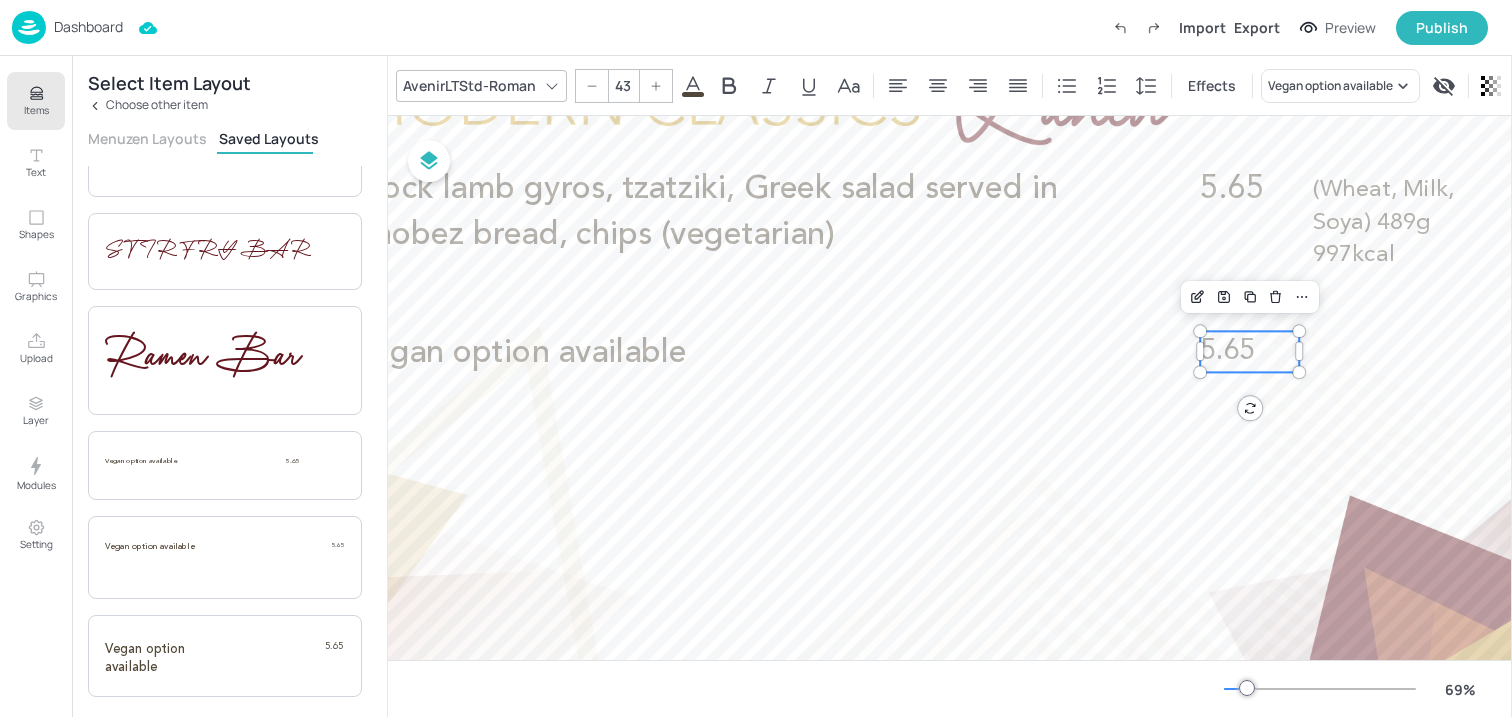 click at bounding box center (656, 86) 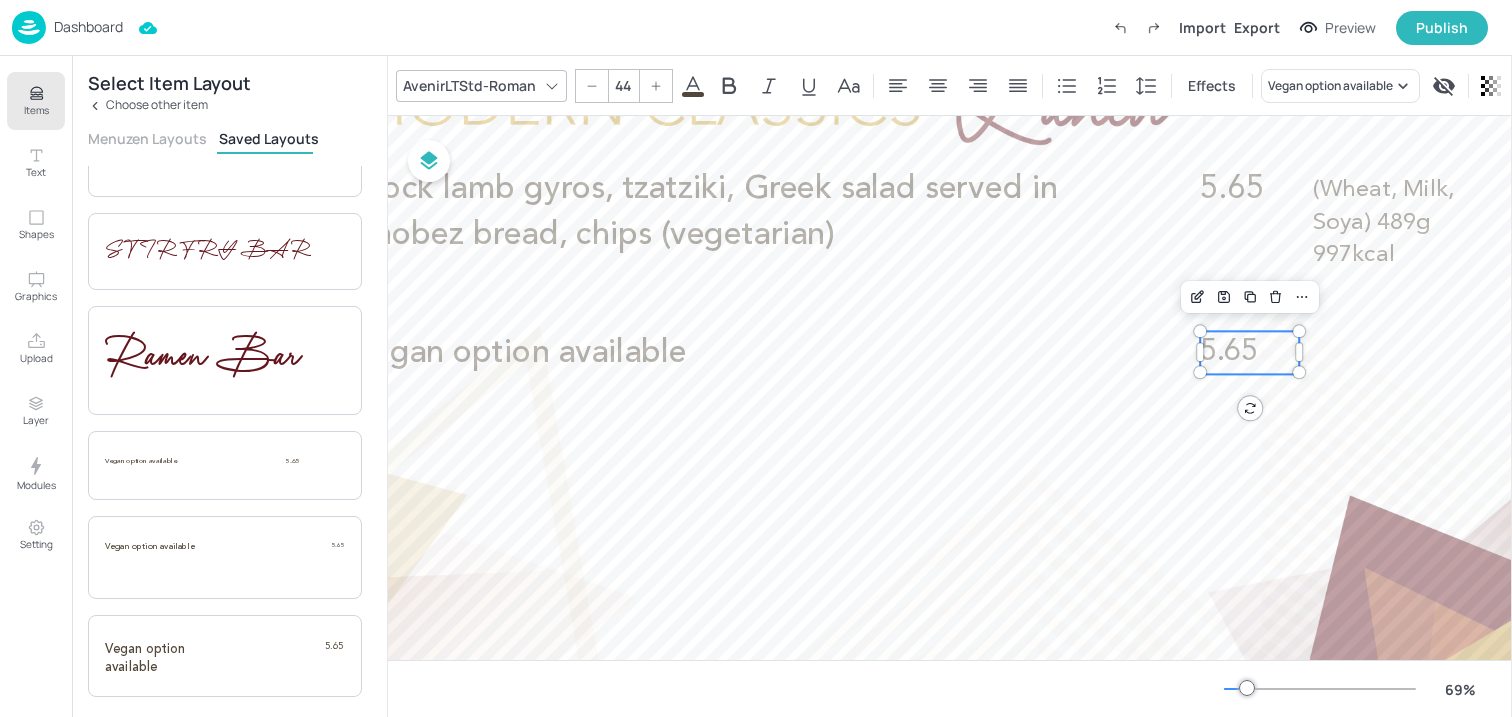 click at bounding box center [656, 86] 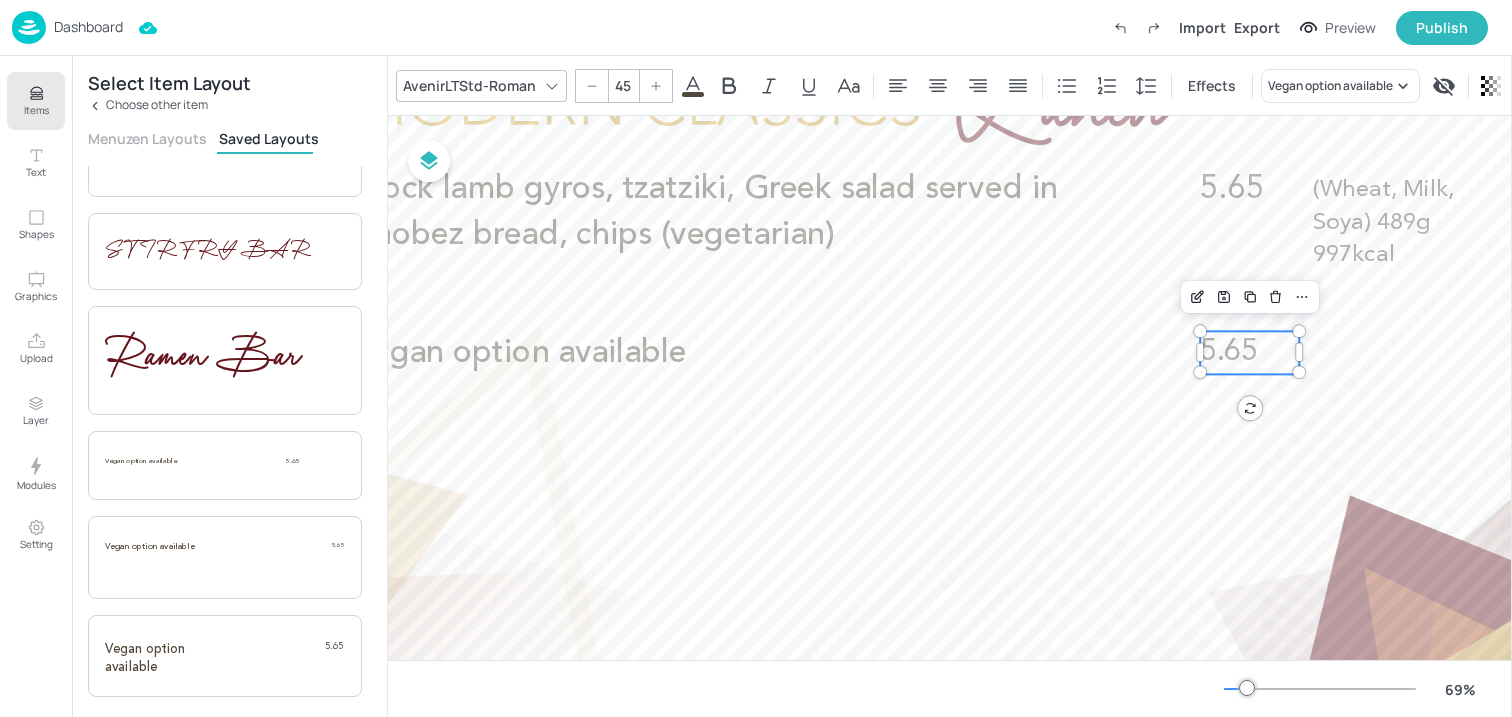 click at bounding box center [656, 86] 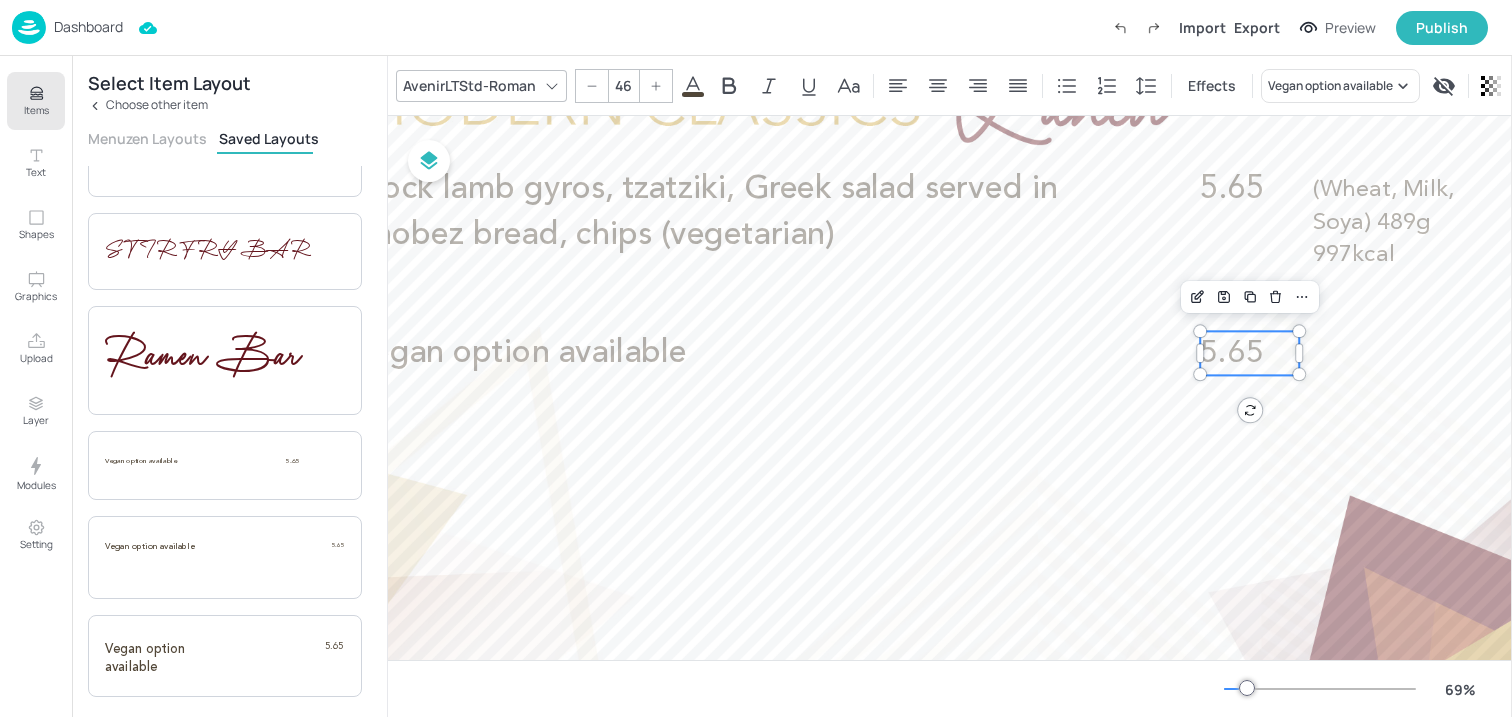 click at bounding box center [656, 86] 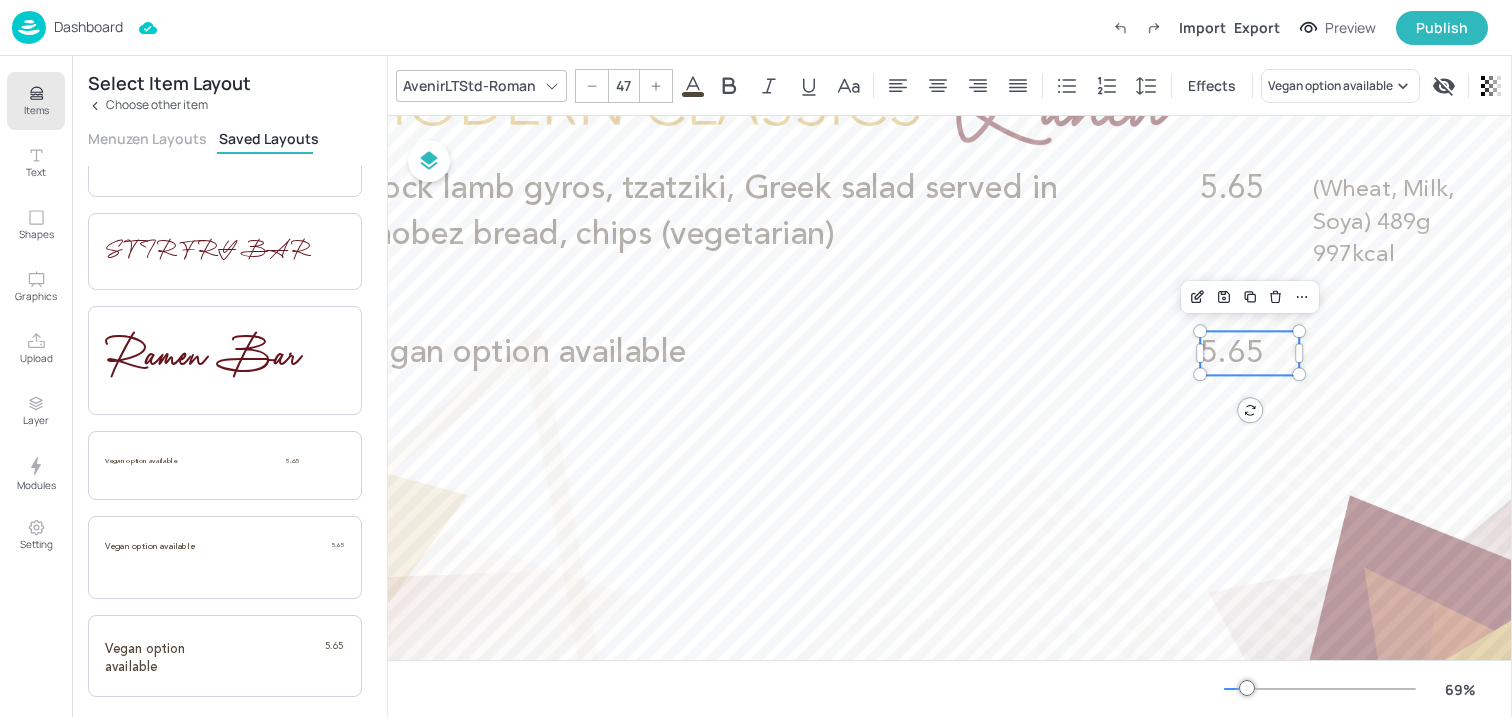 click at bounding box center (656, 86) 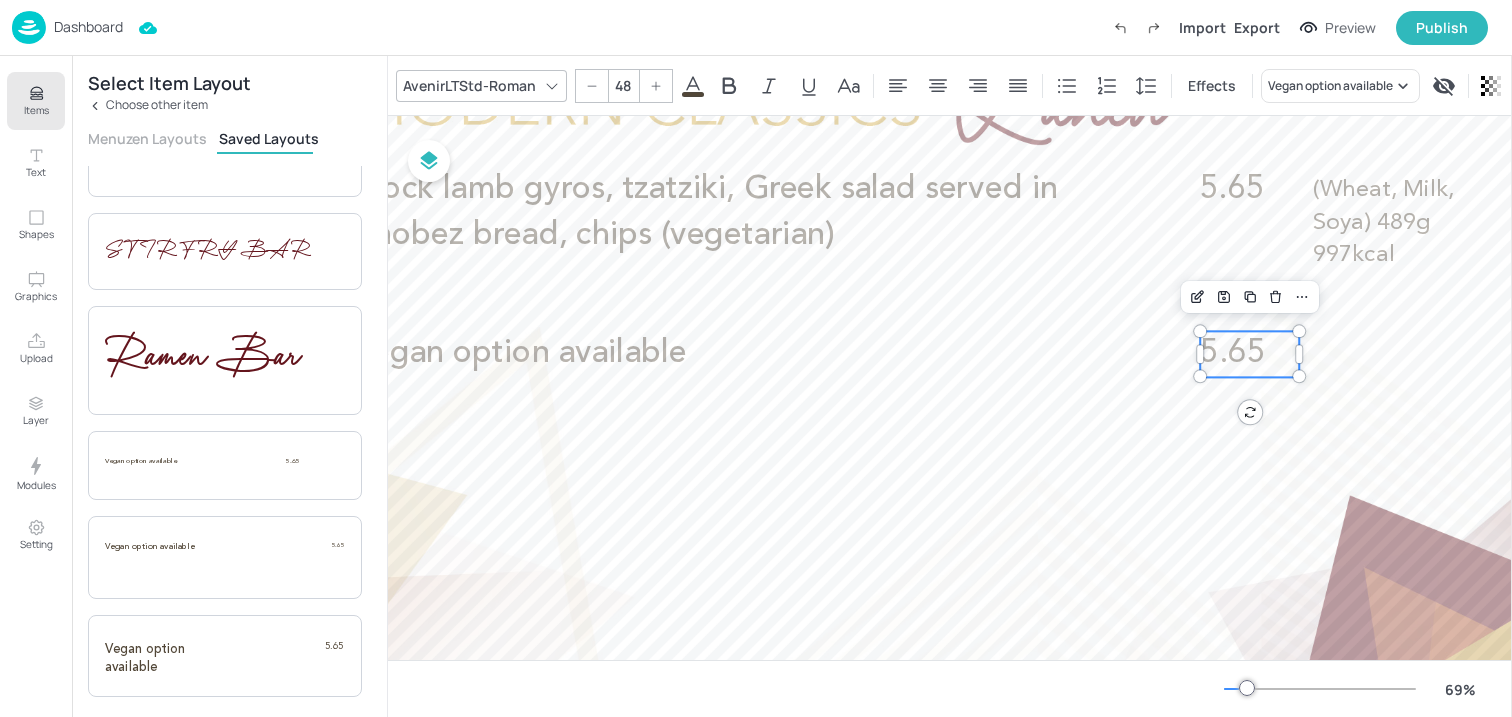 click at bounding box center [656, 86] 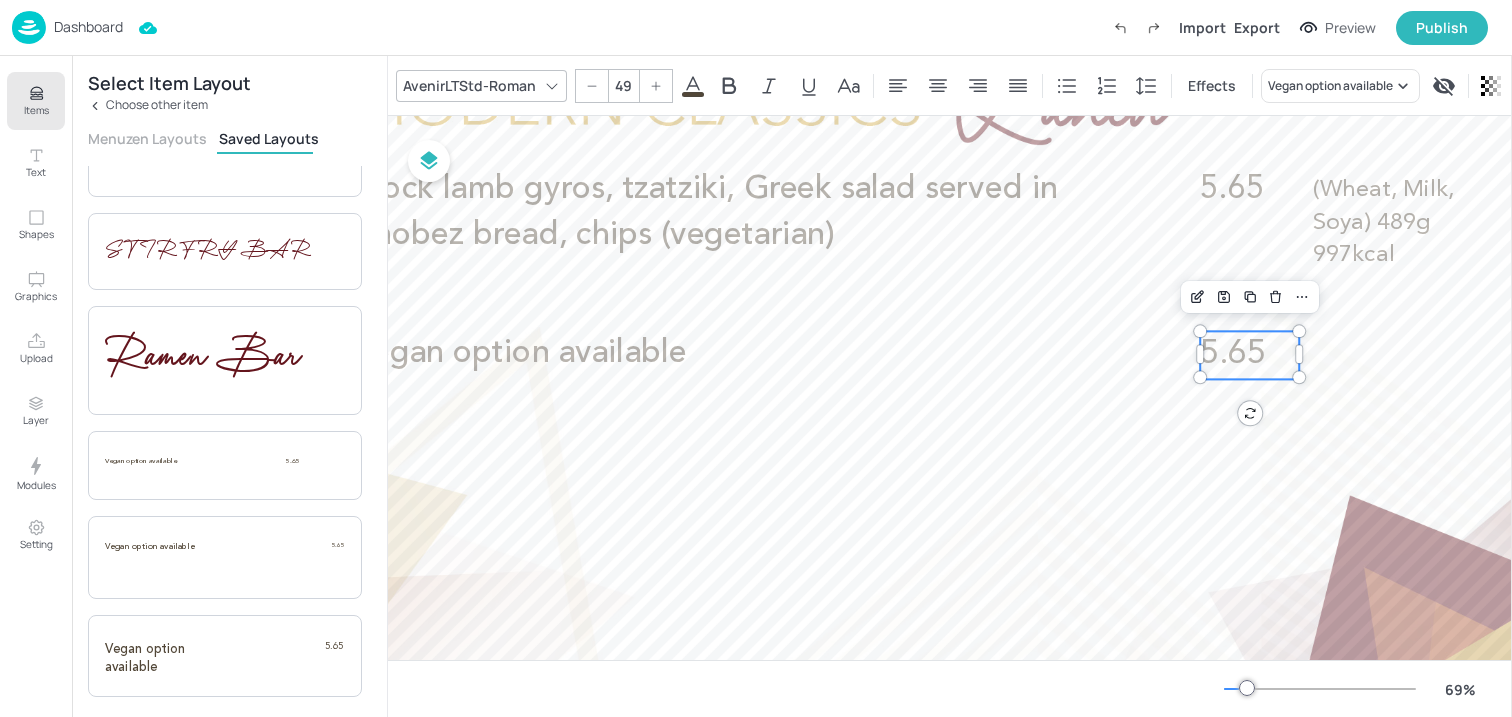 click at bounding box center (656, 86) 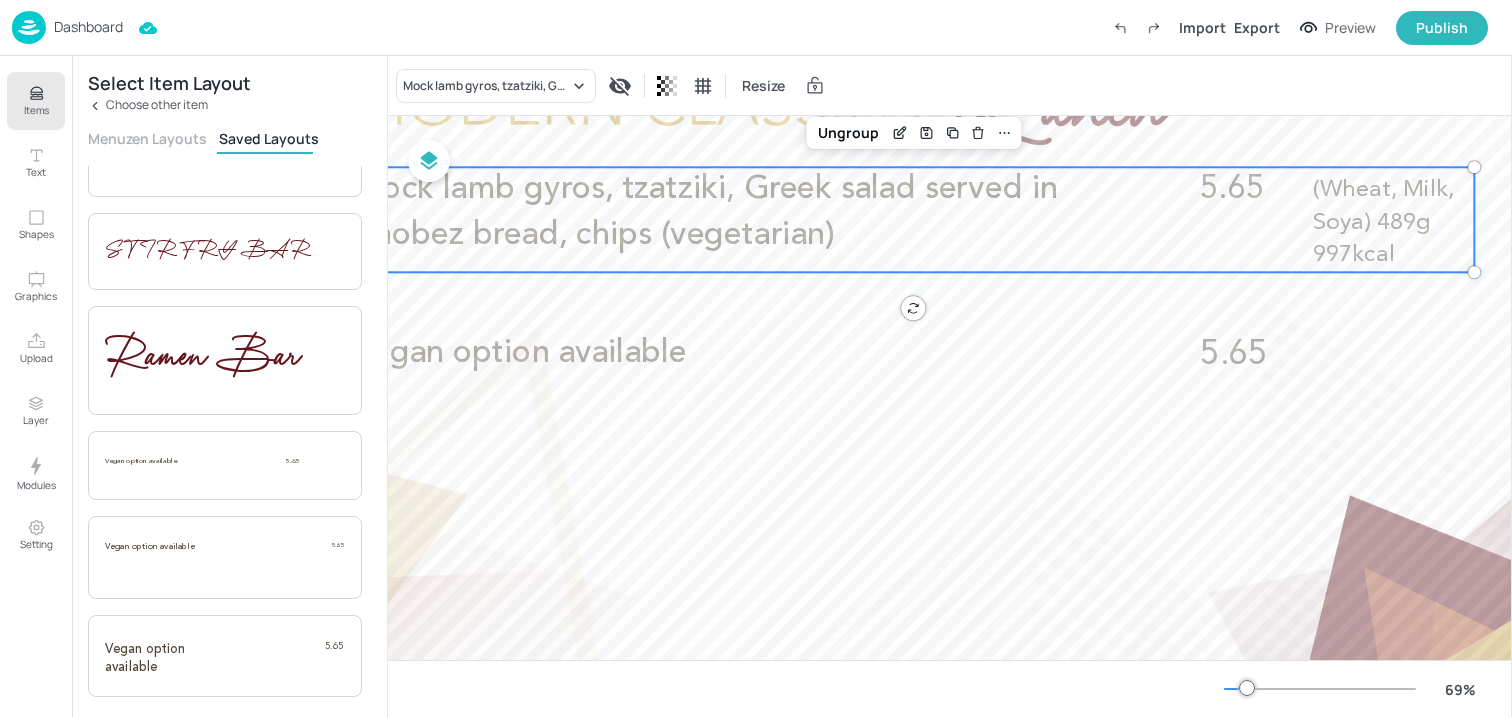click on "5.65" at bounding box center (1231, 189) 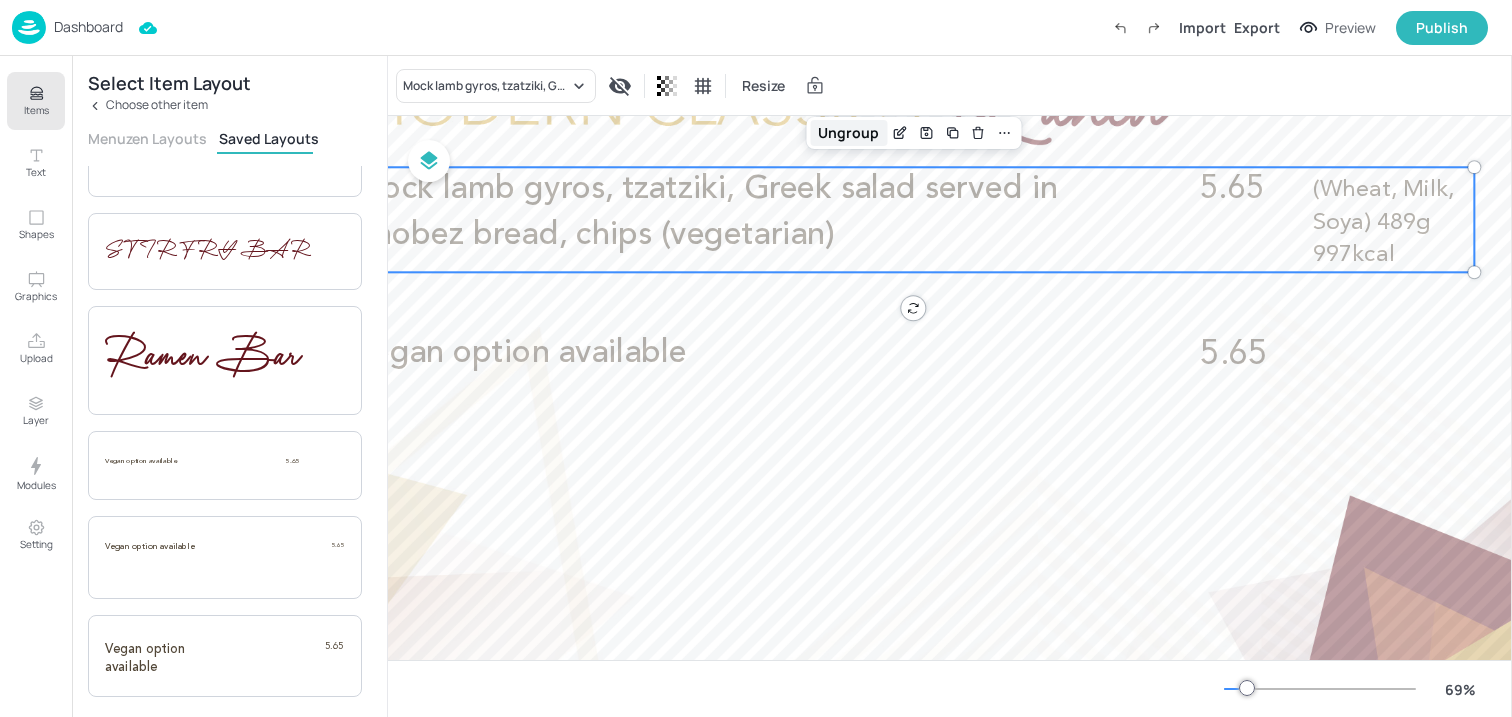 click on "Ungroup" at bounding box center [848, 133] 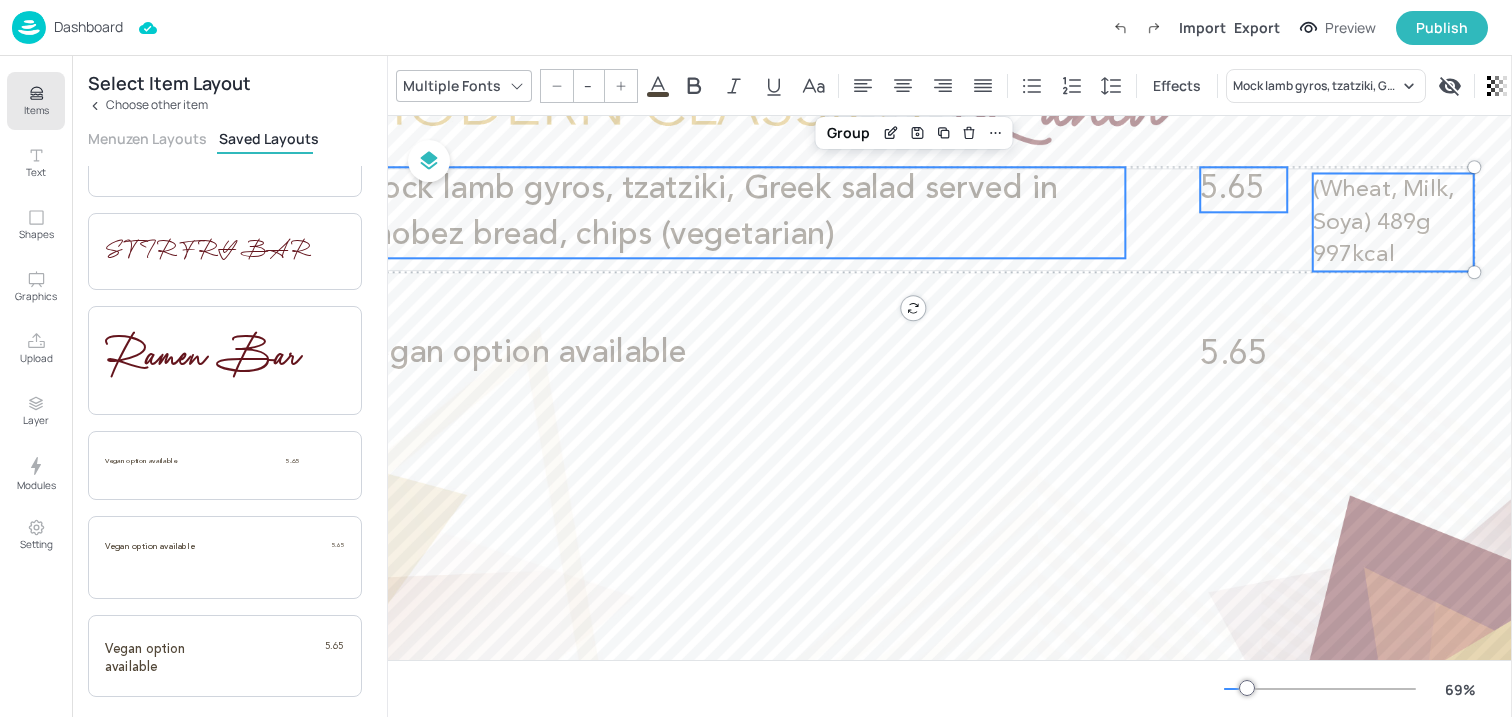 click at bounding box center (944, 385) 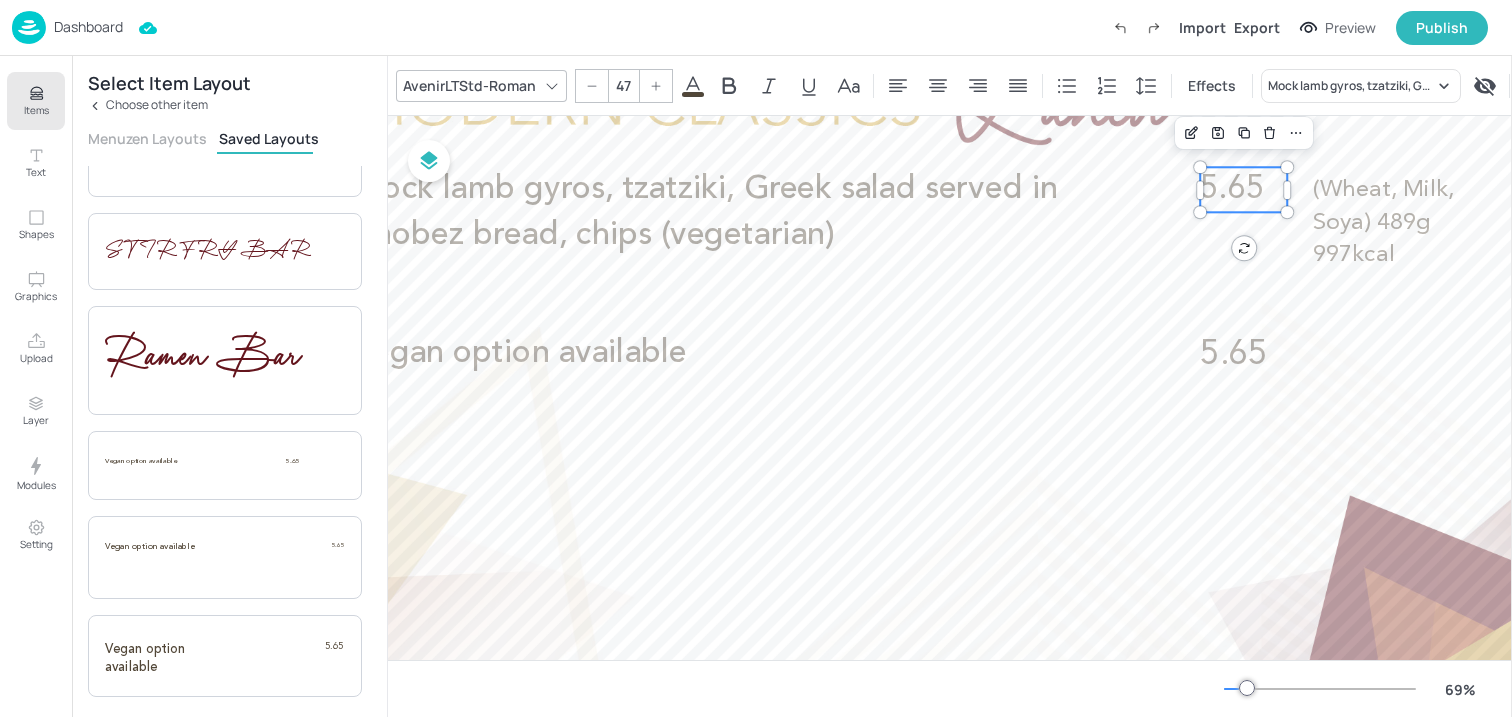 click on "5.65" at bounding box center (1231, 189) 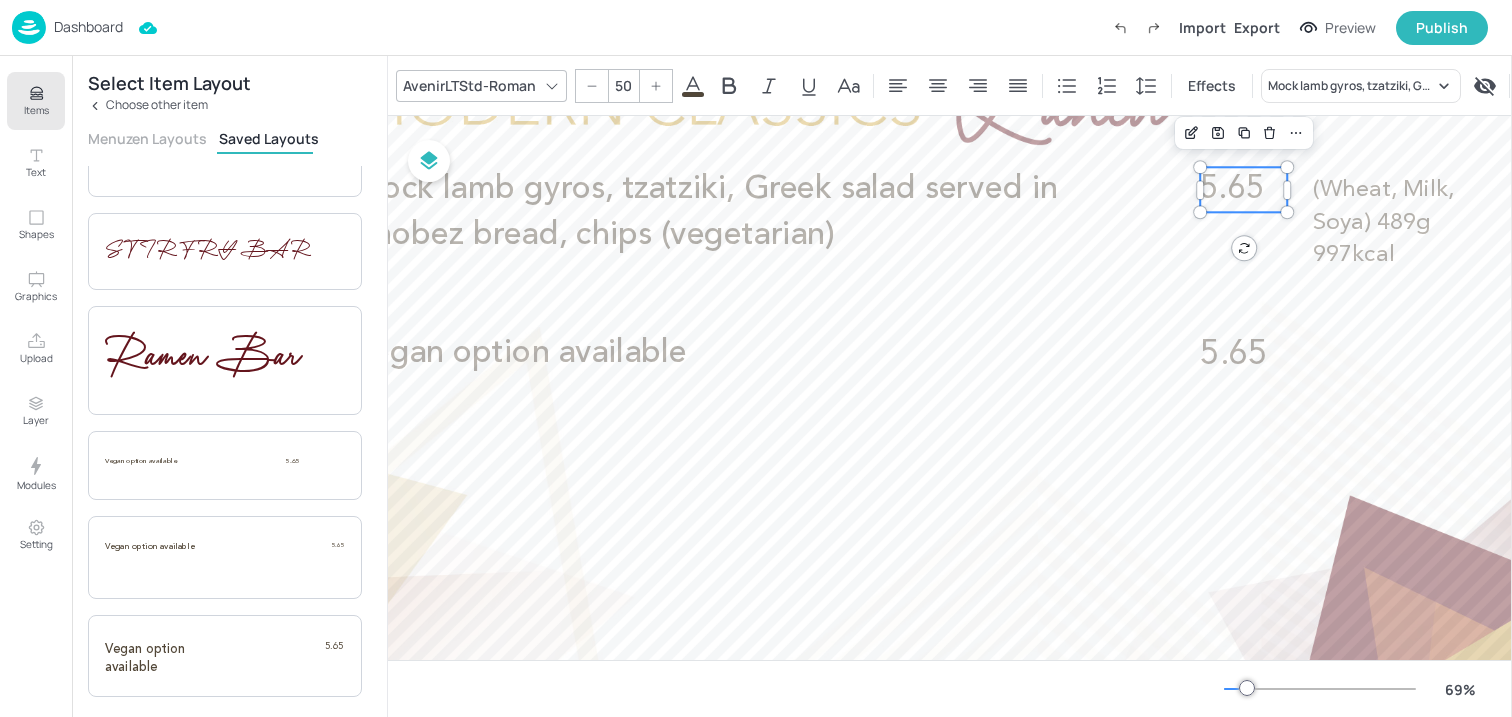 click on "5.65" at bounding box center [1233, 355] 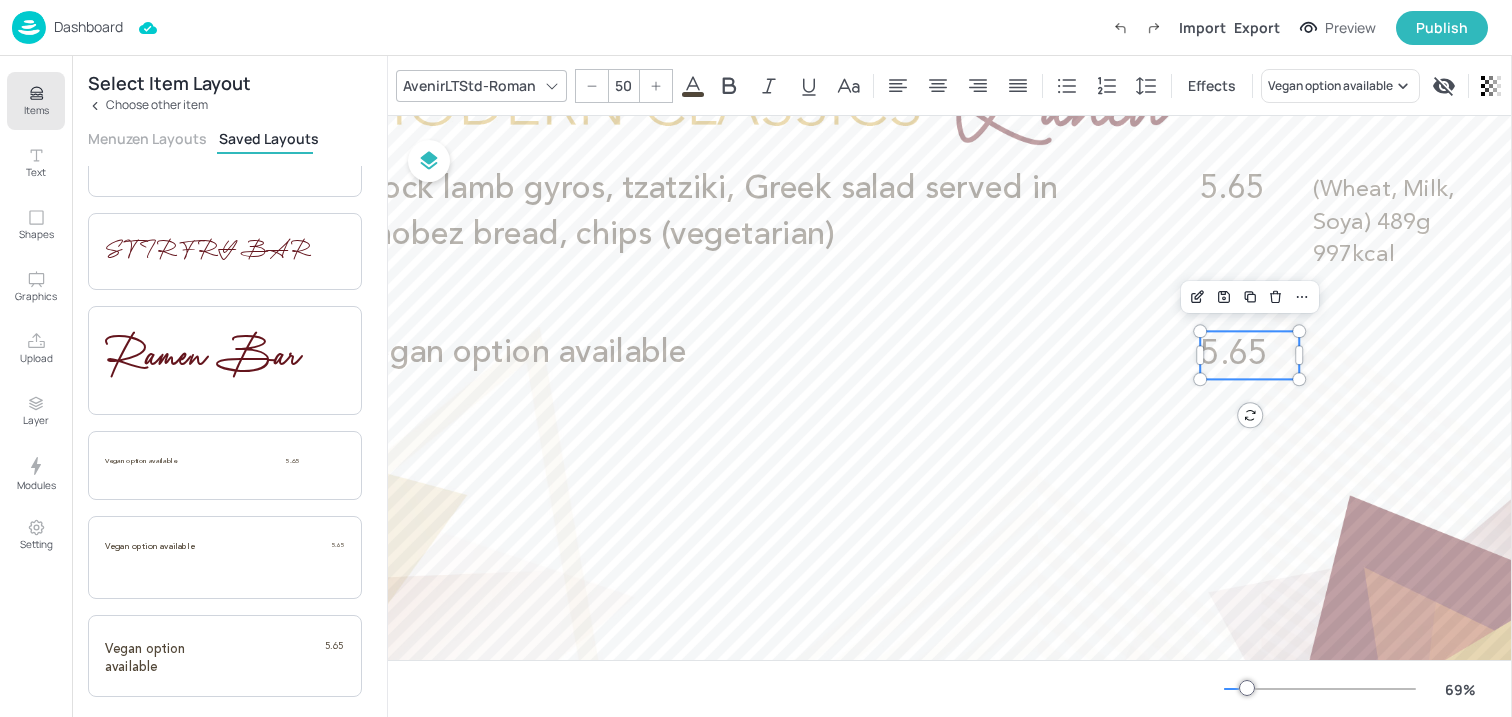click on "50" at bounding box center [623, 86] 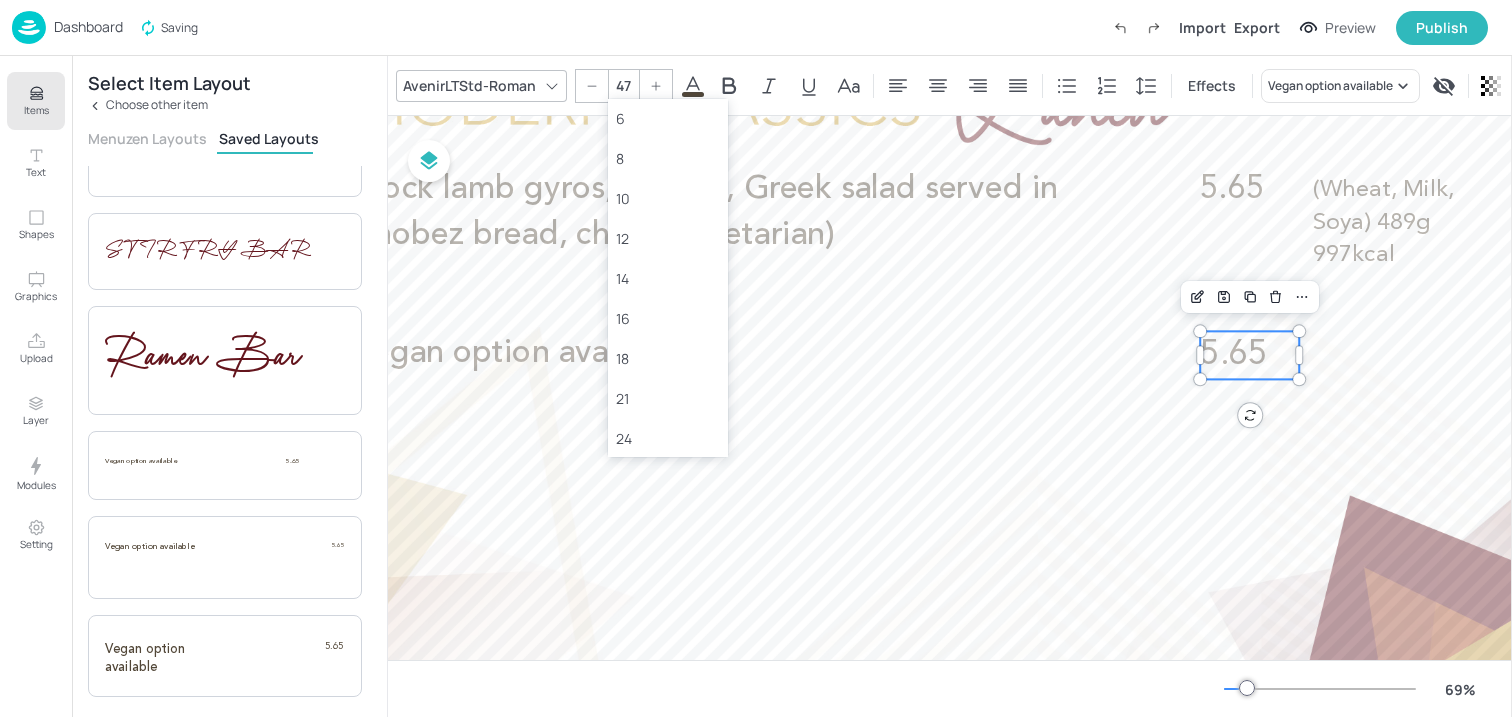 type on "50" 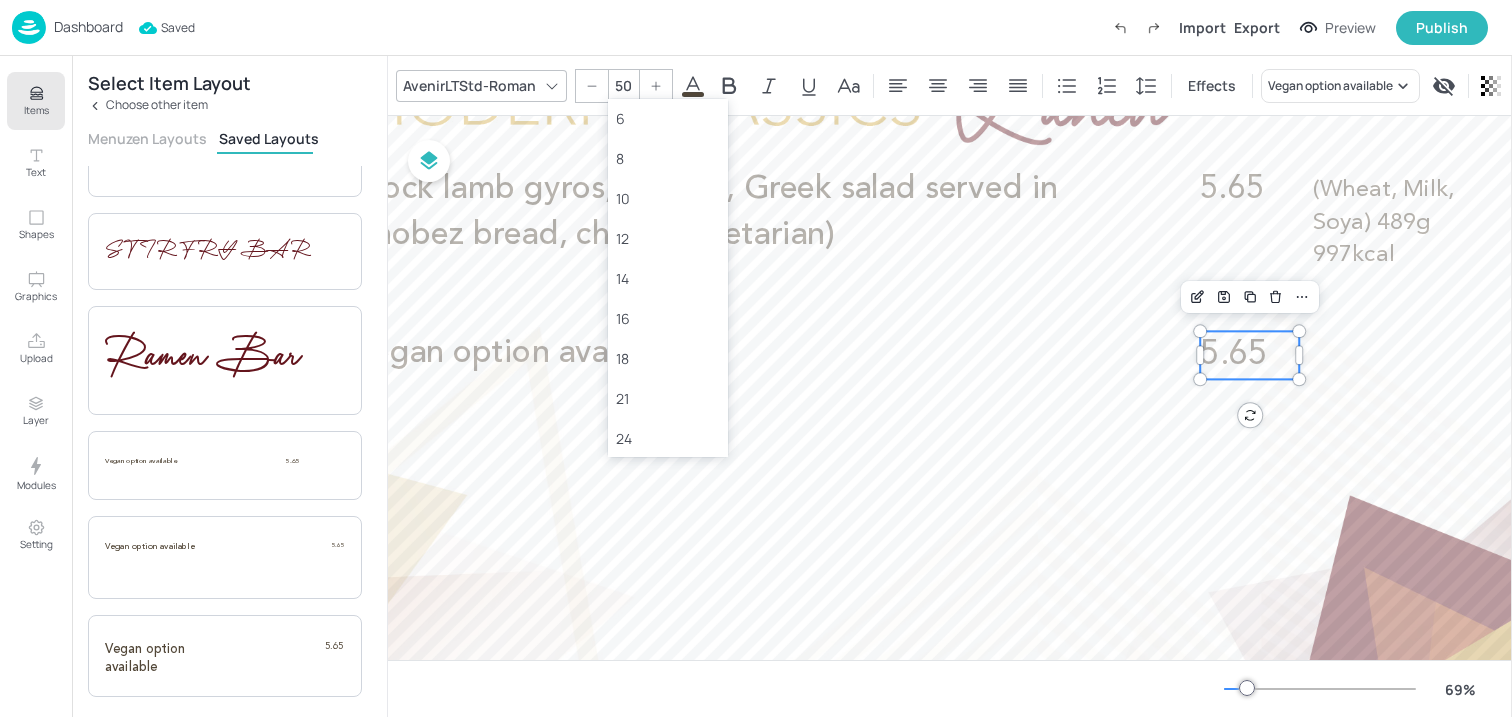click at bounding box center [944, 385] 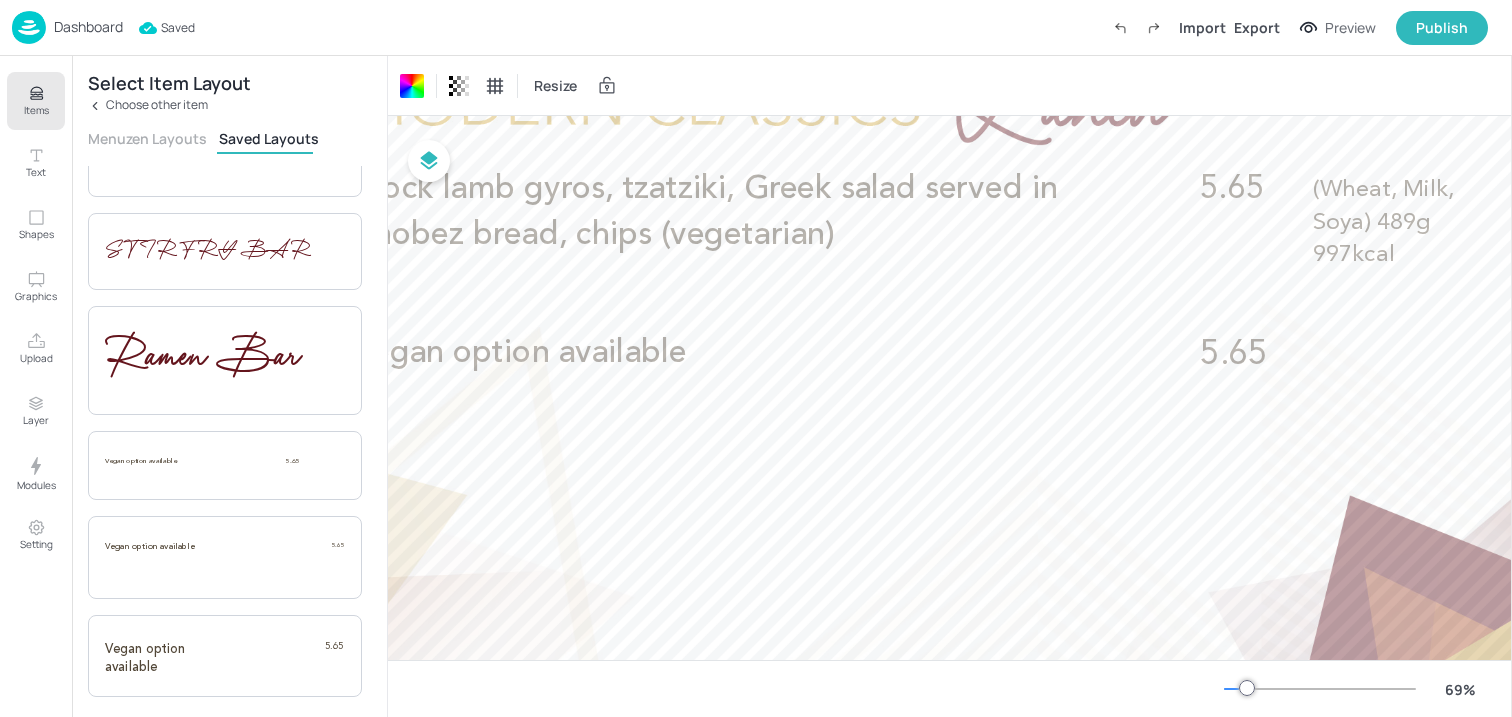click on "5.65" at bounding box center (1233, 355) 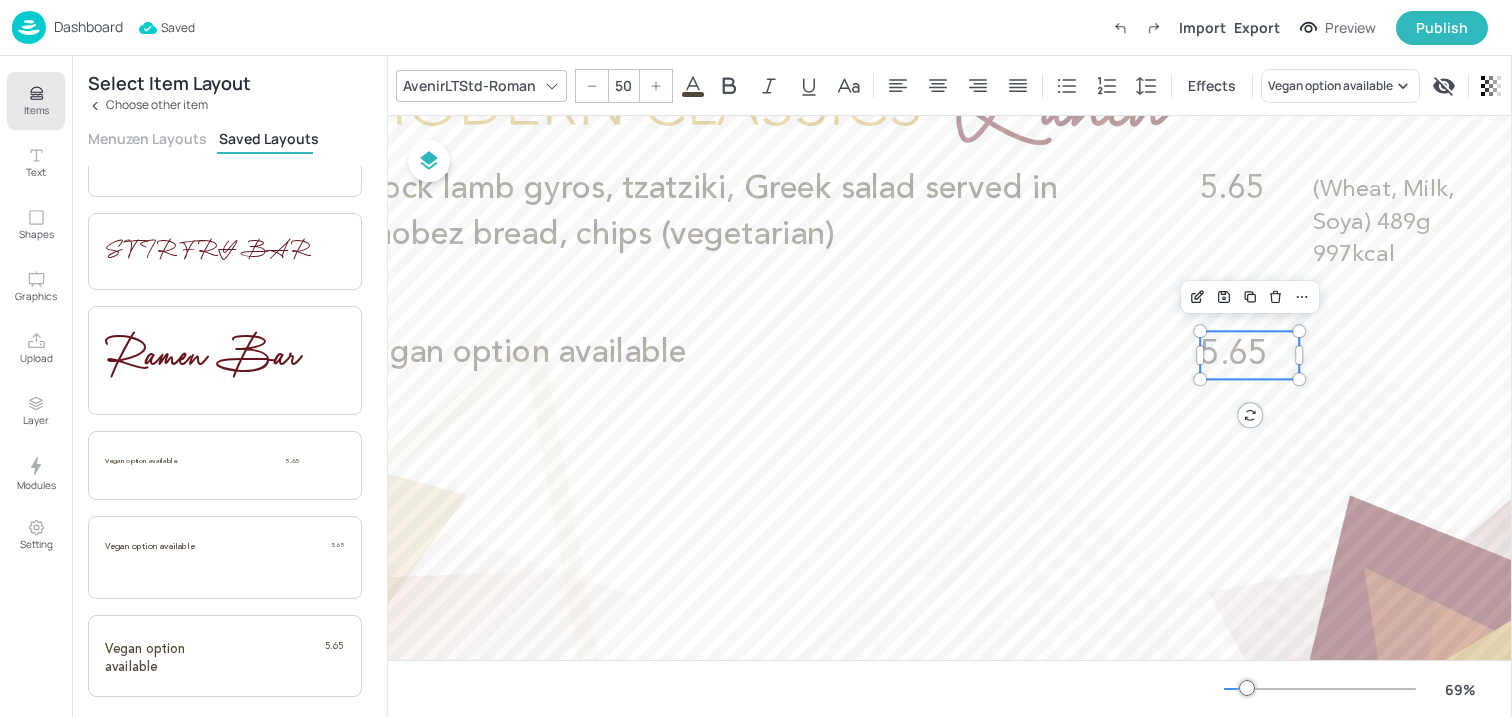 click on "50" at bounding box center (623, 86) 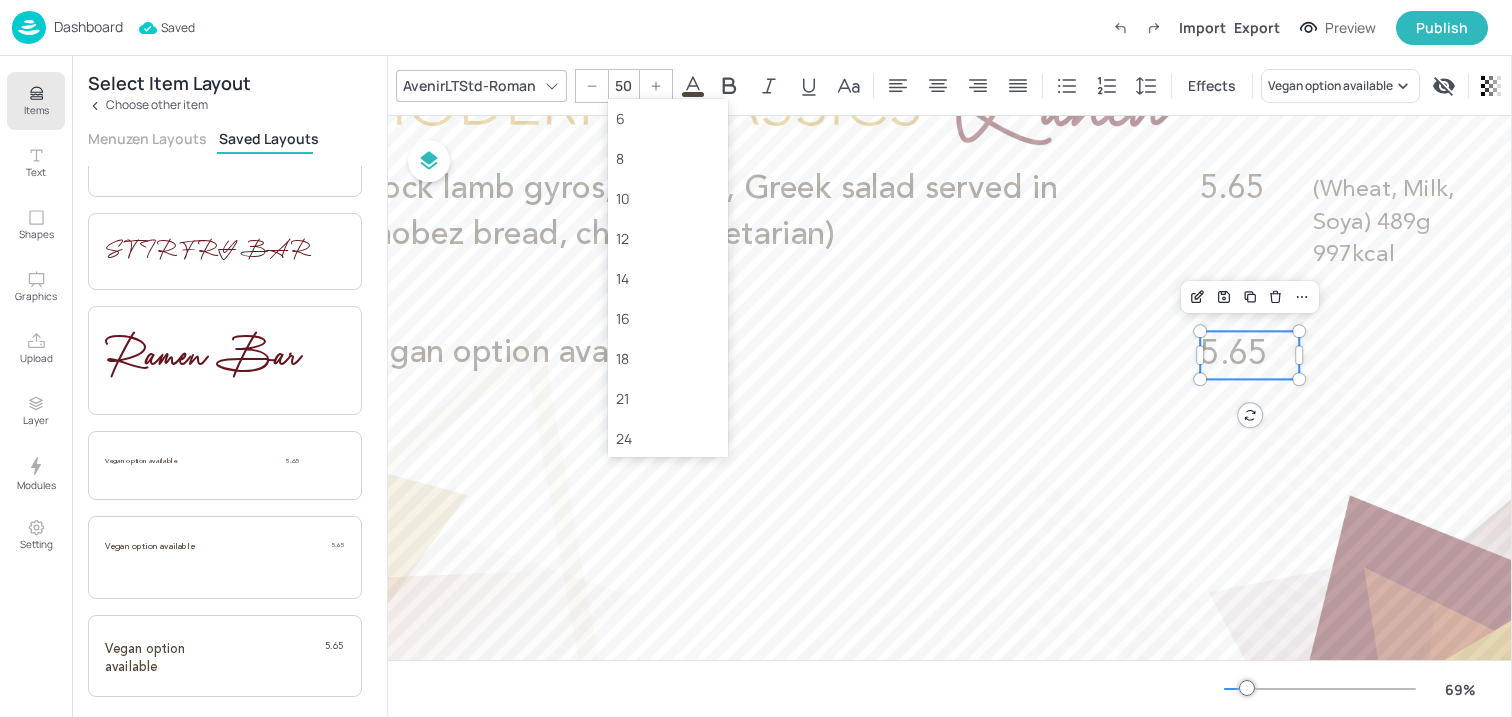 click on "50" at bounding box center [623, 86] 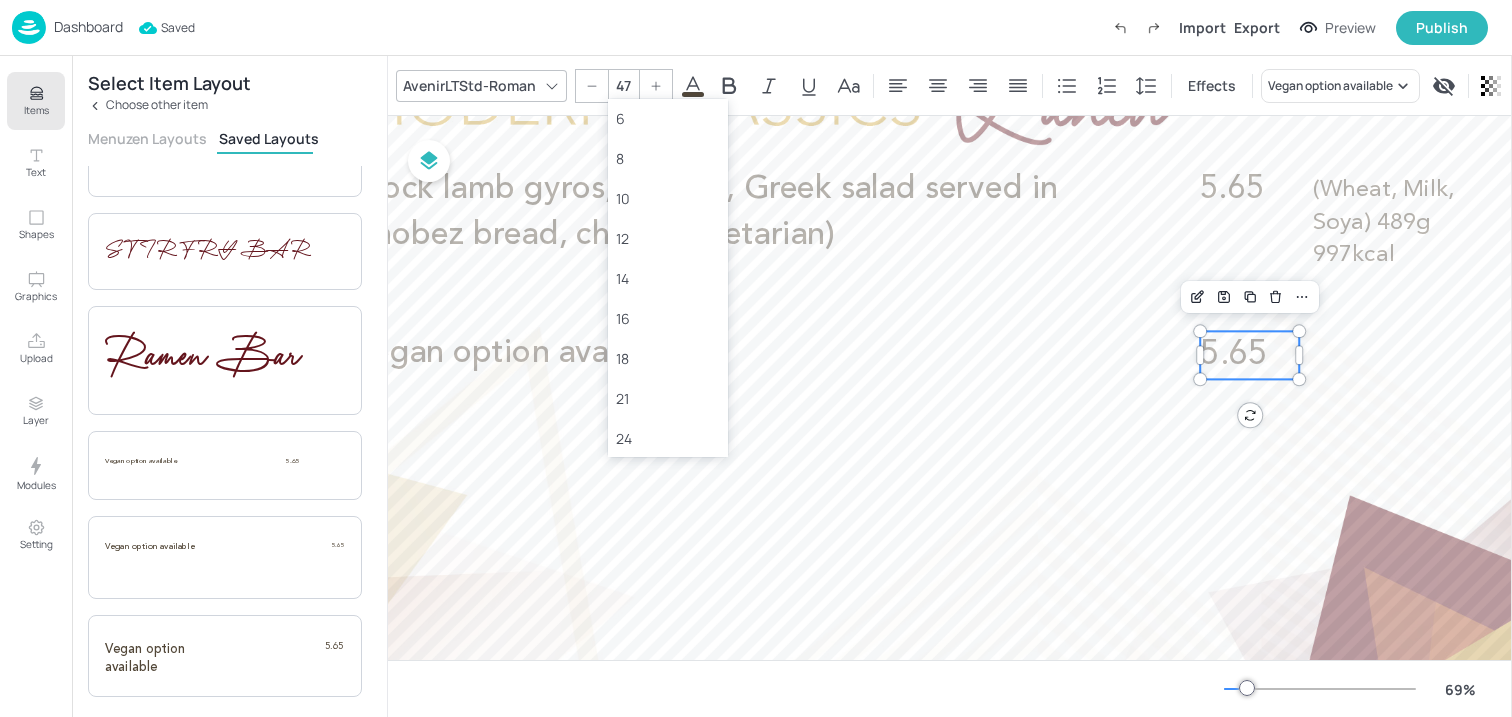 type on "50" 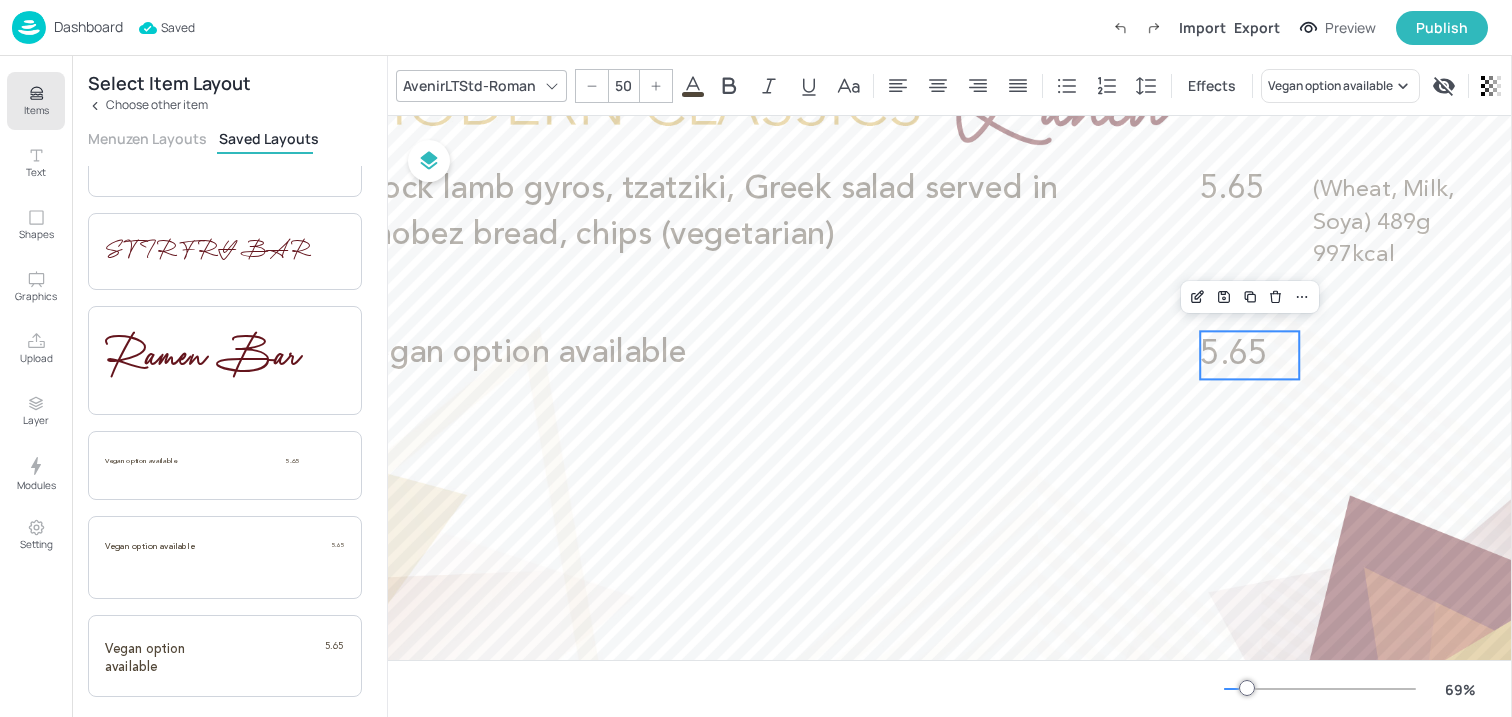 click at bounding box center [944, 385] 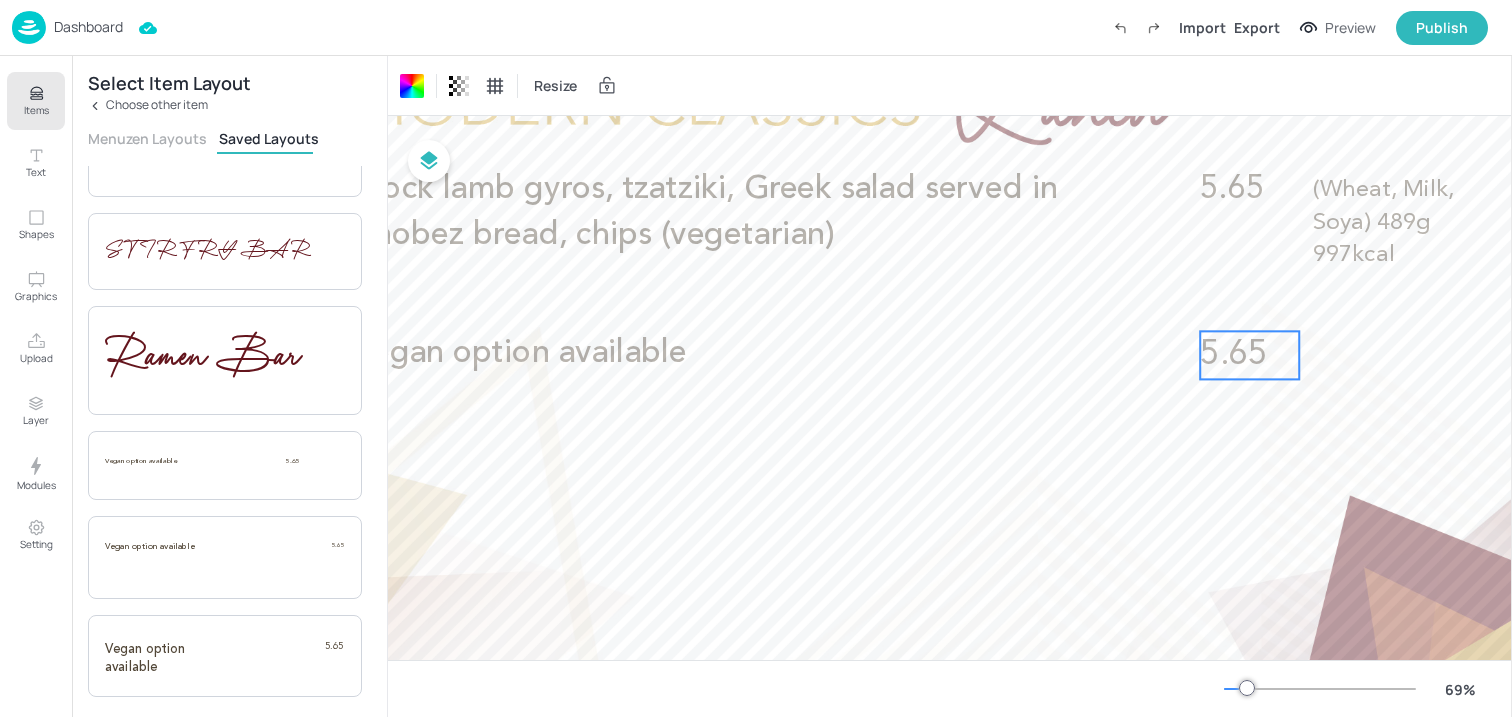 click on "5.65" at bounding box center (1233, 355) 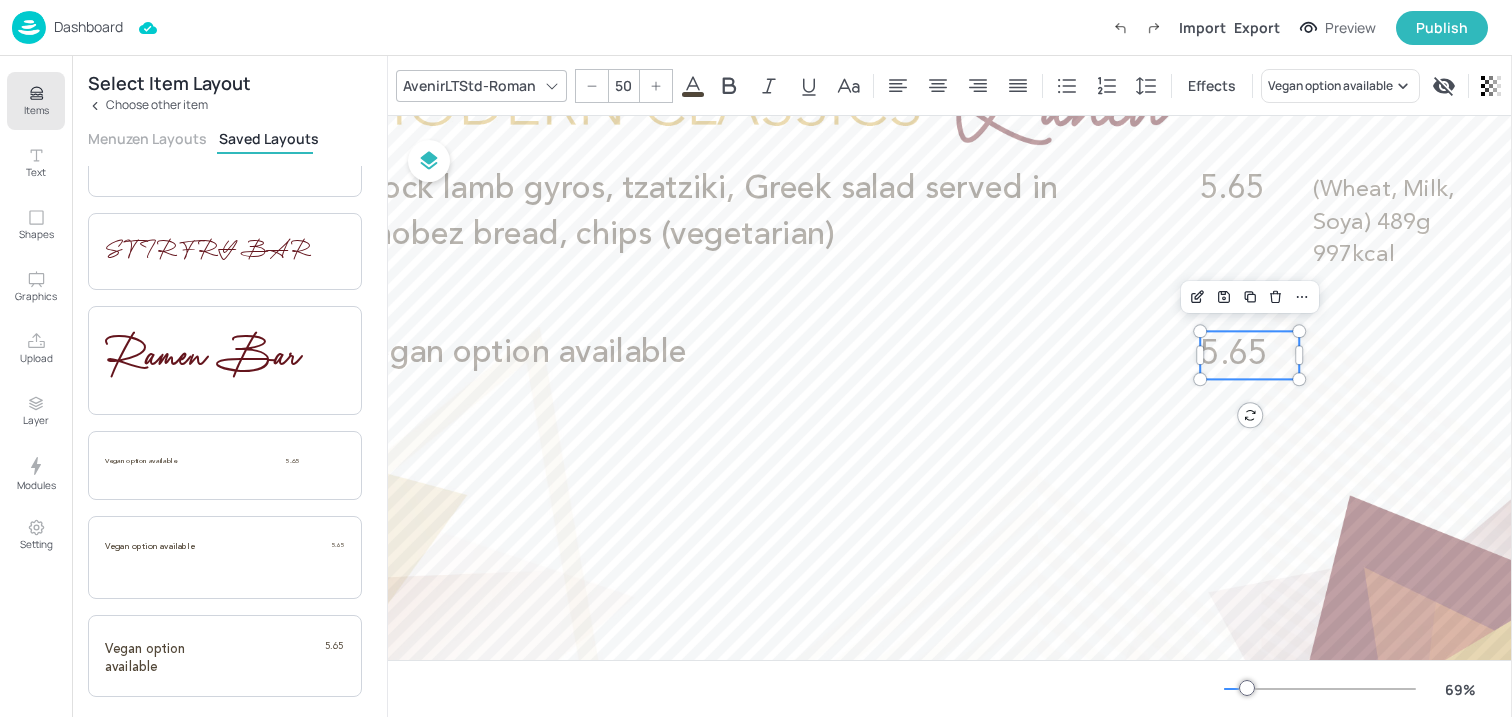 click at bounding box center (592, 86) 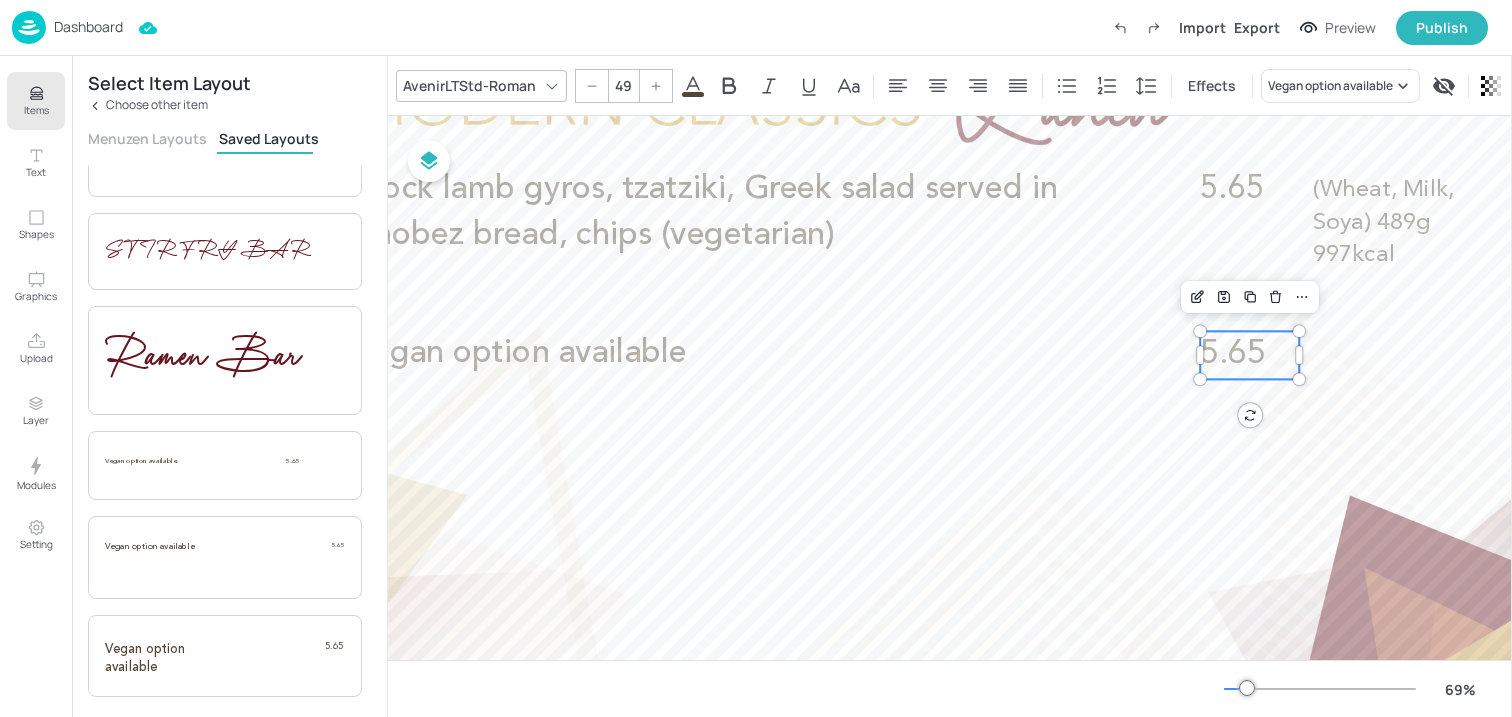 click at bounding box center [592, 86] 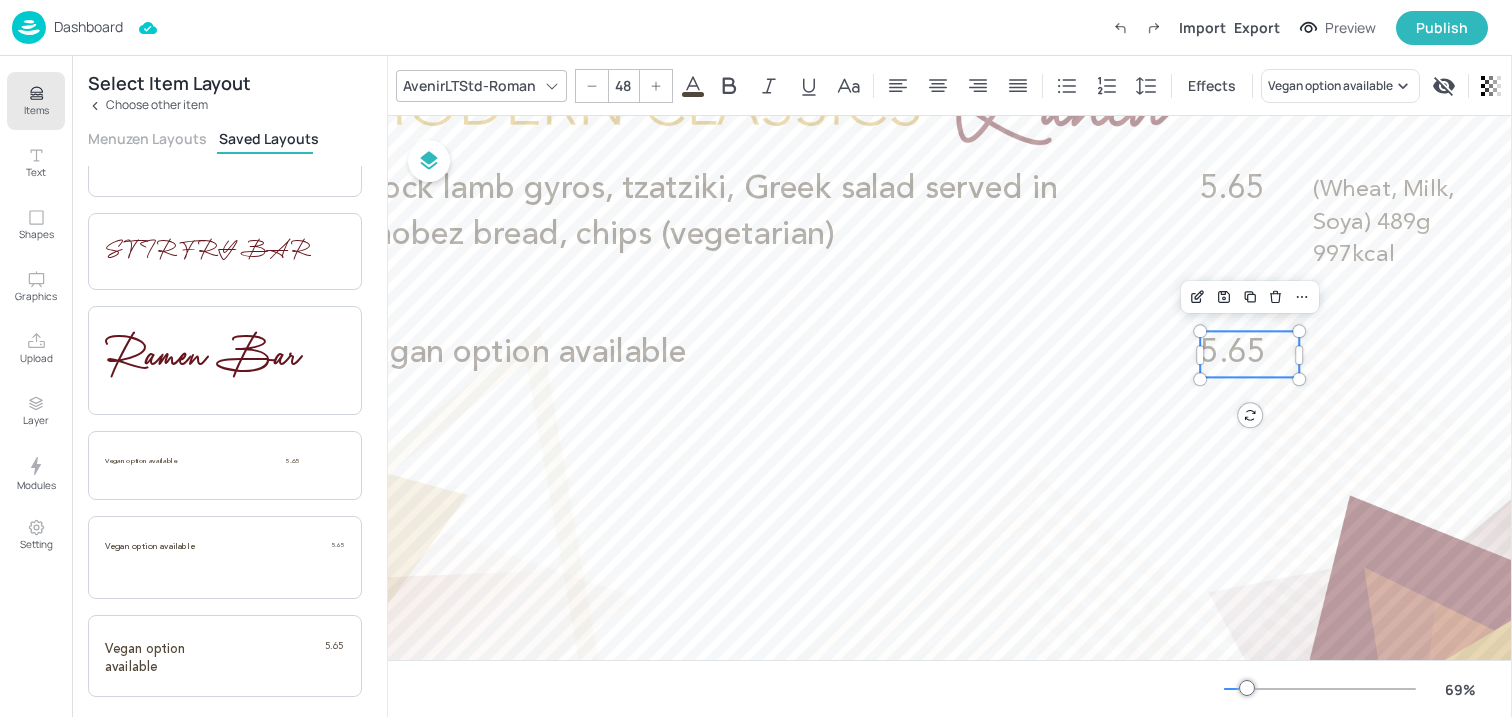 click at bounding box center (592, 86) 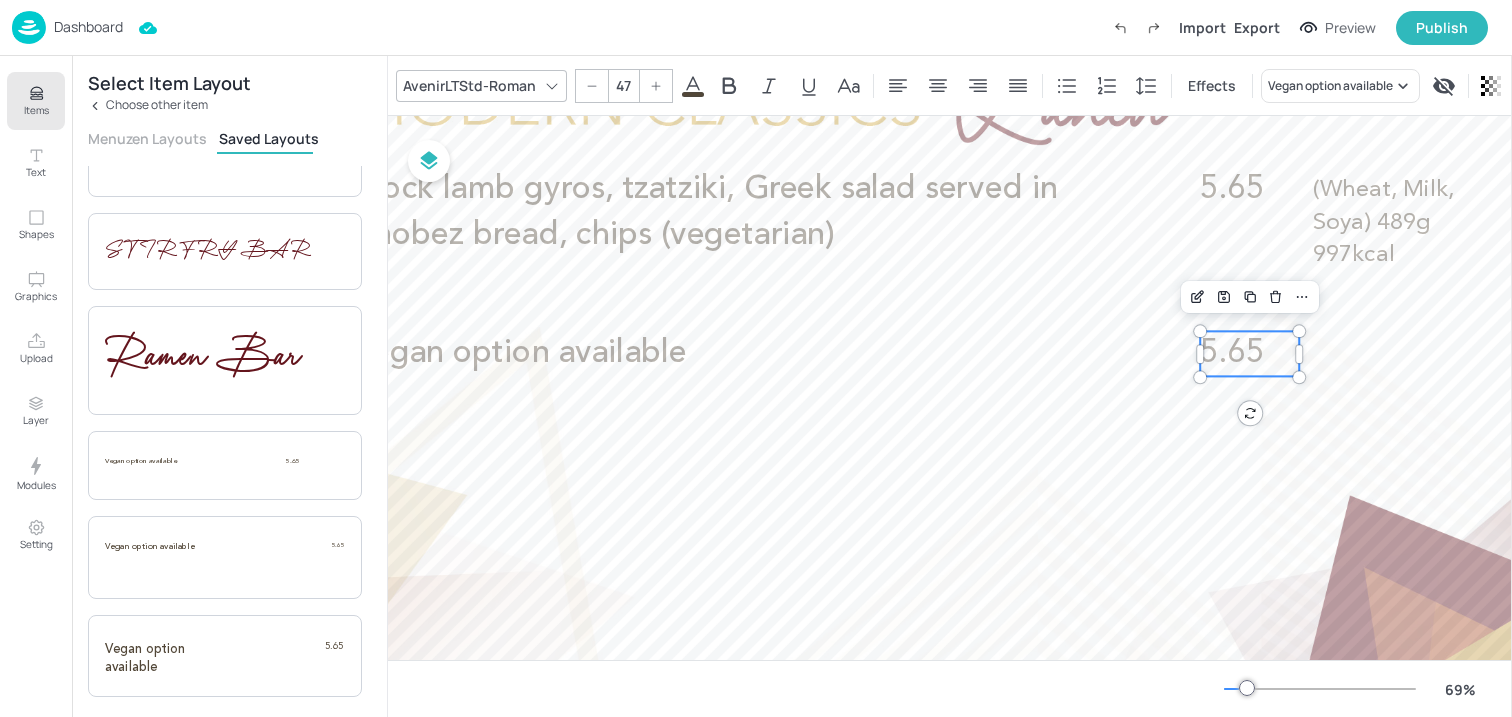 click at bounding box center [944, 385] 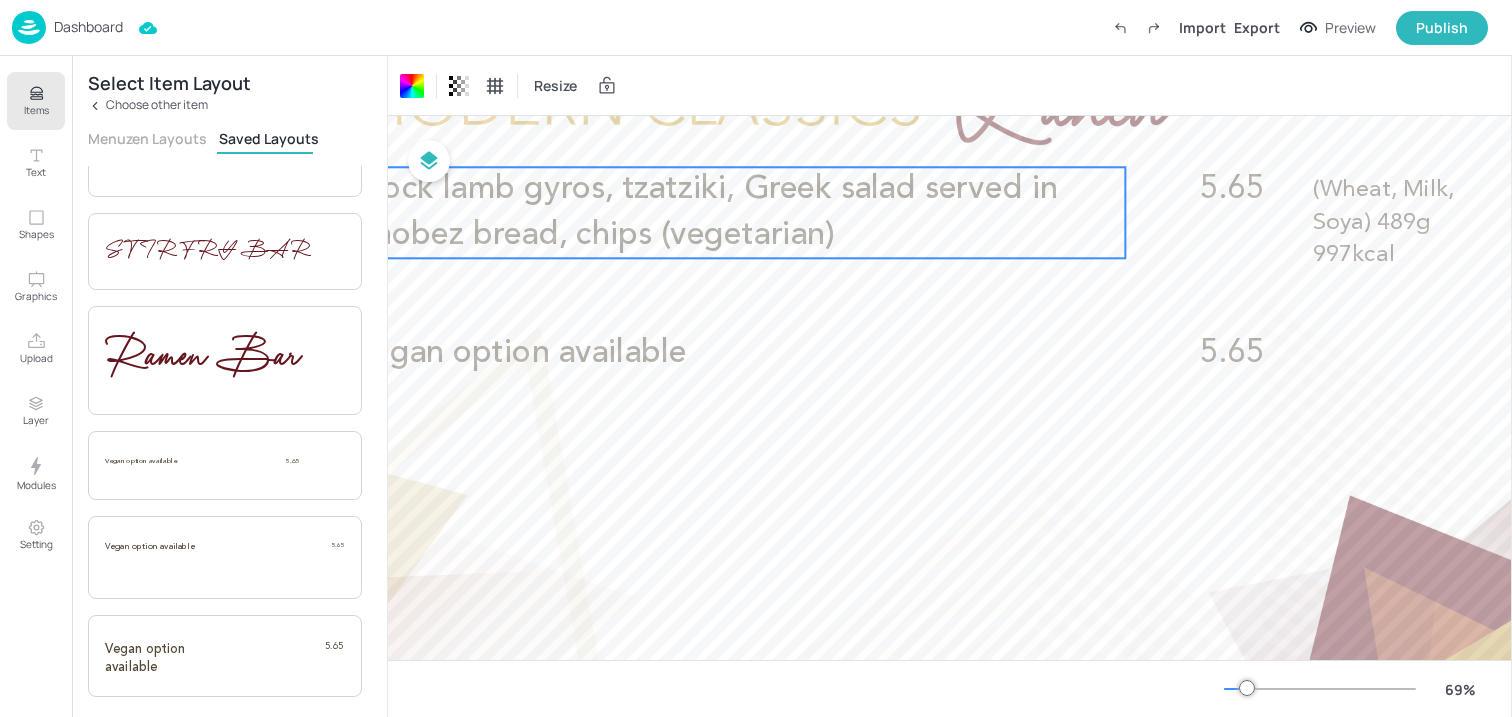 click on "Mock lamb gyros, tzatziki, Greek salad served in Khobez bread, chips (vegetarian)" at bounding box center (705, 212) 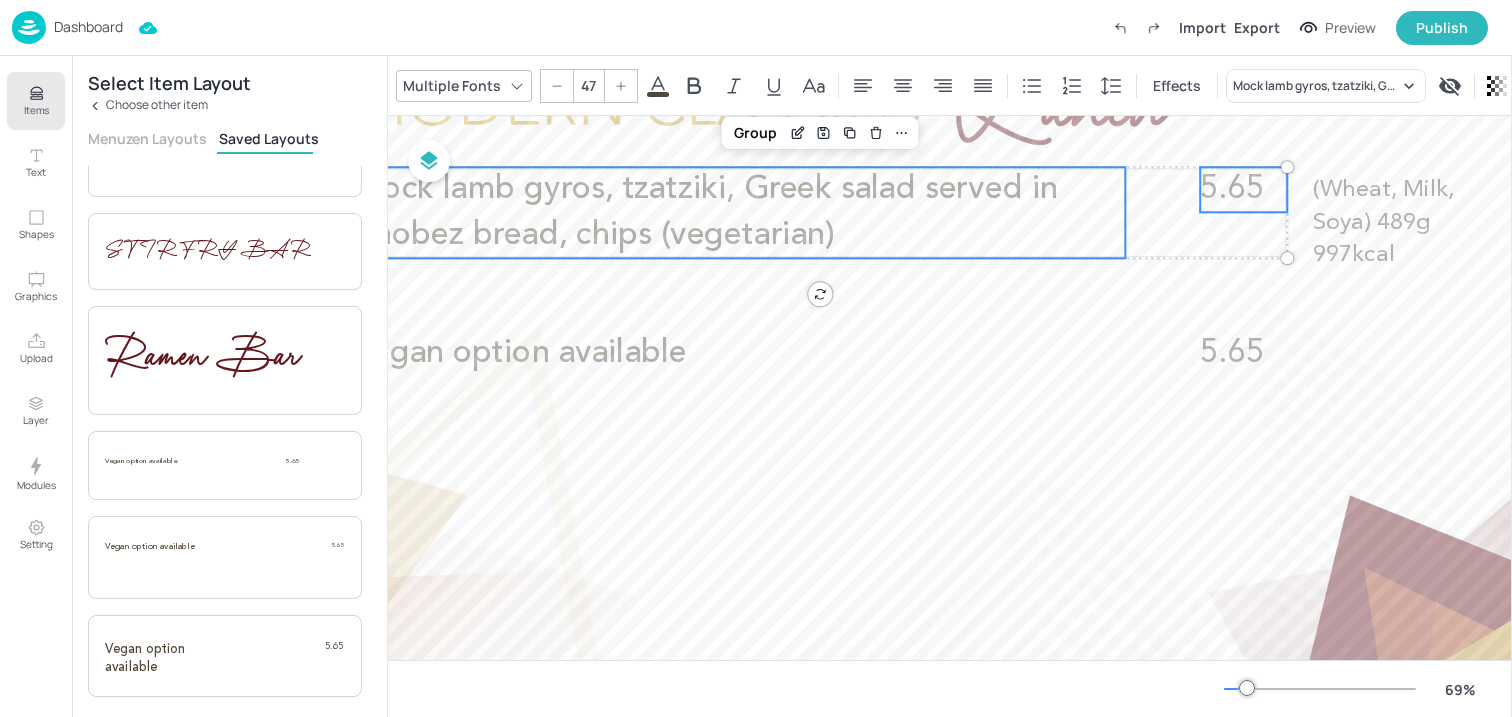 click on "5.65" at bounding box center [1231, 189] 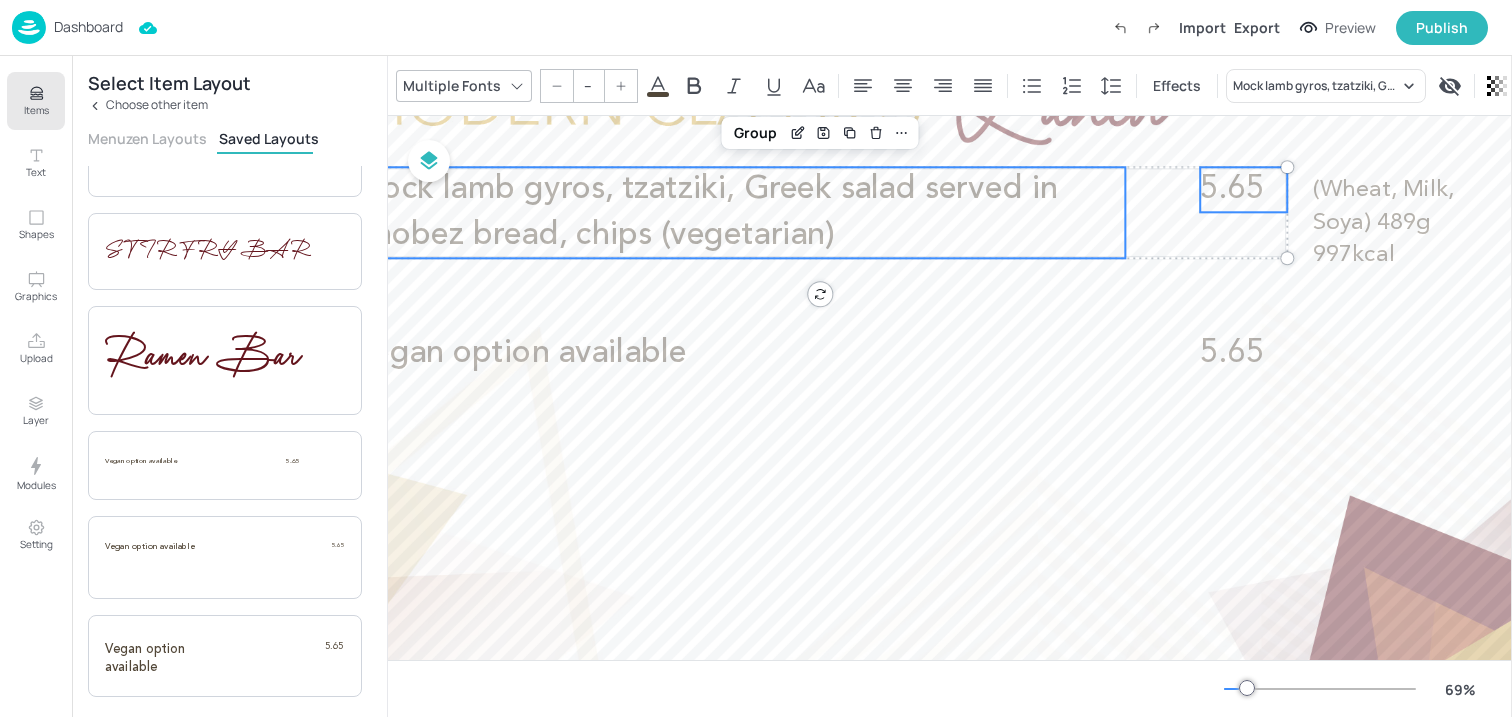 click on "(Wheat, Milk, Soya) 489g 997kcal" at bounding box center (1393, 222) 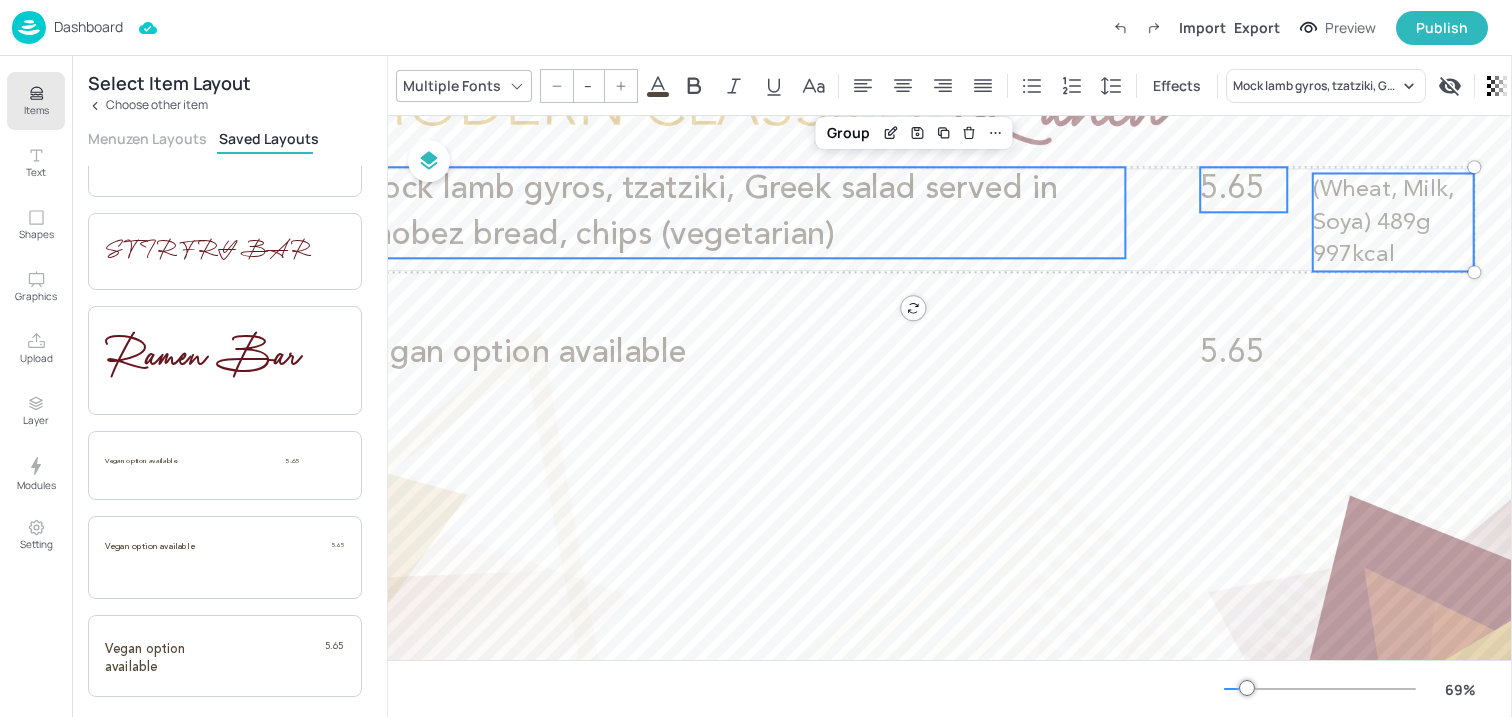 click at bounding box center [944, 385] 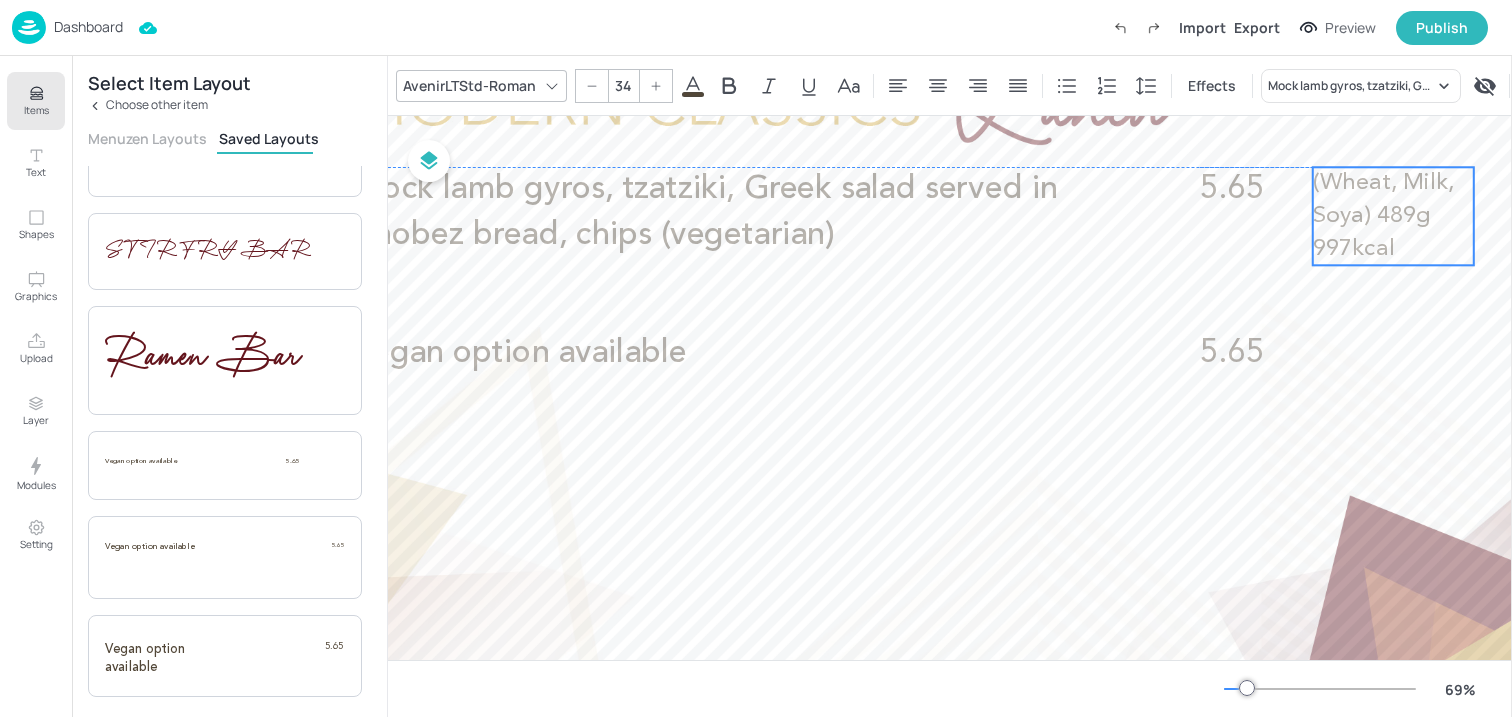 click on "(Wheat, Milk, Soya) 489g 997kcal" at bounding box center (1393, 216) 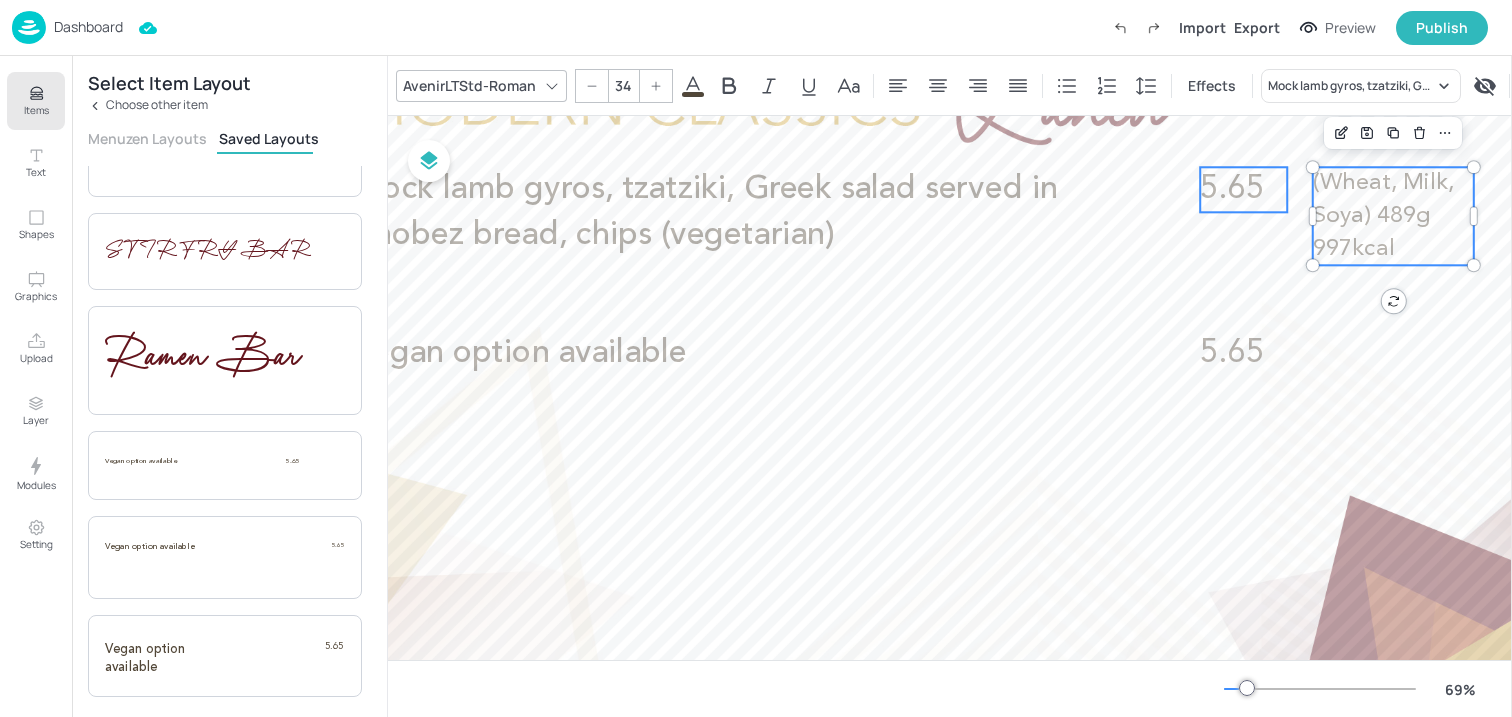 type on "--" 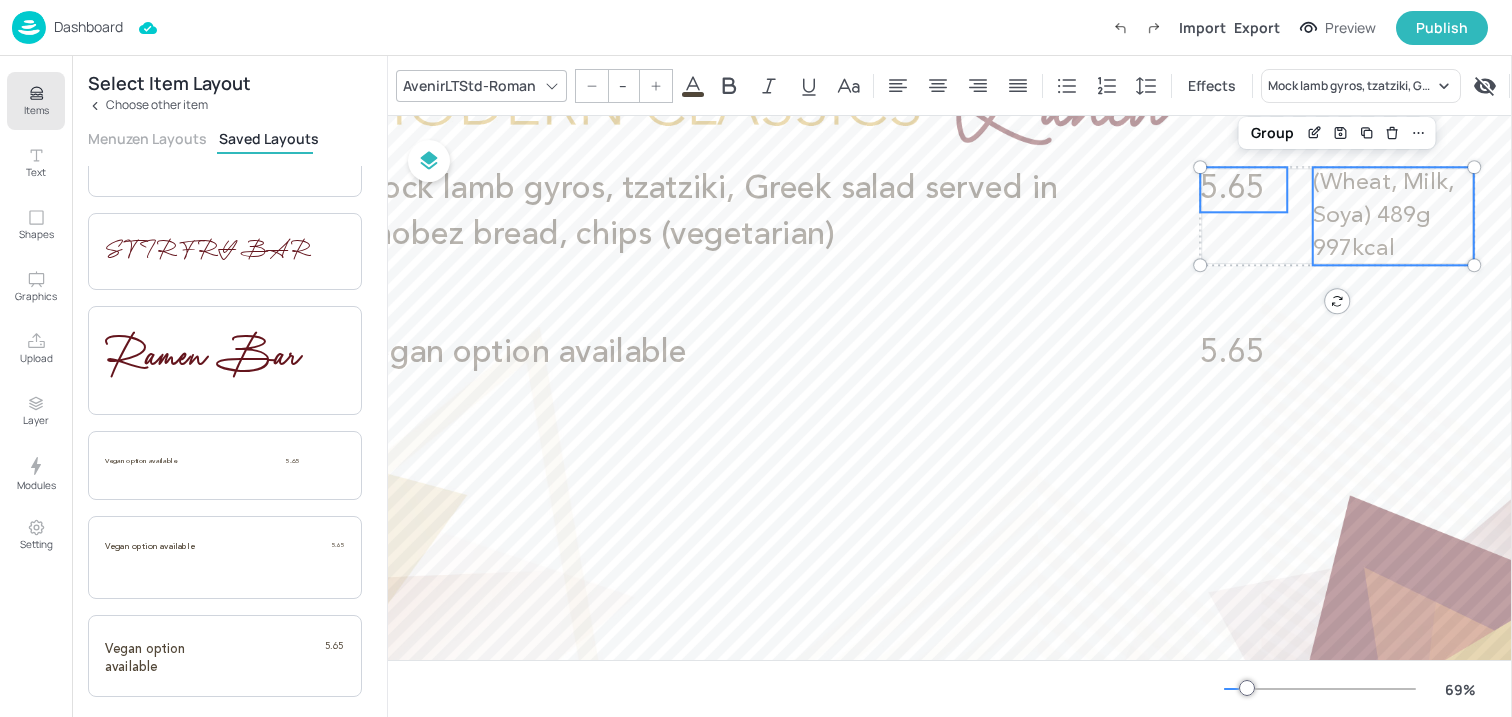click on "5.65" at bounding box center [1231, 189] 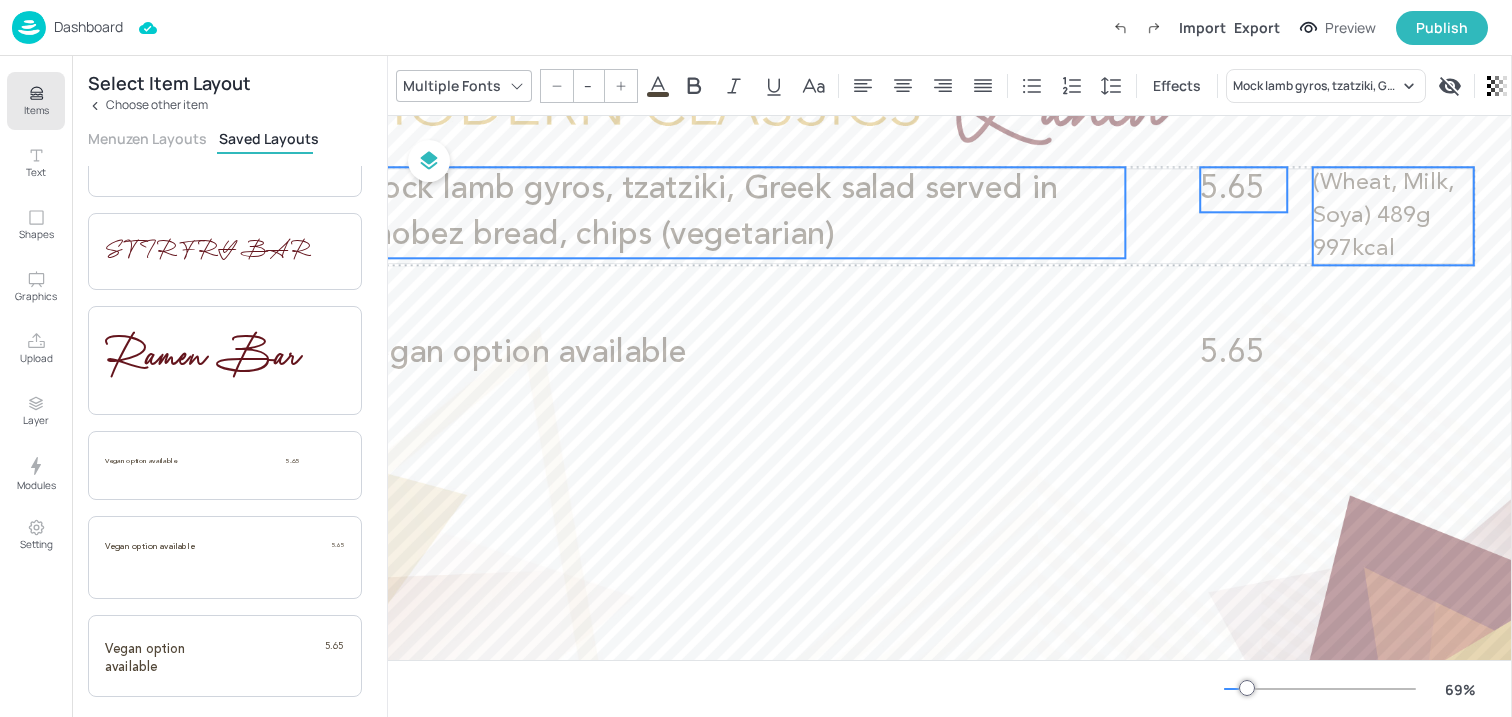 click on "Mock lamb gyros, tzatziki, Greek salad served in Khobez bread, chips (vegetarian)" at bounding box center [705, 212] 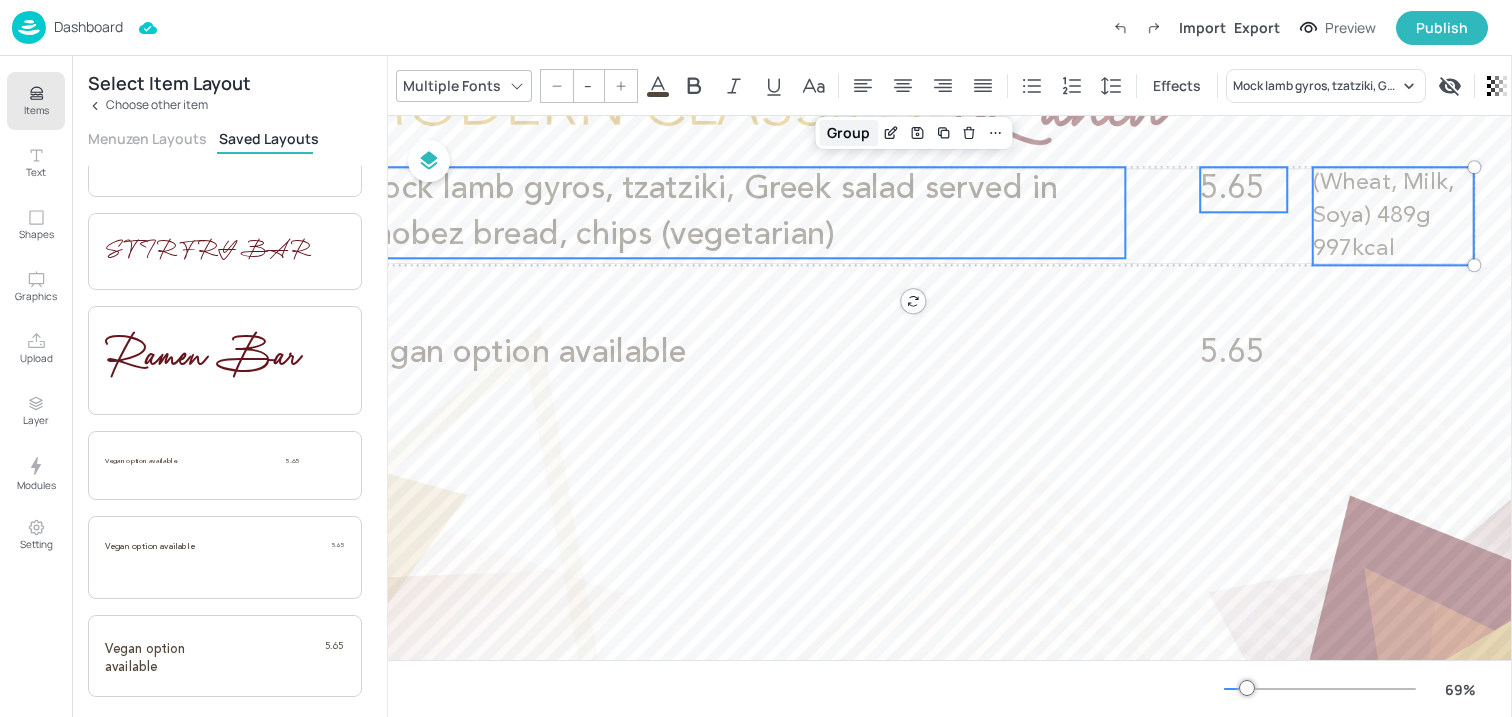 click on "Group" at bounding box center [848, 133] 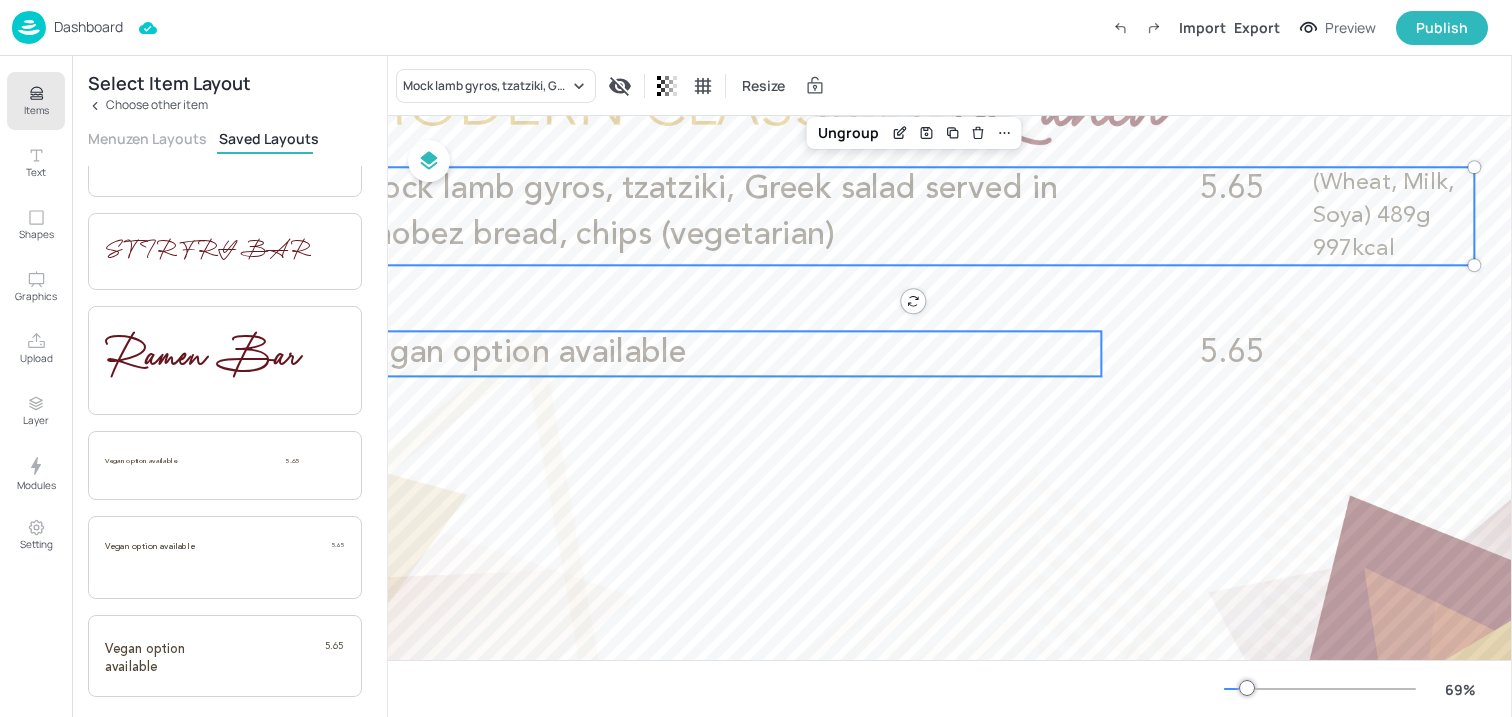click on "Vegan option available" at bounding box center (727, 353) 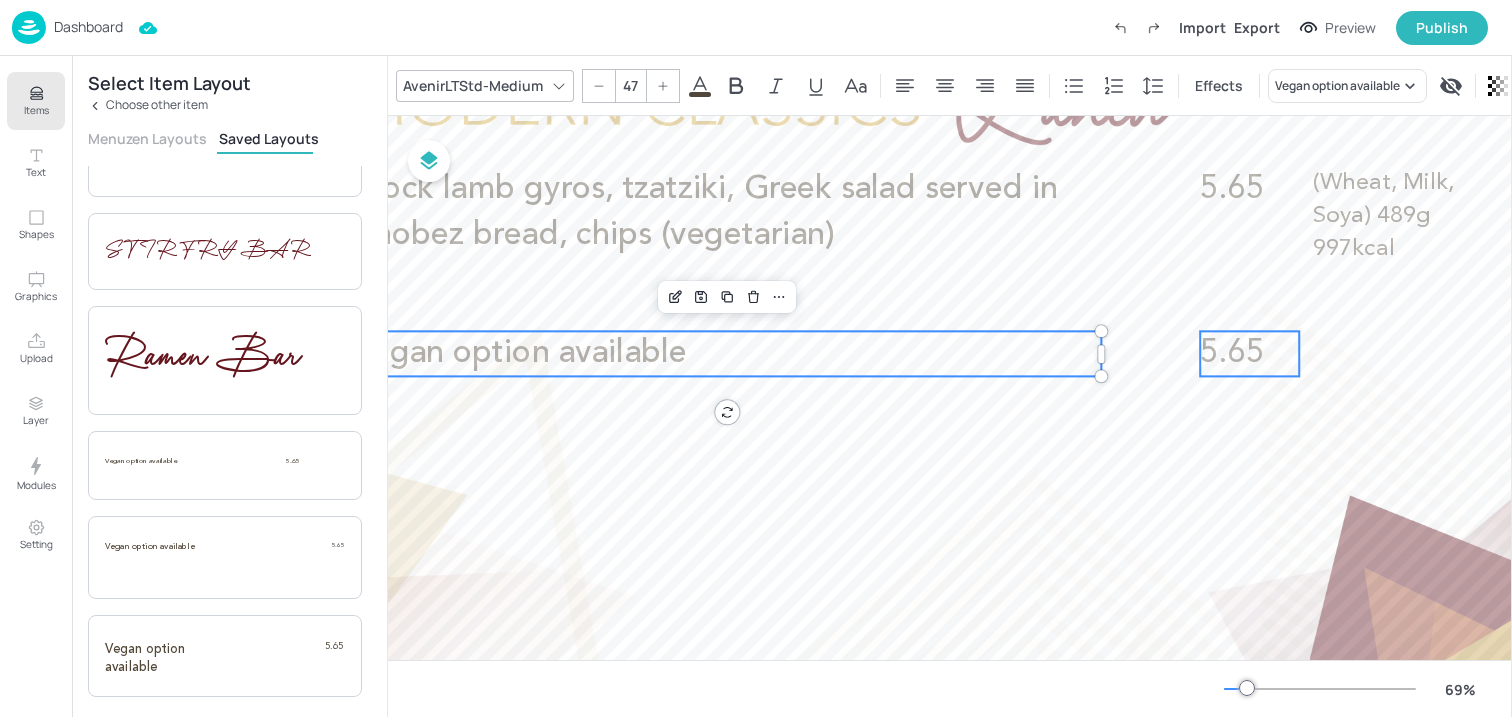 click on "5.65" at bounding box center [1231, 354] 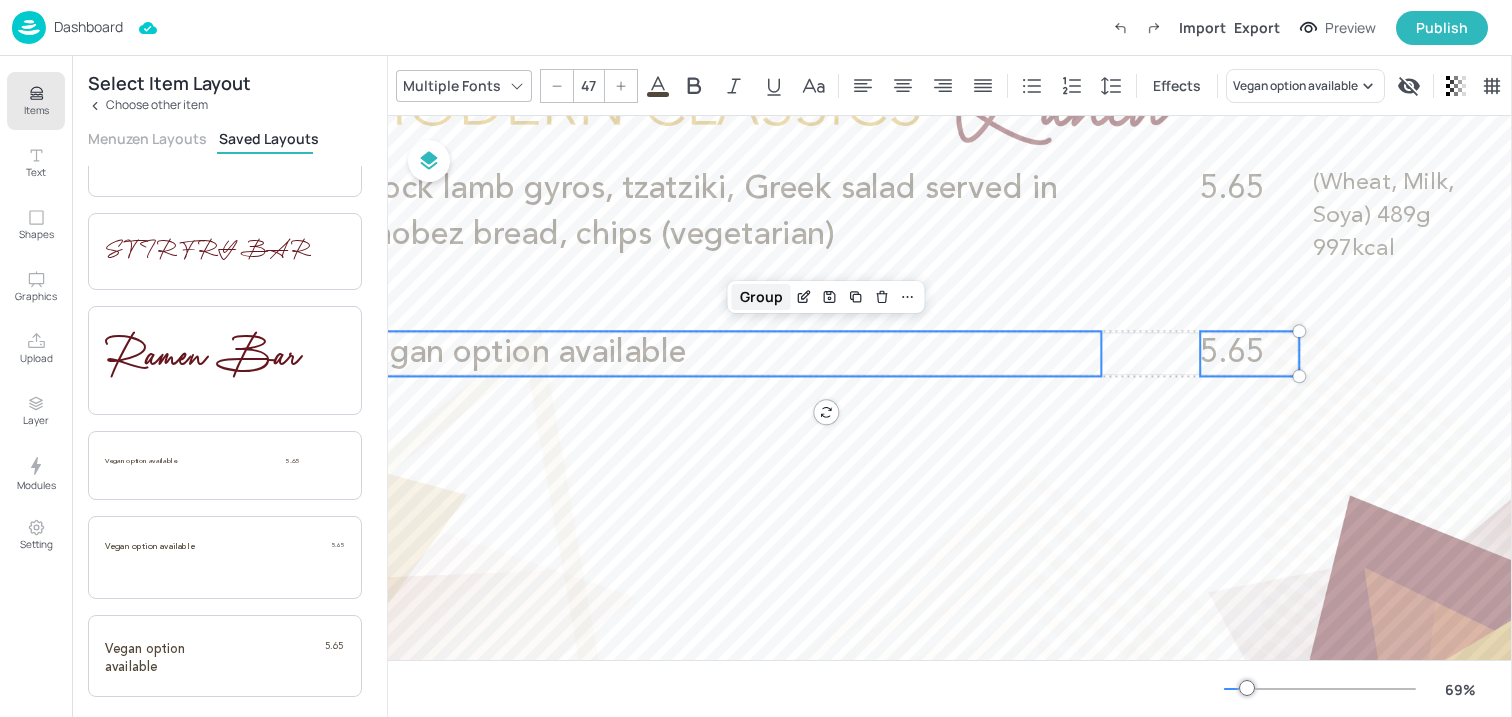 click on "Group" at bounding box center (761, 297) 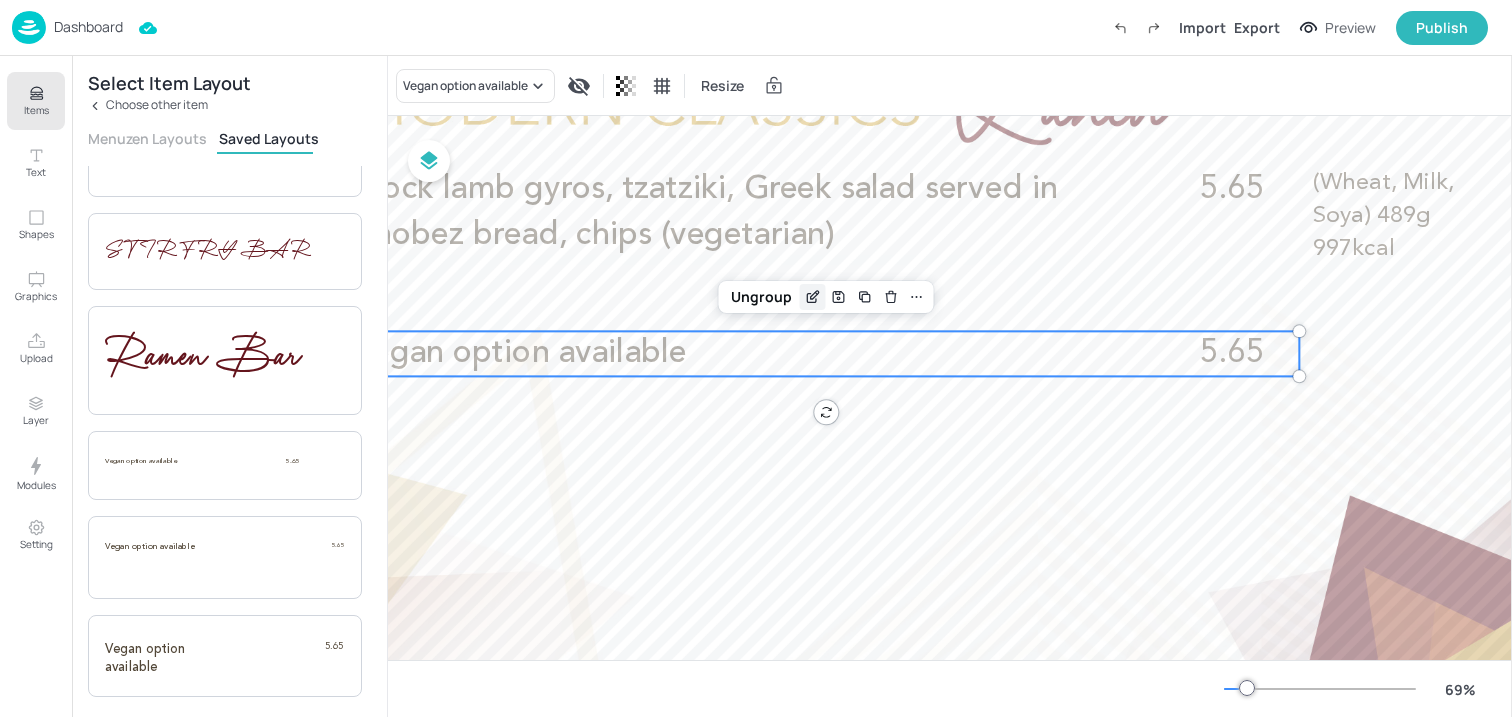 click 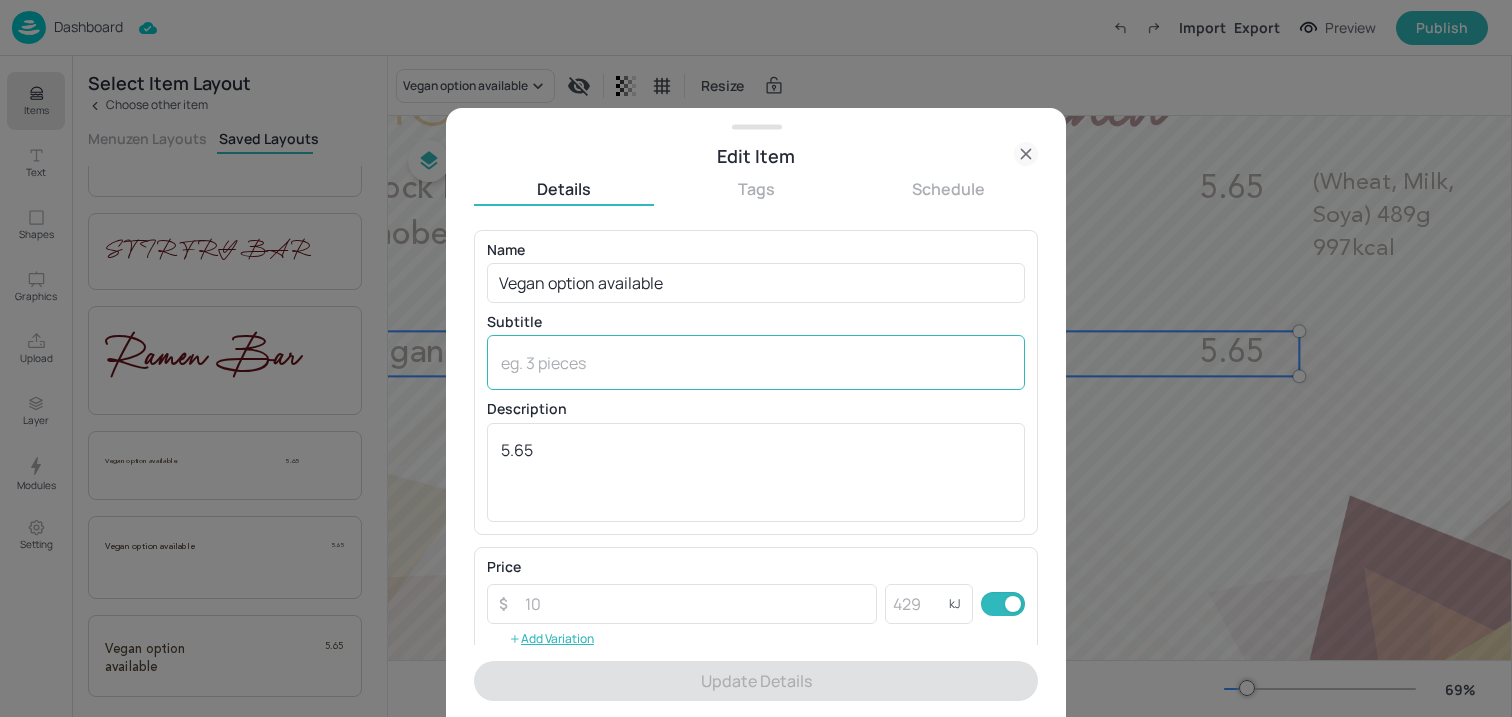 click on "x ​" at bounding box center [756, 362] 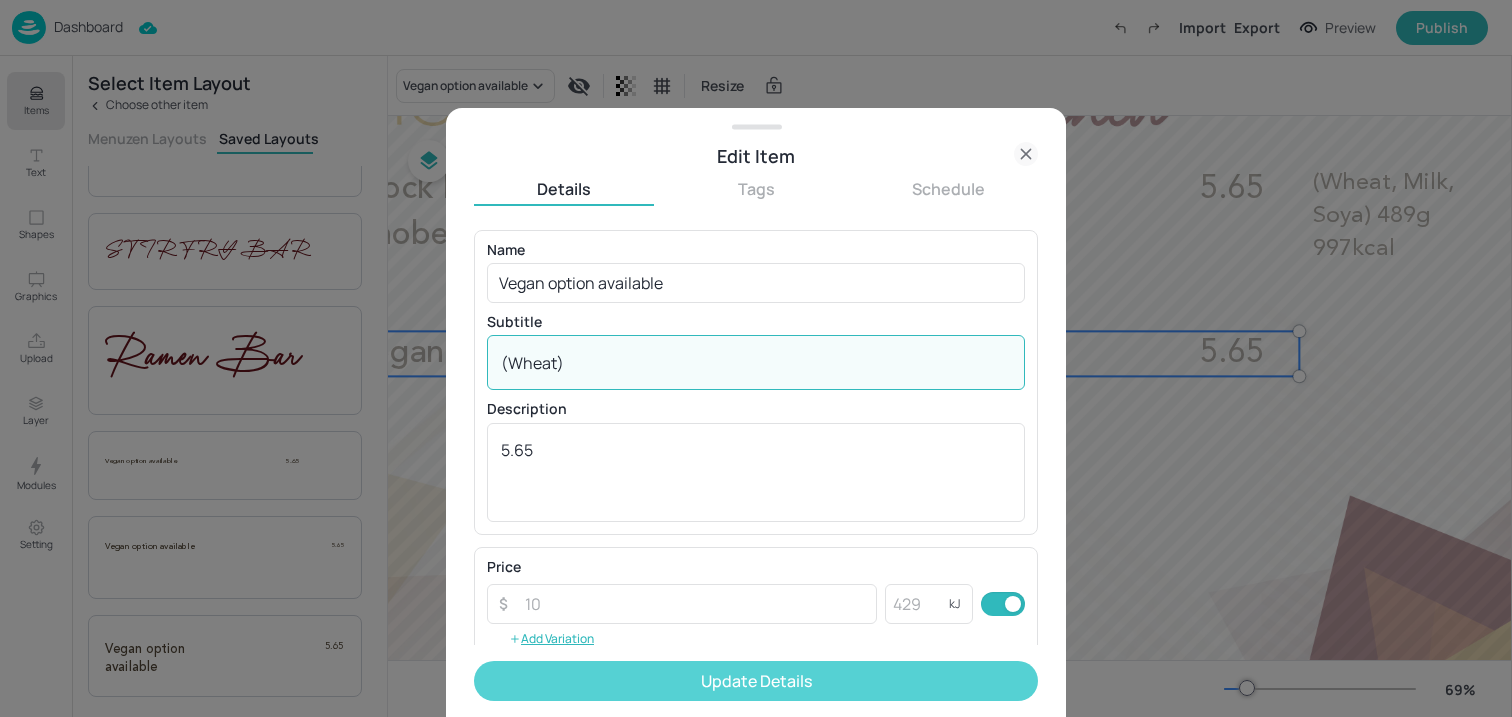 type on "(Wheat)" 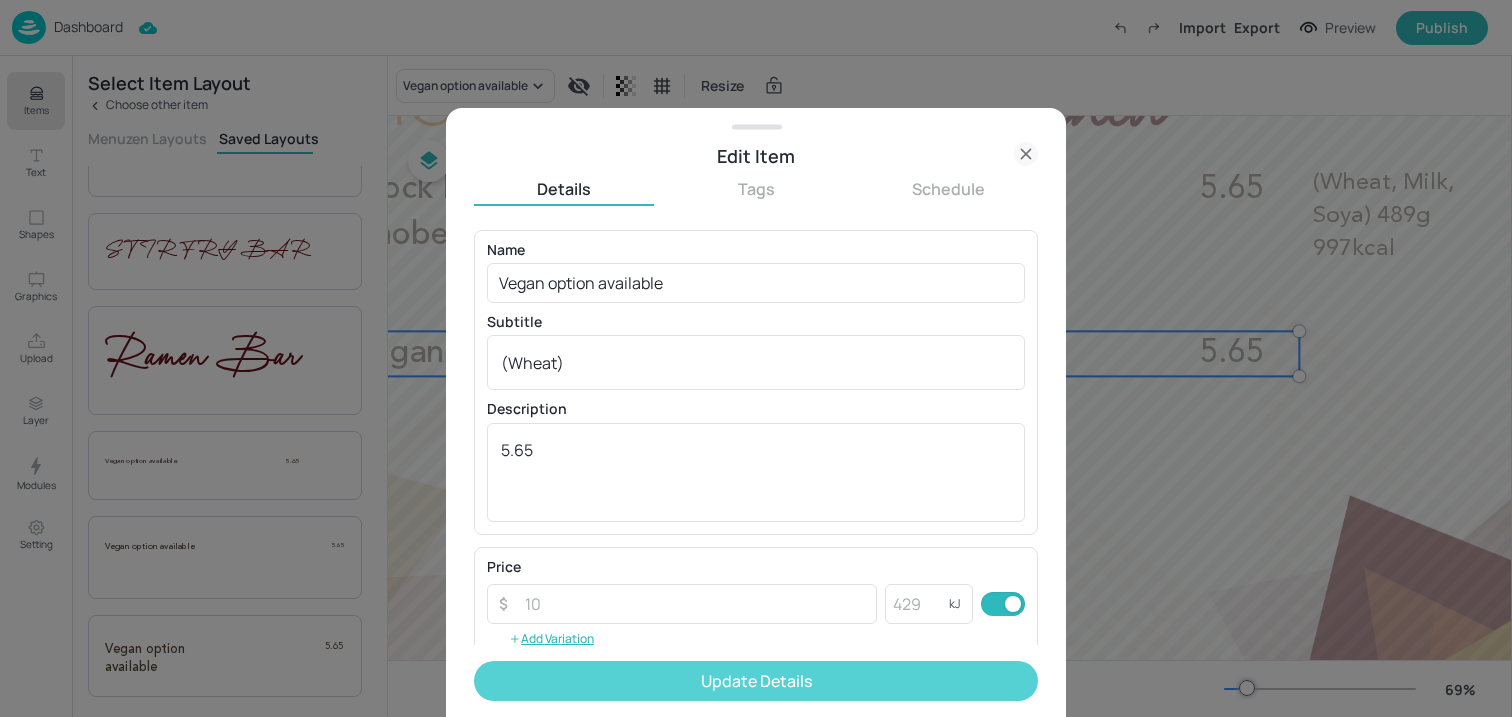 click on "Update Details" at bounding box center (756, 681) 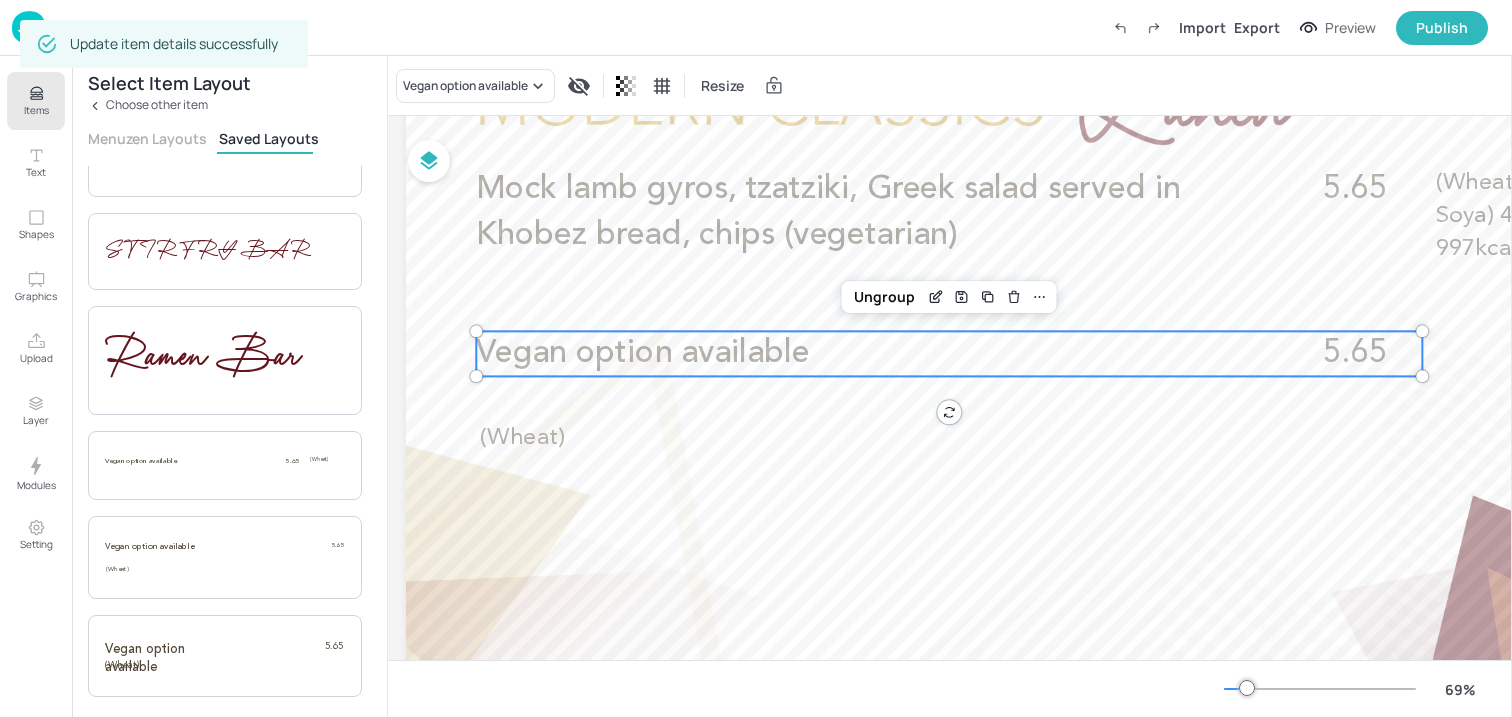 scroll, scrollTop: 167, scrollLeft: 8, axis: both 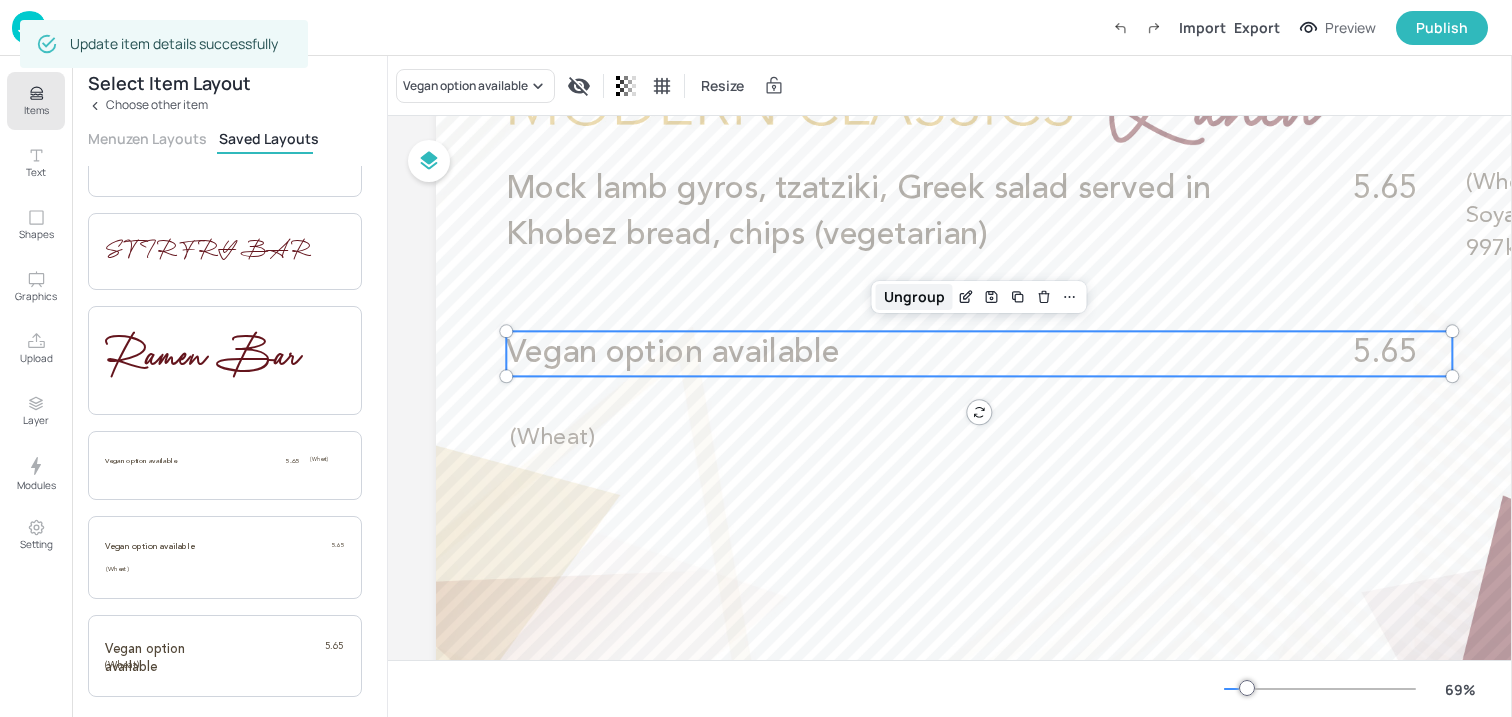click on "Ungroup" at bounding box center [914, 297] 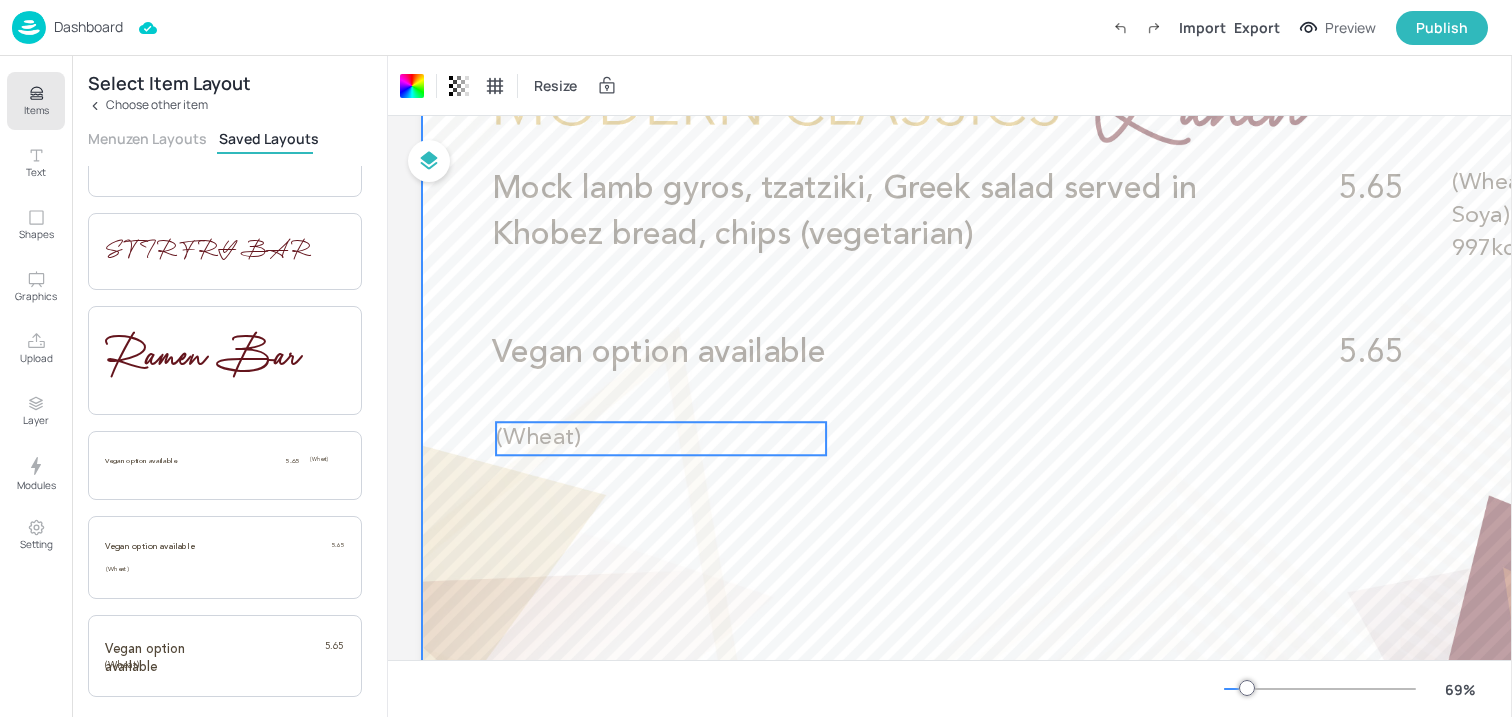 scroll, scrollTop: 167, scrollLeft: 0, axis: vertical 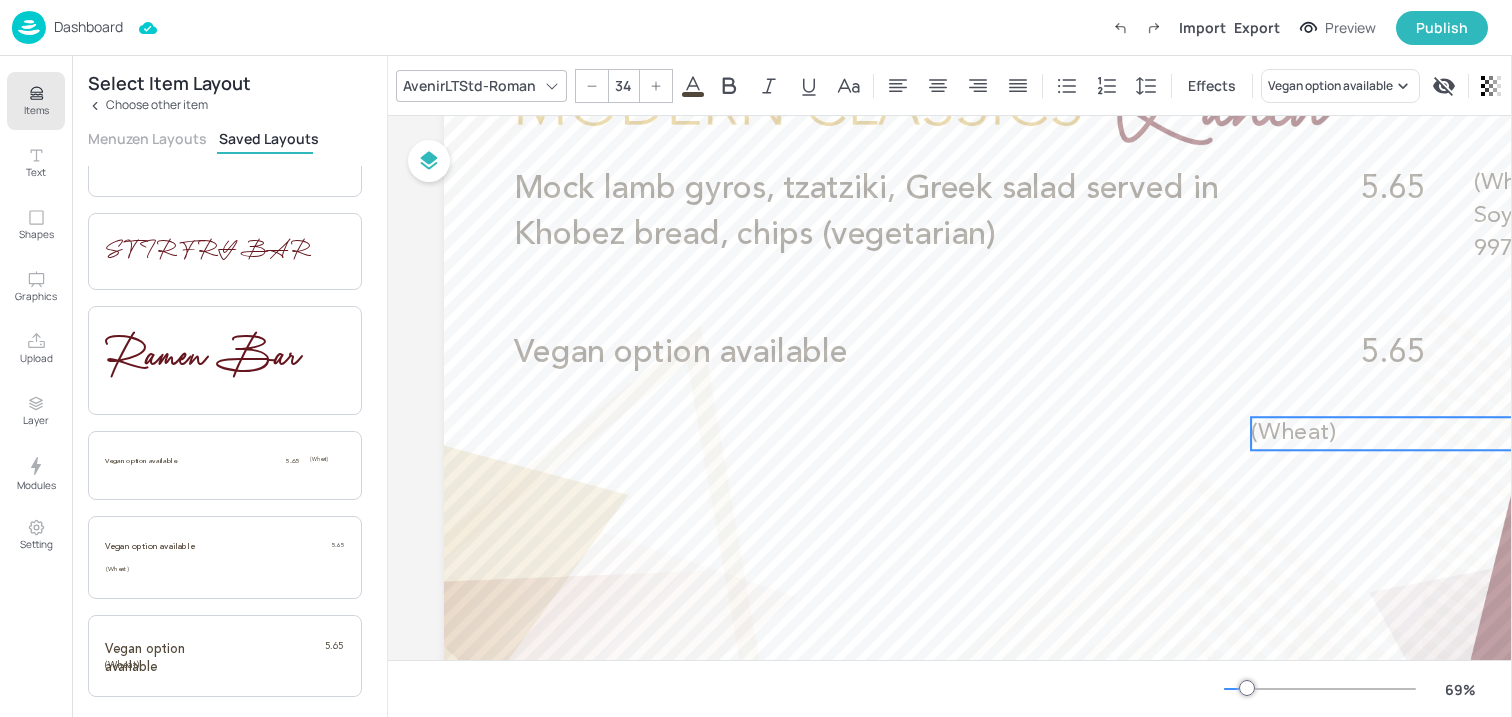 drag, startPoint x: 577, startPoint y: 446, endPoint x: 1432, endPoint y: 420, distance: 855.3952 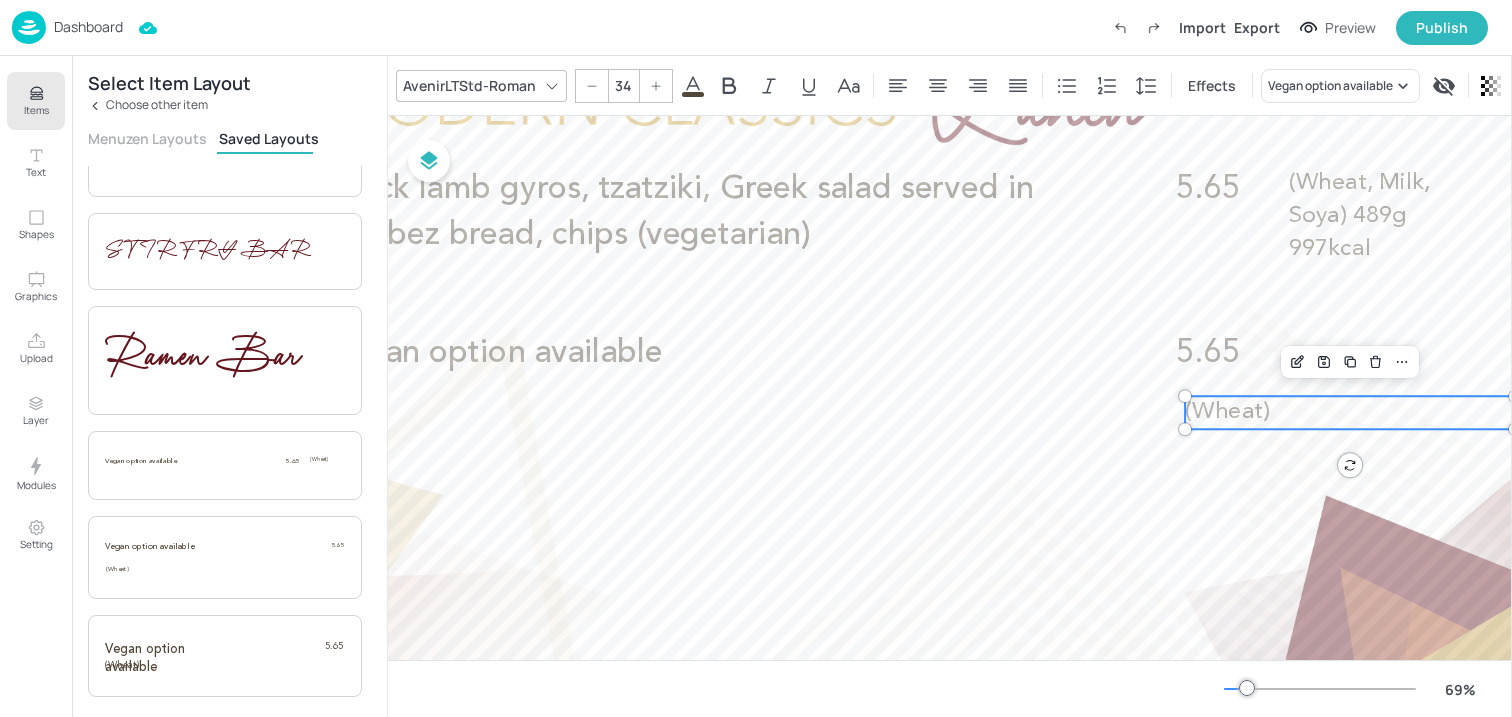 scroll, scrollTop: 167, scrollLeft: 316, axis: both 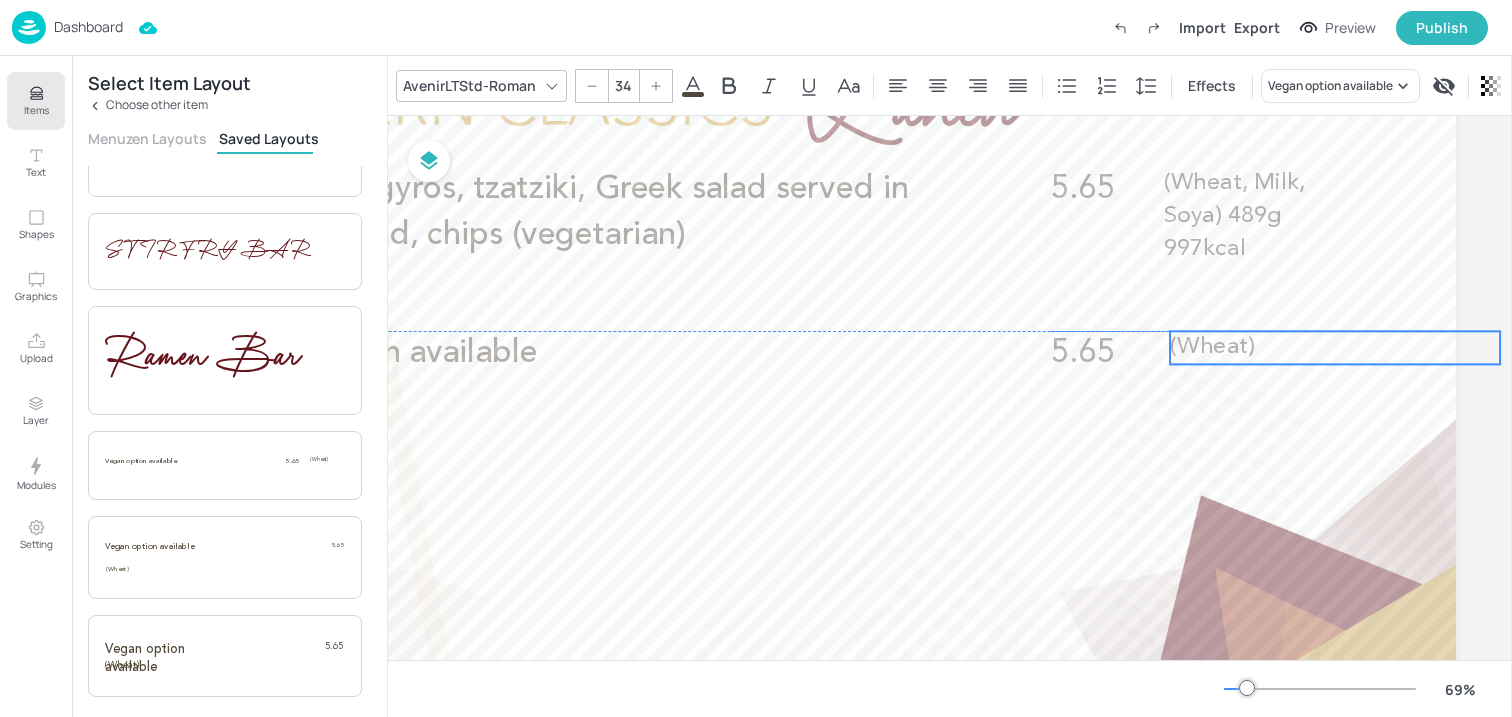 drag, startPoint x: 1171, startPoint y: 420, endPoint x: 1281, endPoint y: 356, distance: 127.263504 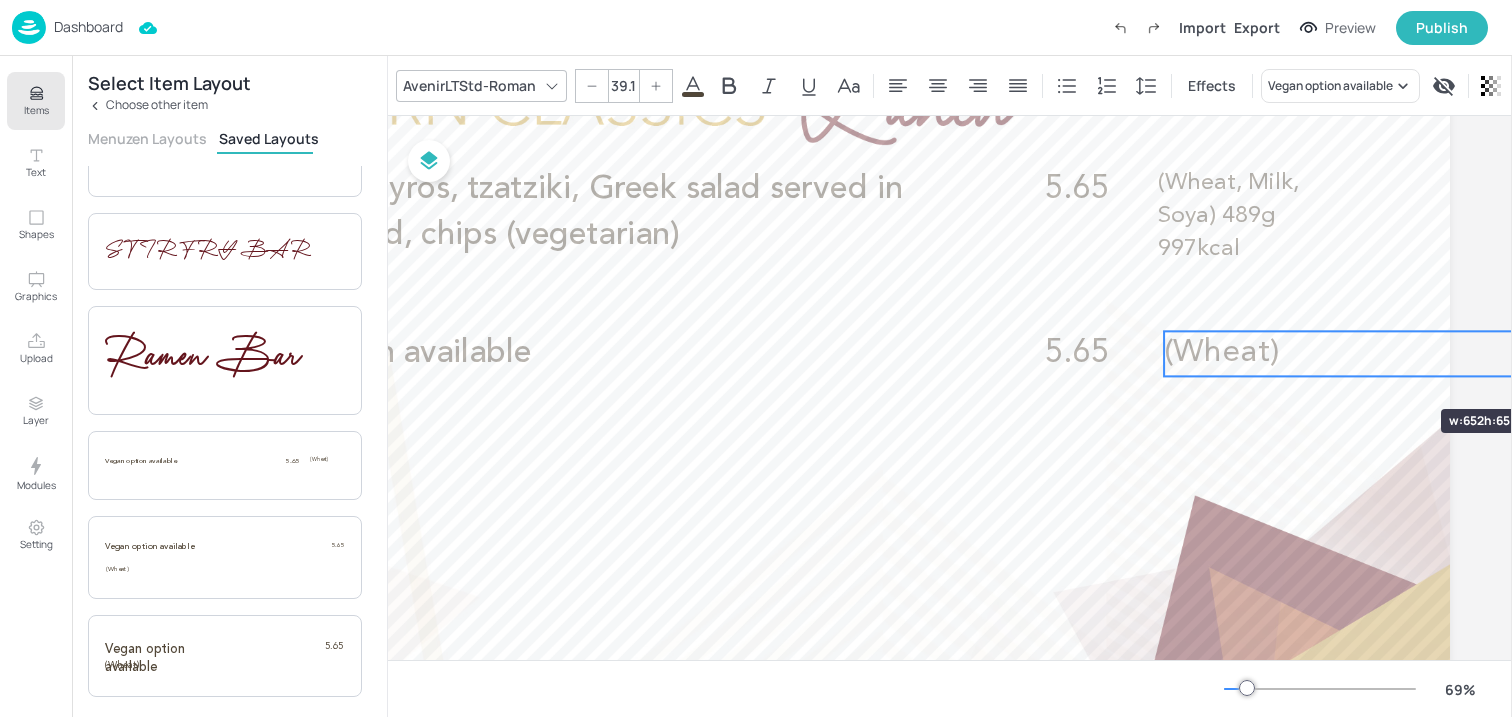 type on "38.1" 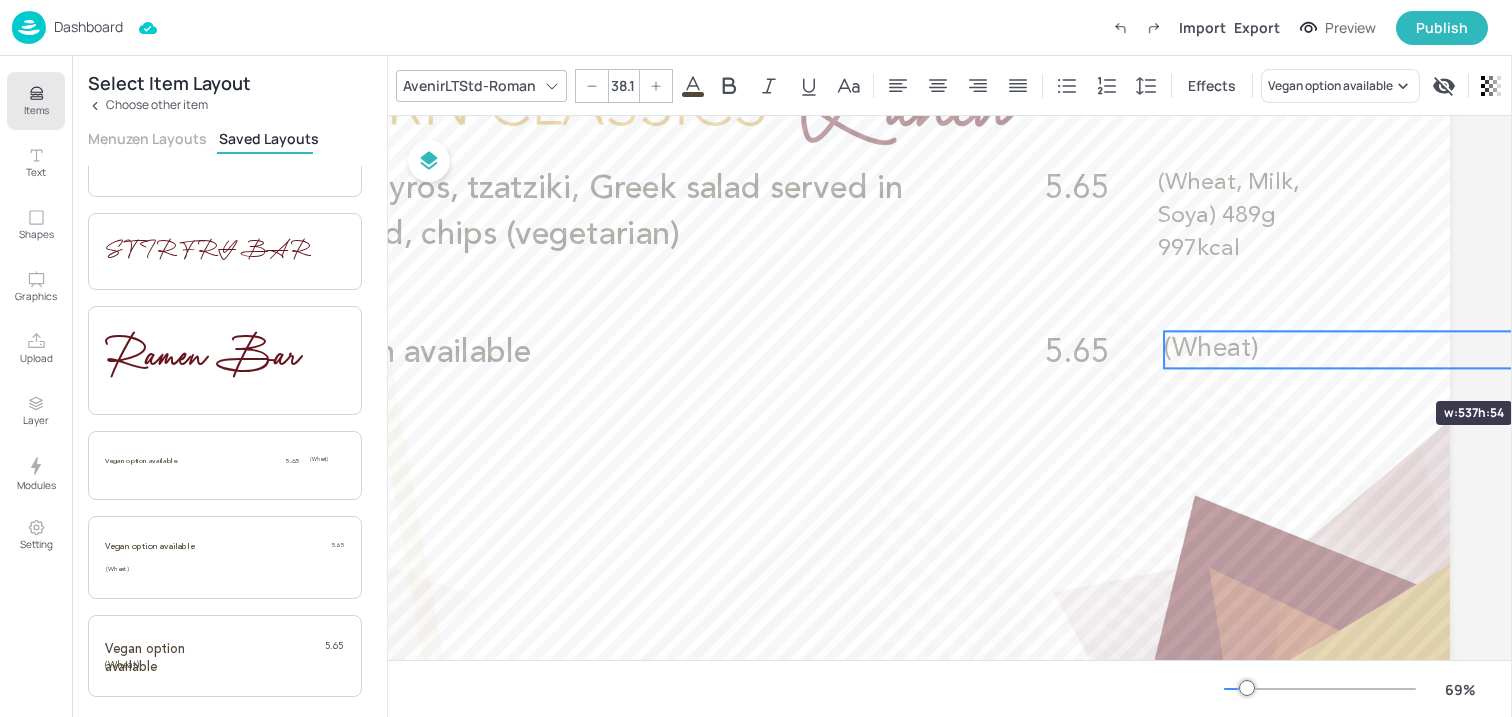 drag, startPoint x: 1492, startPoint y: 361, endPoint x: 1376, endPoint y: 365, distance: 116.06895 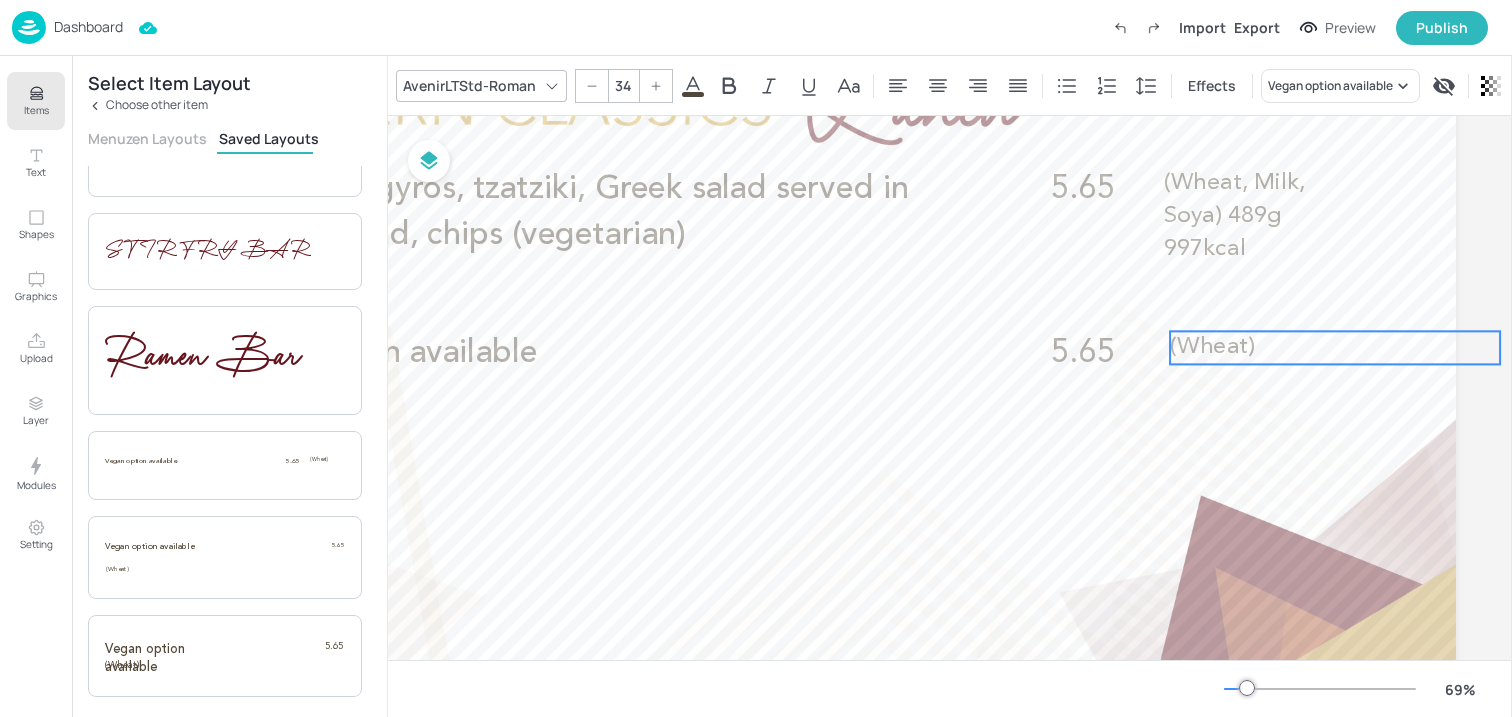 click on "(Wheat)" at bounding box center [1335, 347] 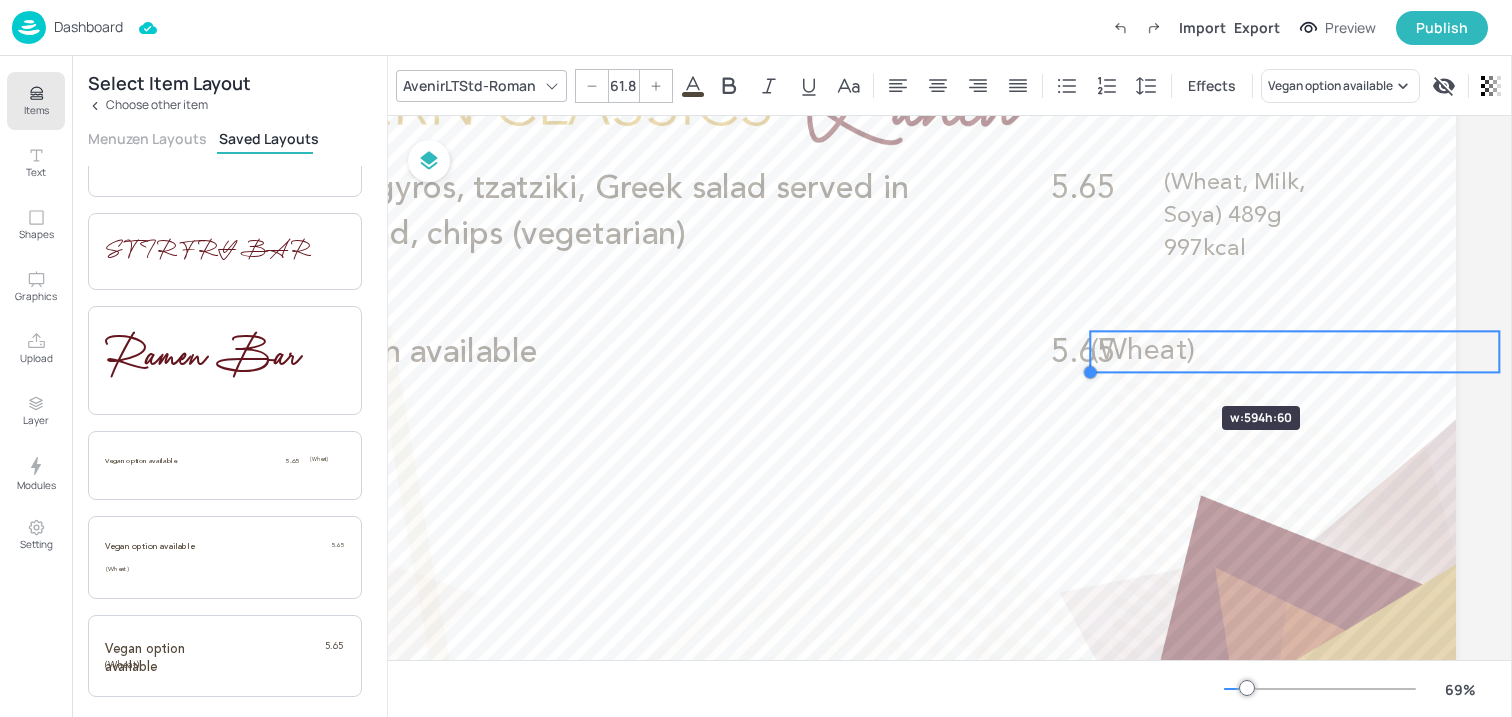 type on "62.8" 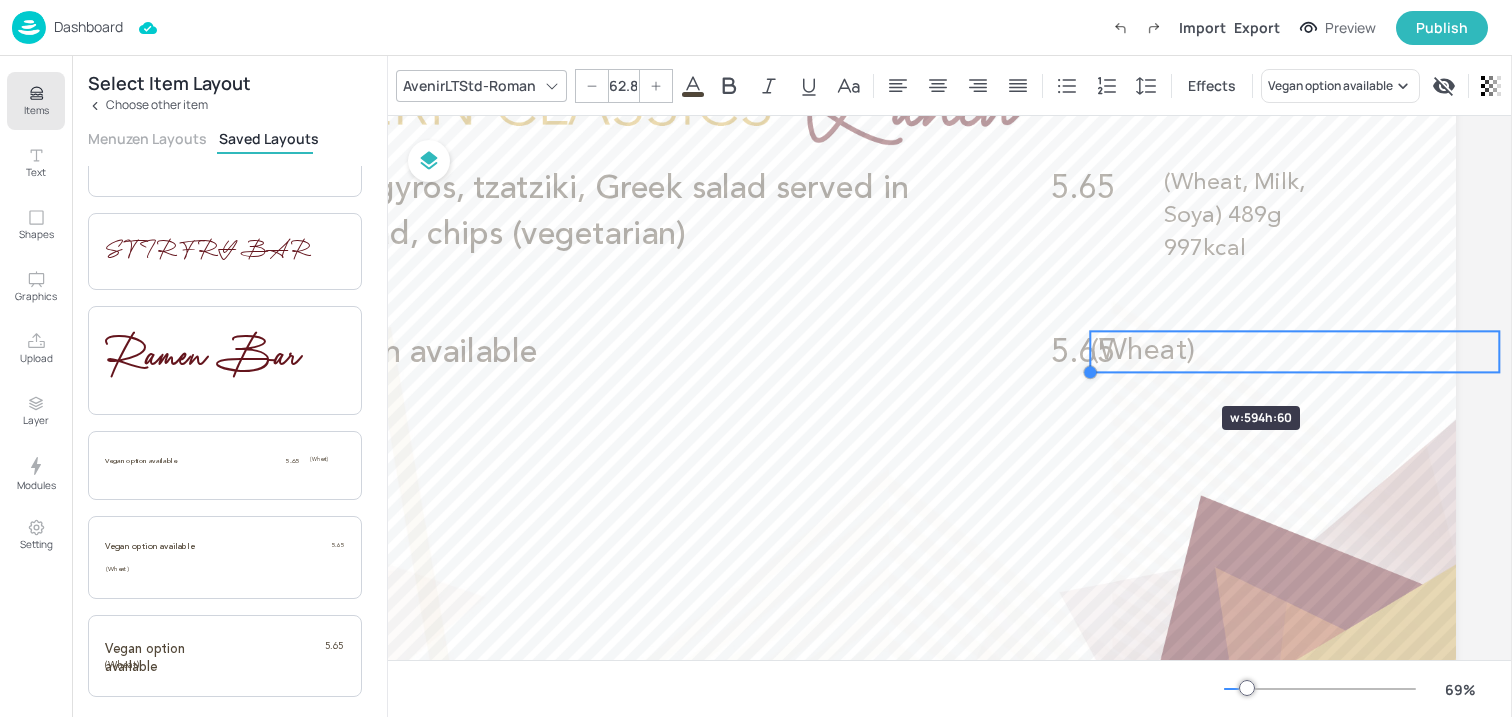 drag, startPoint x: 1162, startPoint y: 362, endPoint x: 1161, endPoint y: 389, distance: 27.018513 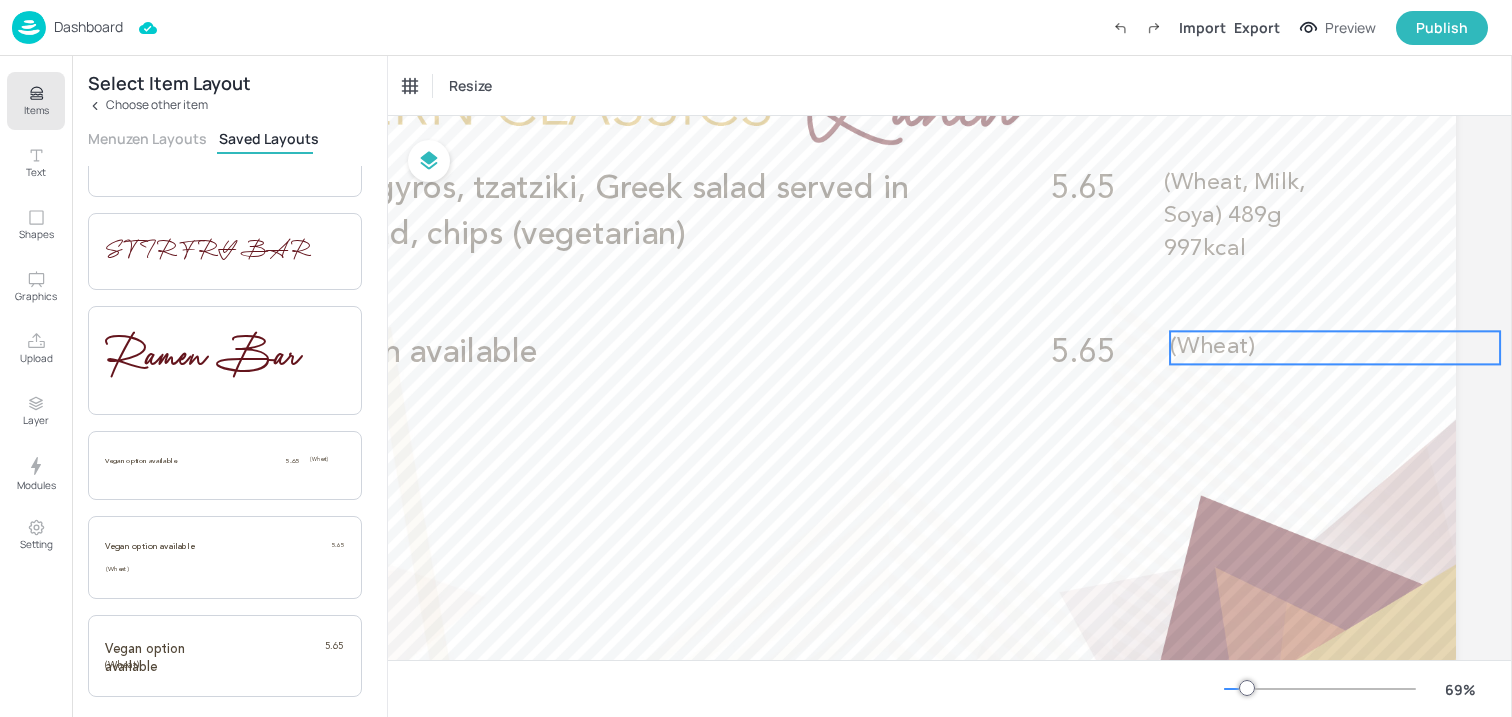 click on "(Wheat)" at bounding box center [1335, 347] 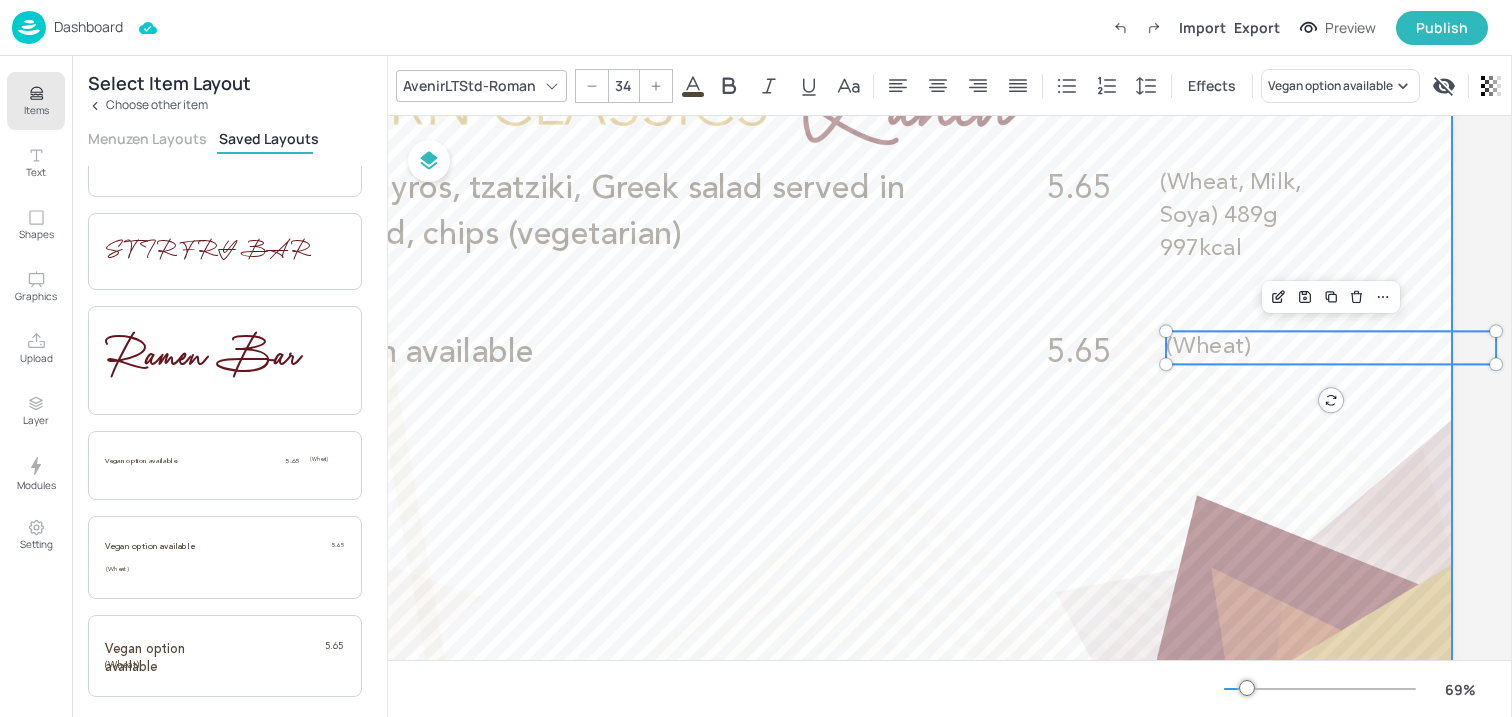 type on "--" 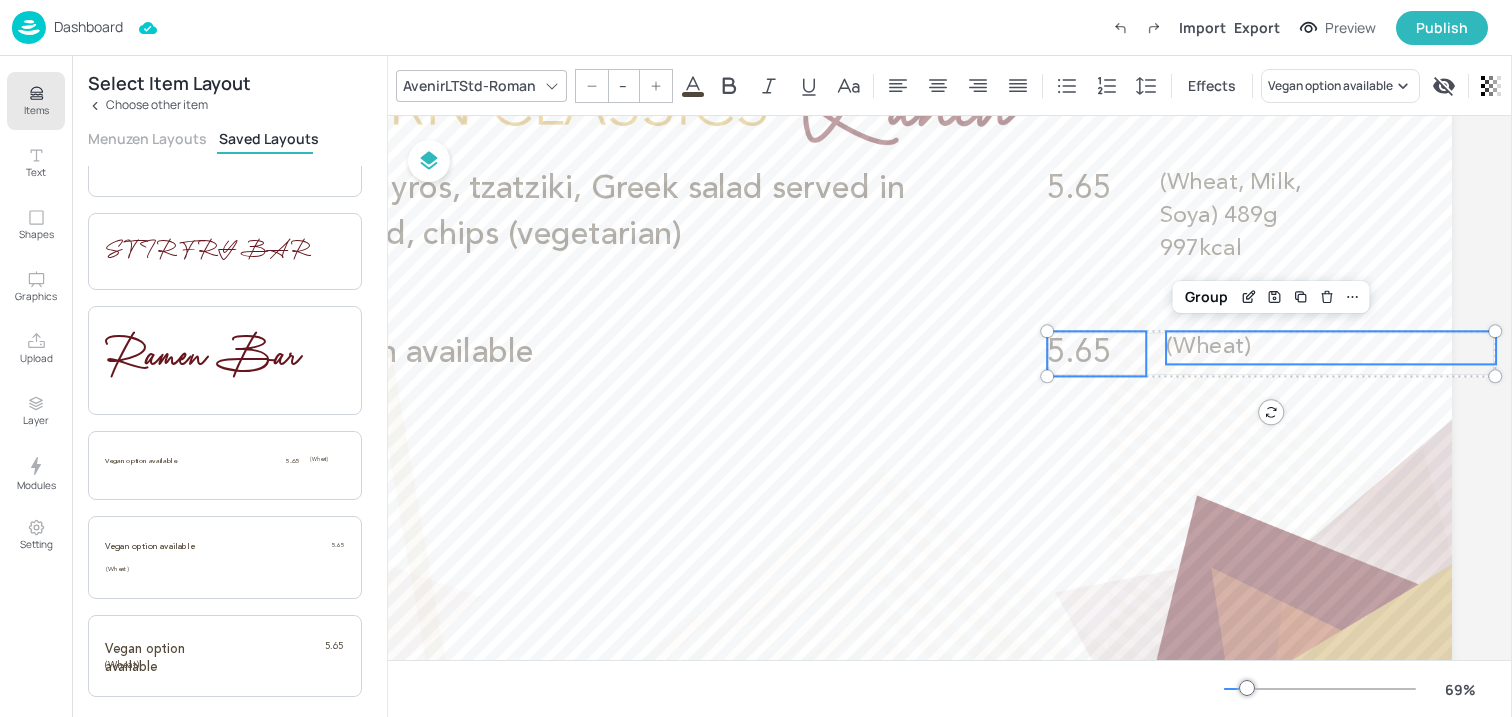 click on "5.65" at bounding box center [1078, 354] 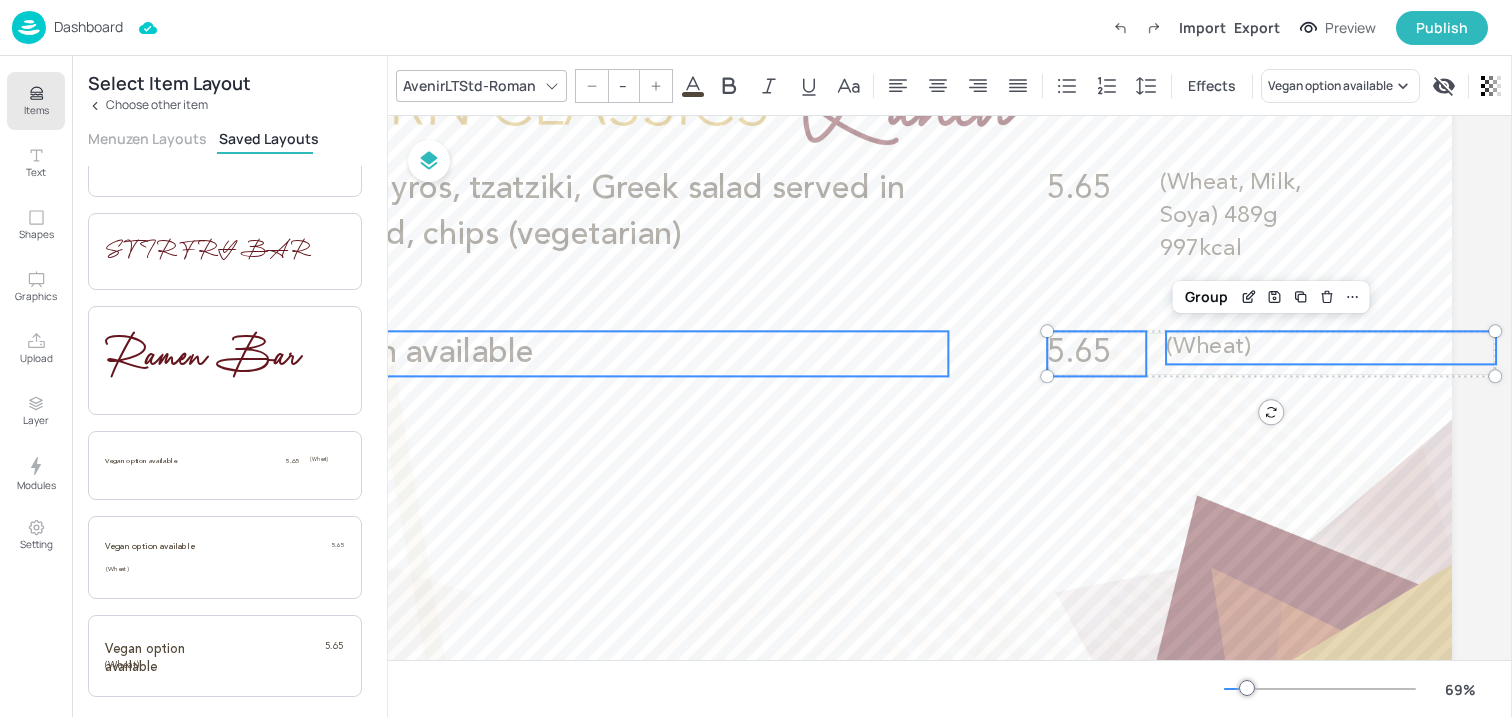 click on "Vegan option available" at bounding box center [574, 353] 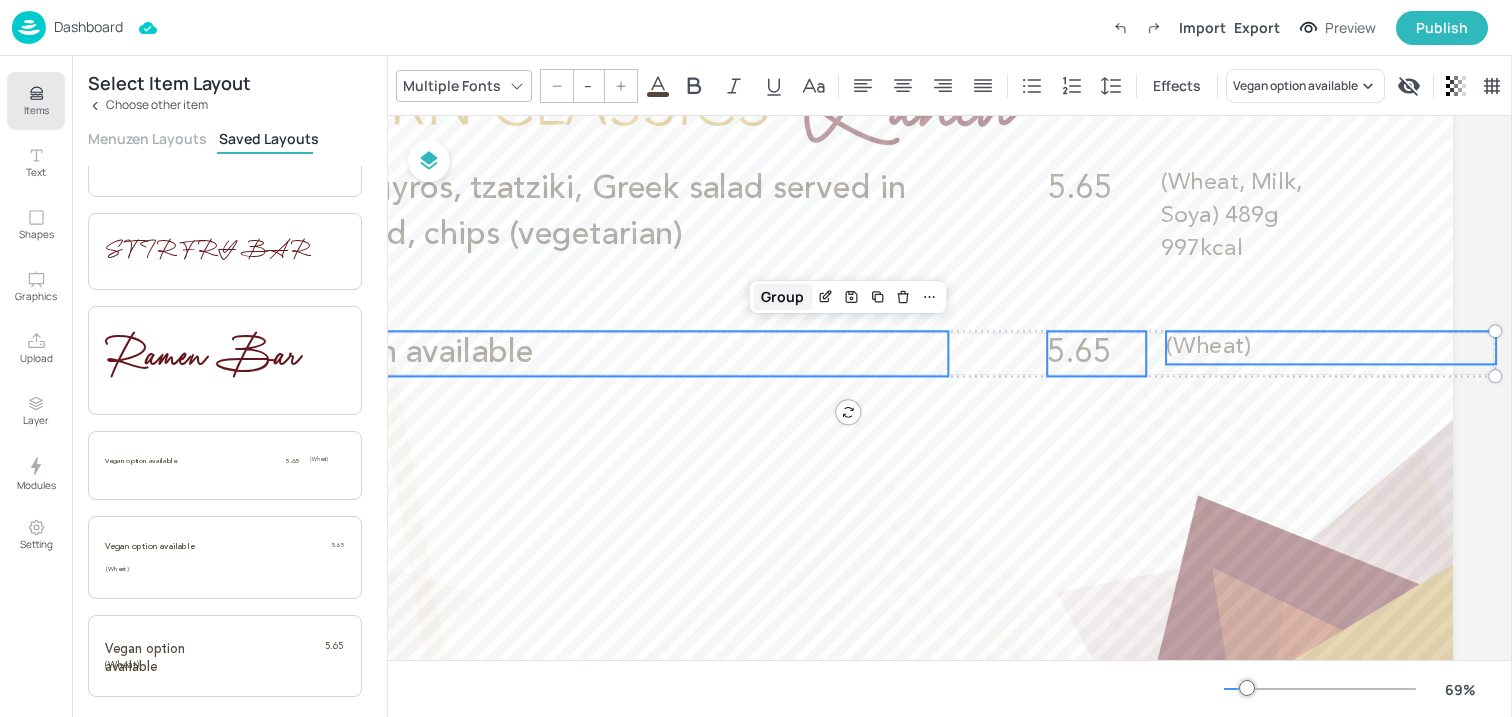 click on "Group" at bounding box center [782, 297] 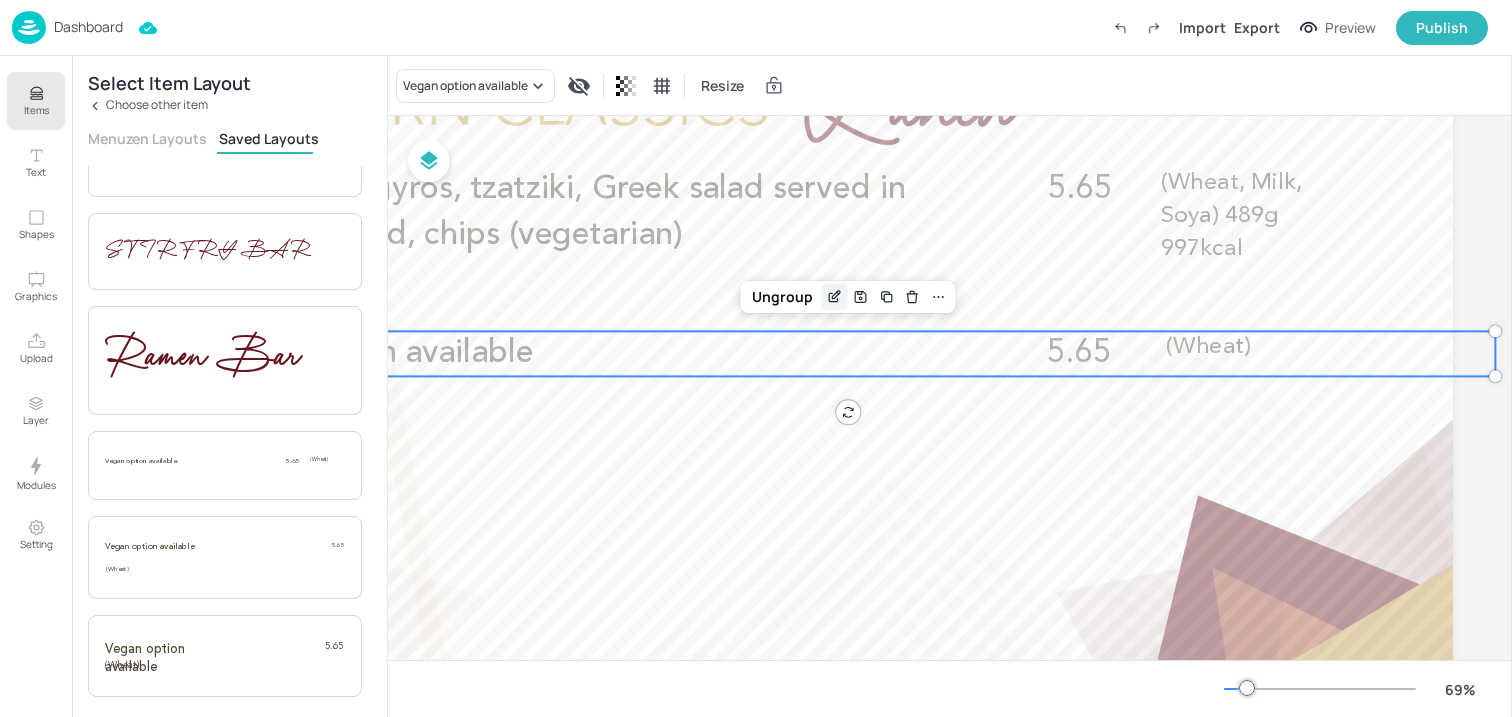 click 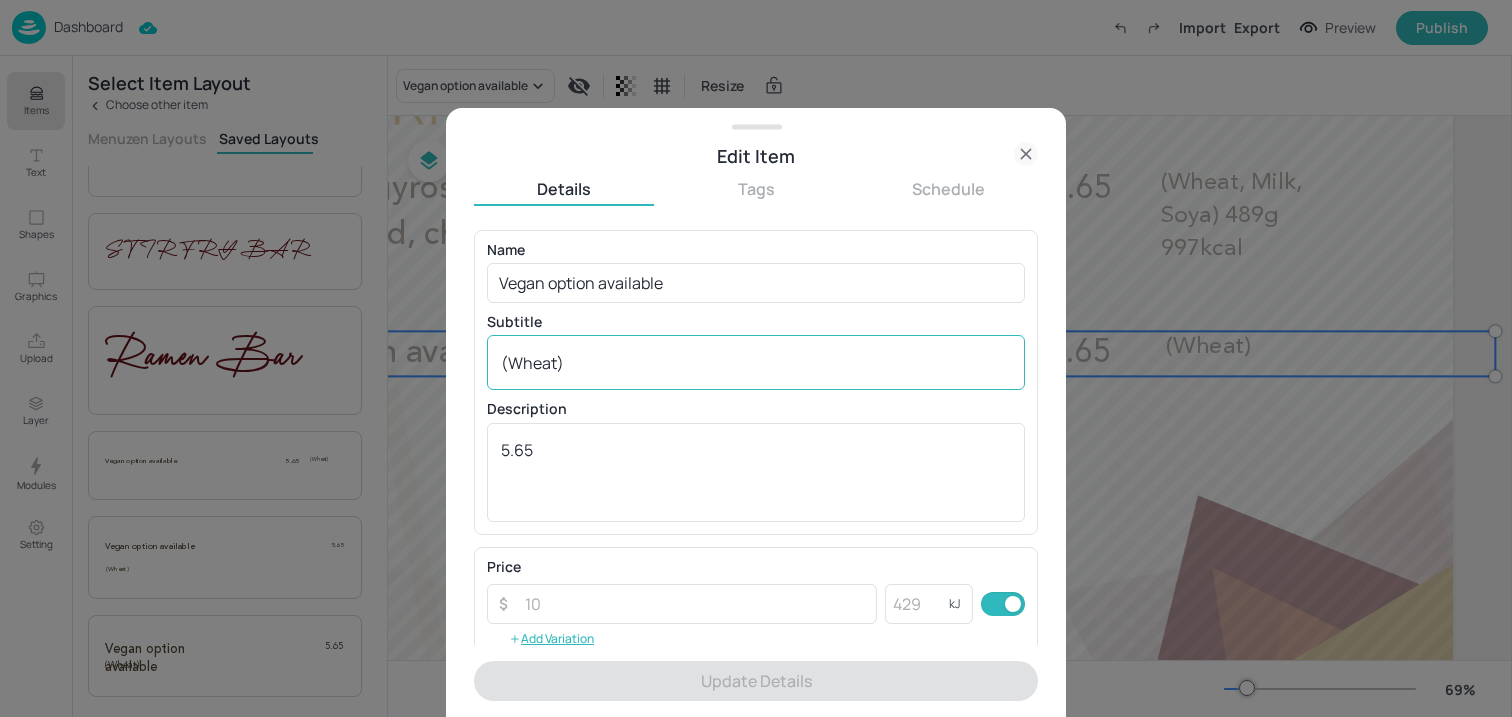 click on "(Wheat)" at bounding box center [756, 363] 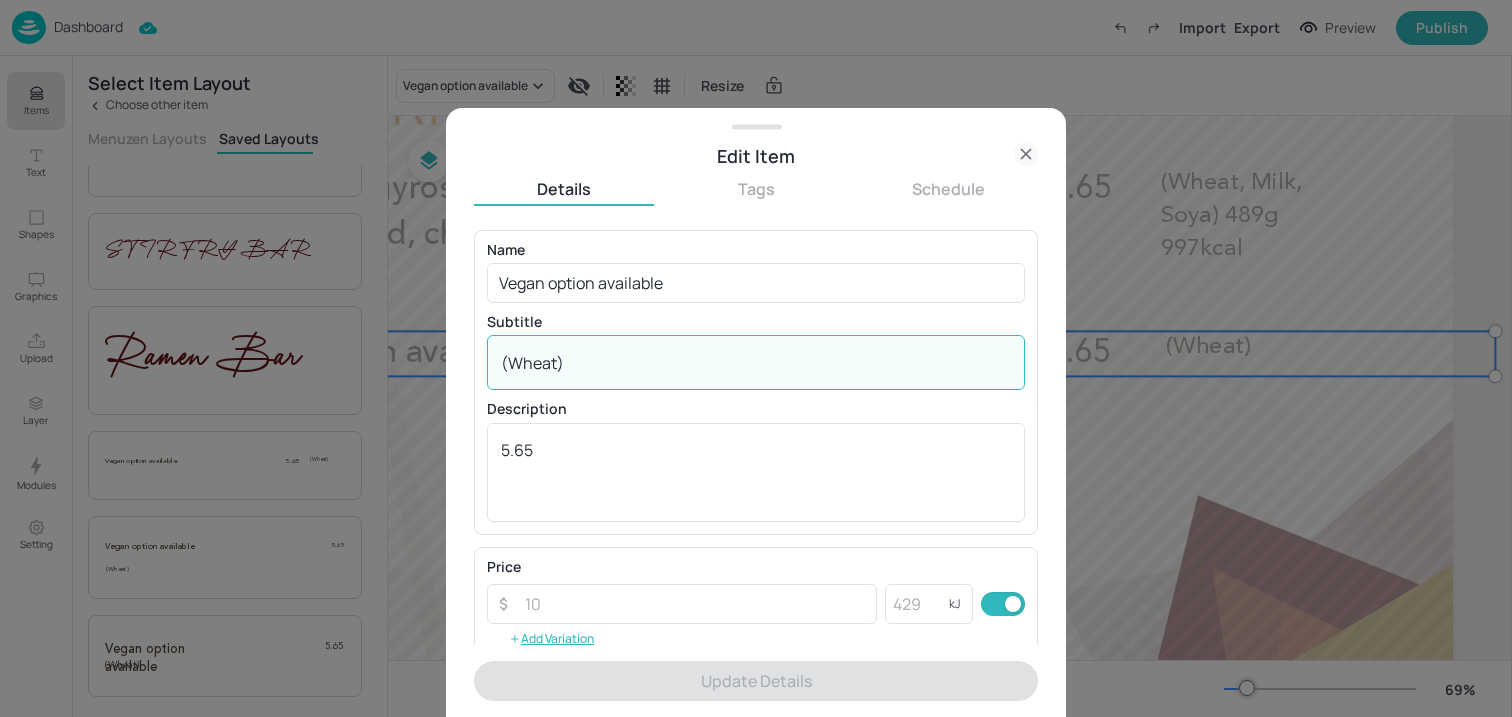click on "(Wheat)" at bounding box center [756, 363] 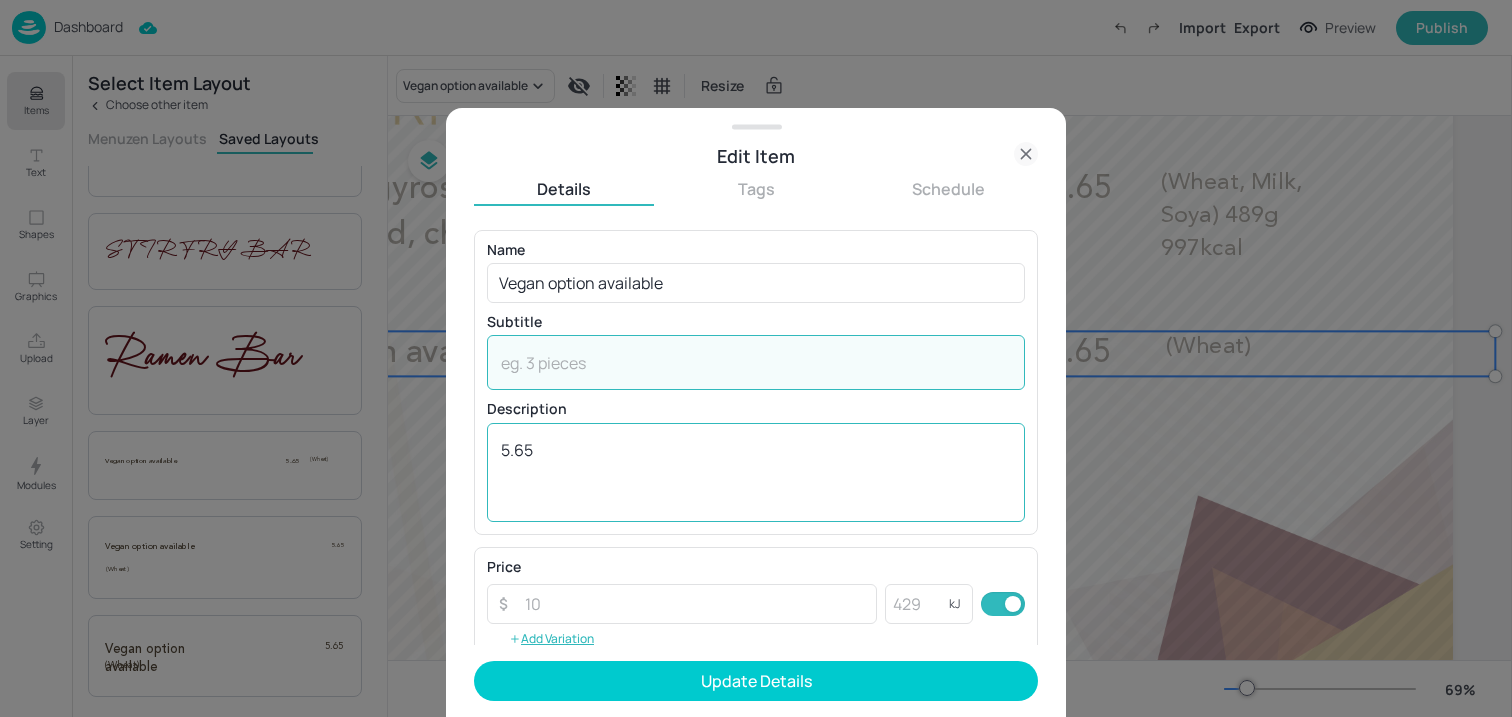 type 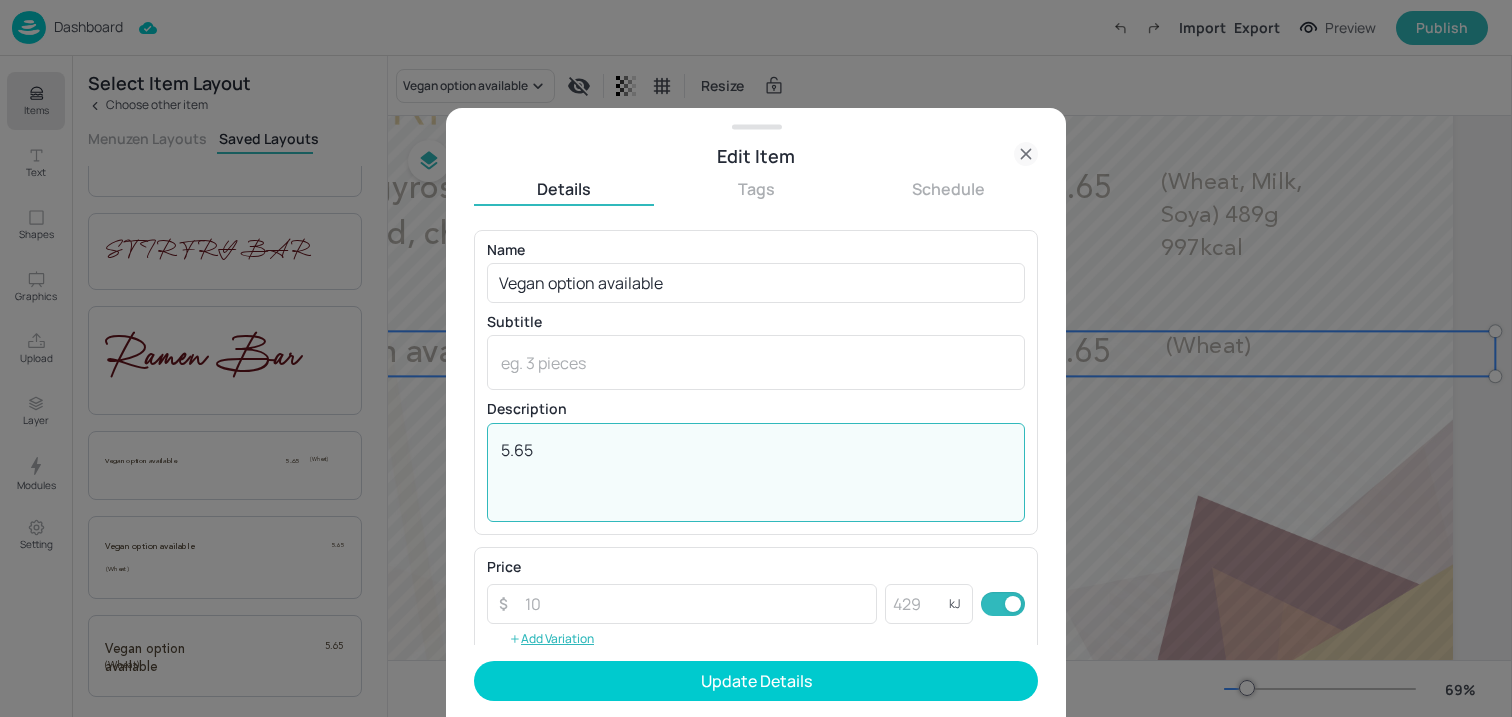 click on "5.65" at bounding box center (756, 472) 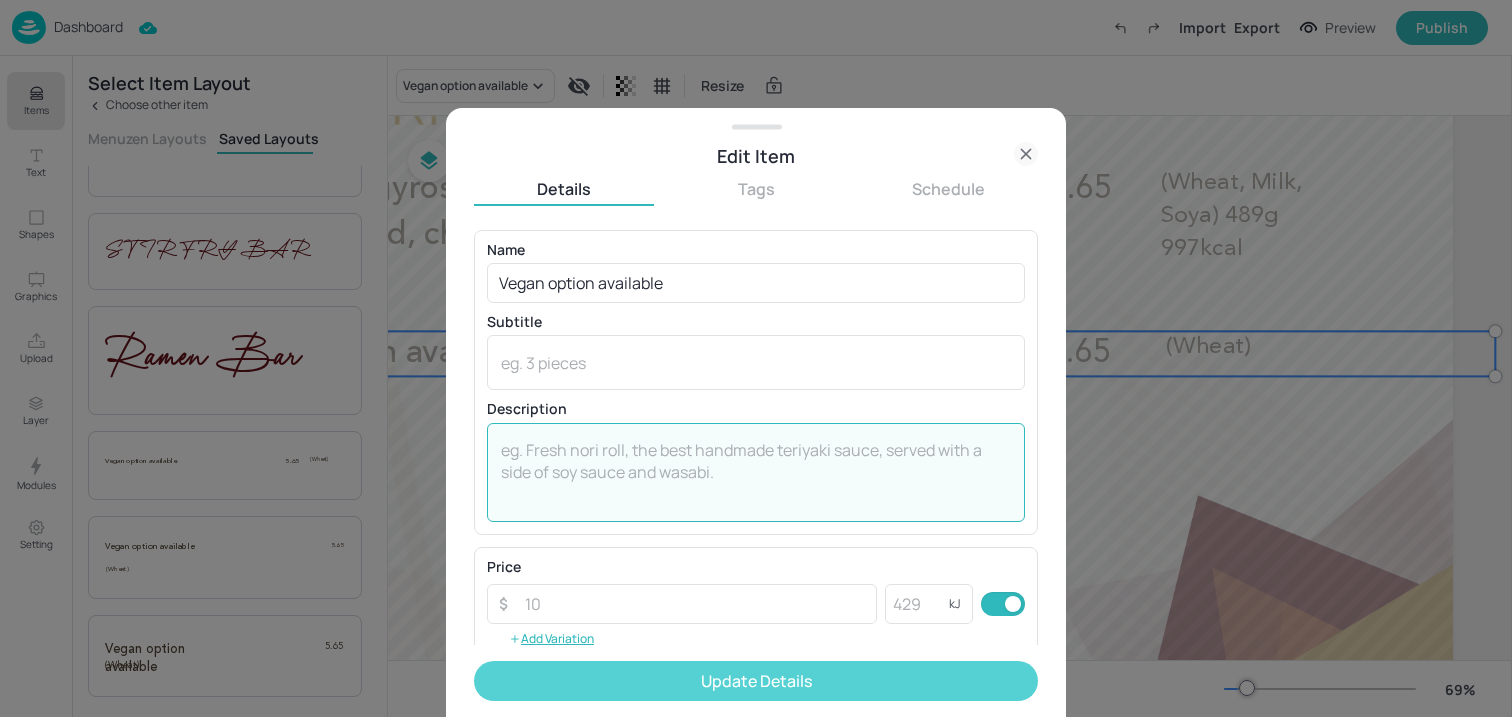 type 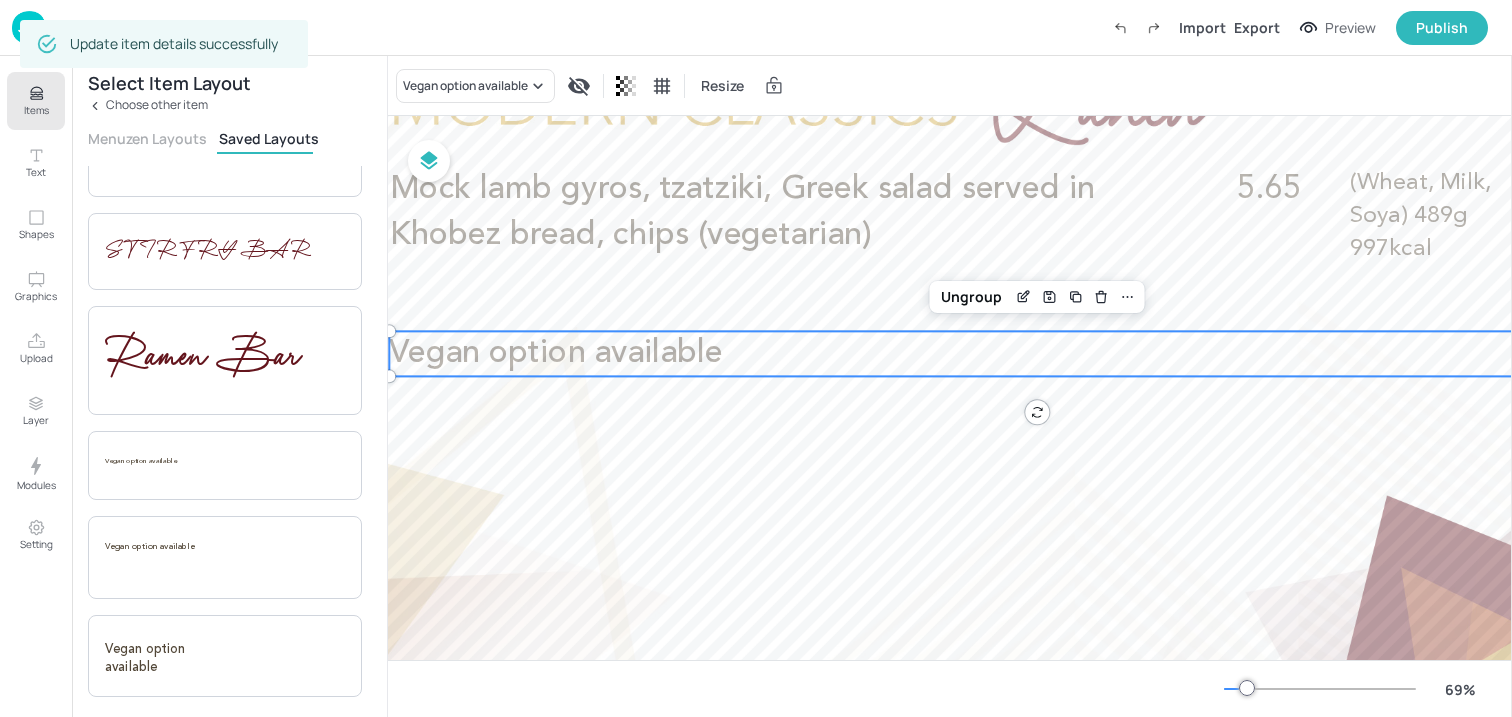 scroll, scrollTop: 167, scrollLeft: 13, axis: both 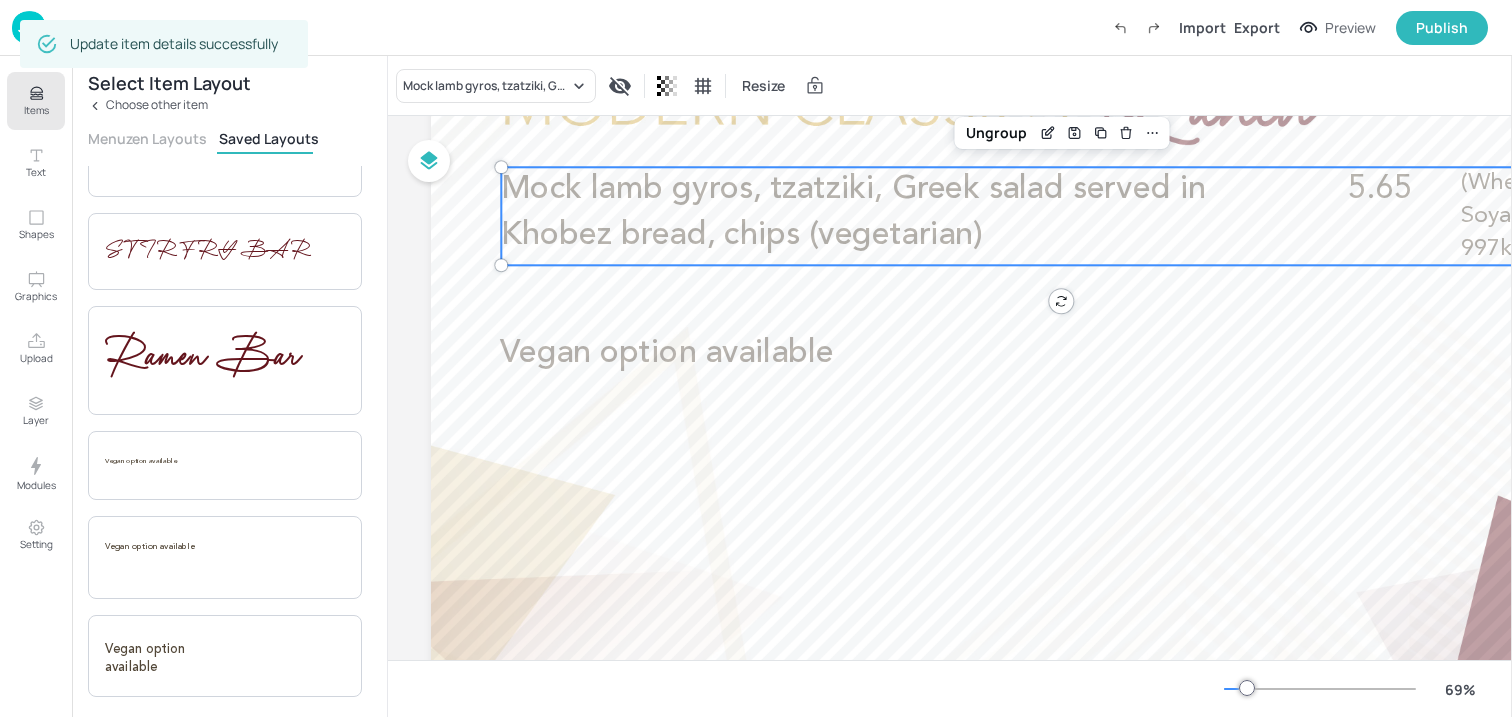 click on "Mock lamb gyros, tzatziki, Greek salad served in Khobez bread, chips (vegetarian)" at bounding box center (853, 212) 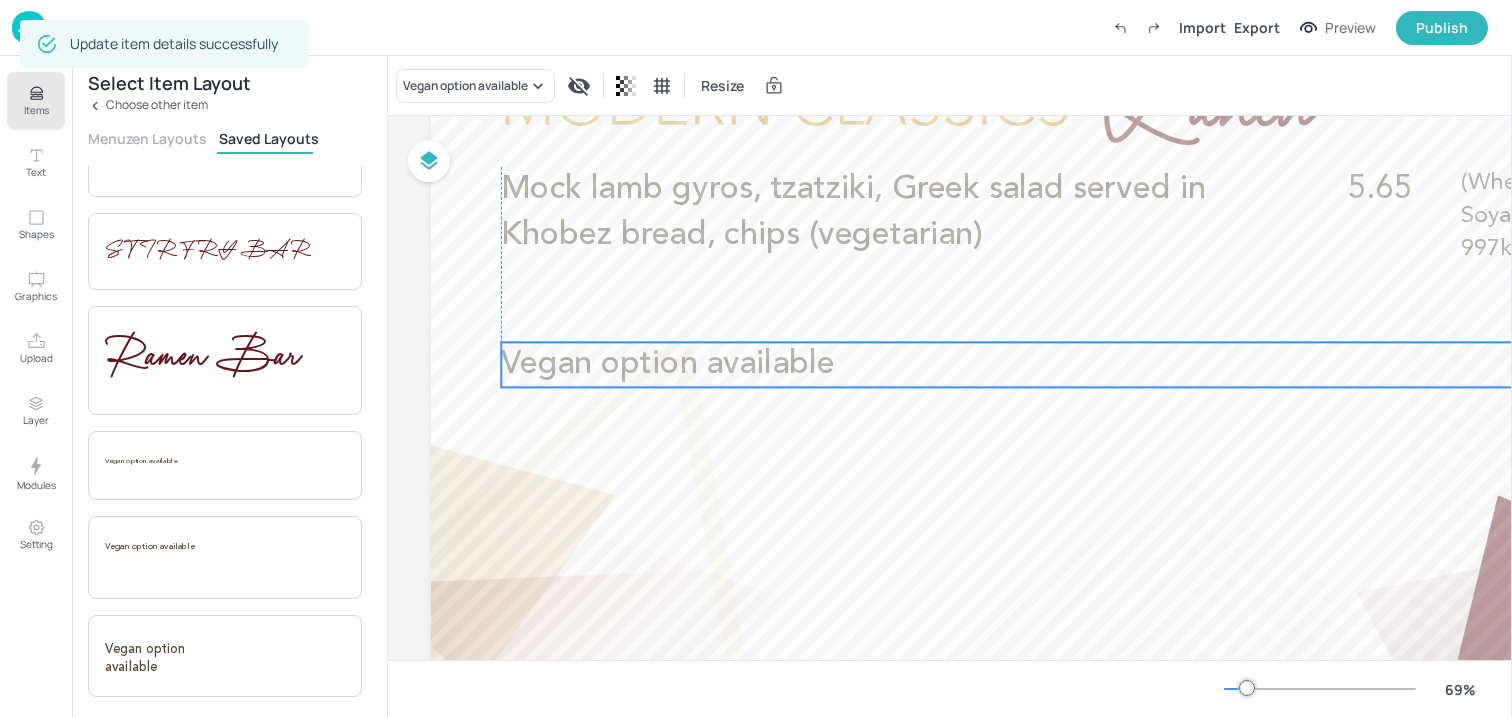 drag, startPoint x: 763, startPoint y: 355, endPoint x: 762, endPoint y: 370, distance: 15.033297 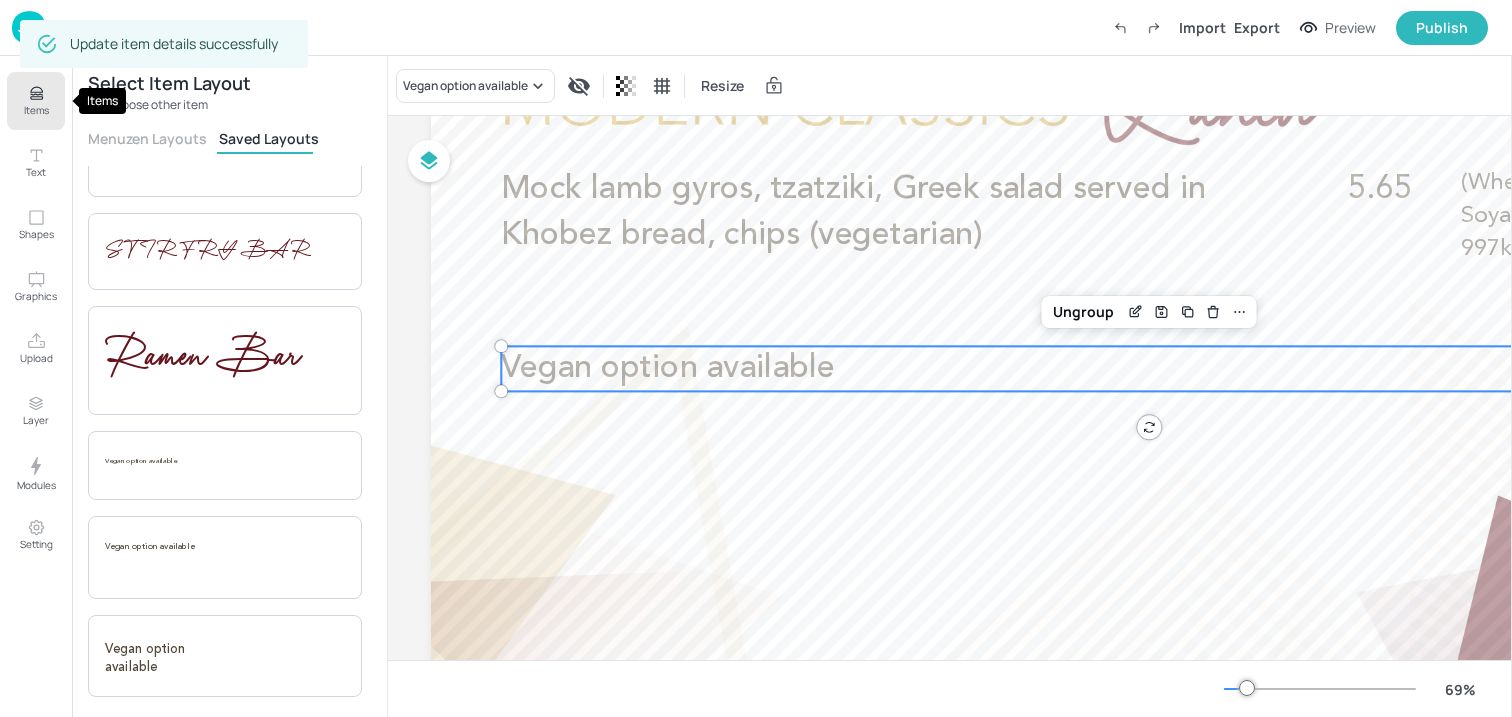 click 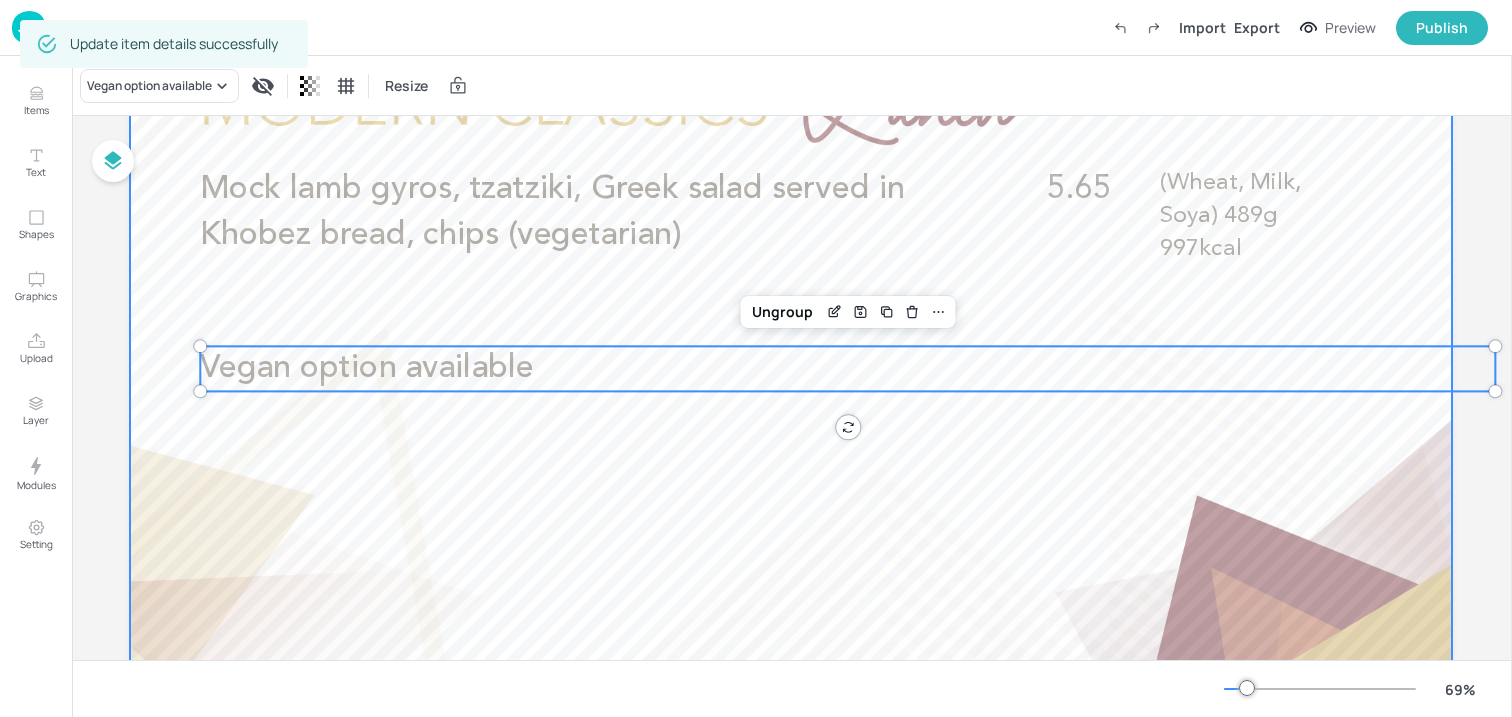 scroll, scrollTop: 0, scrollLeft: 3, axis: horizontal 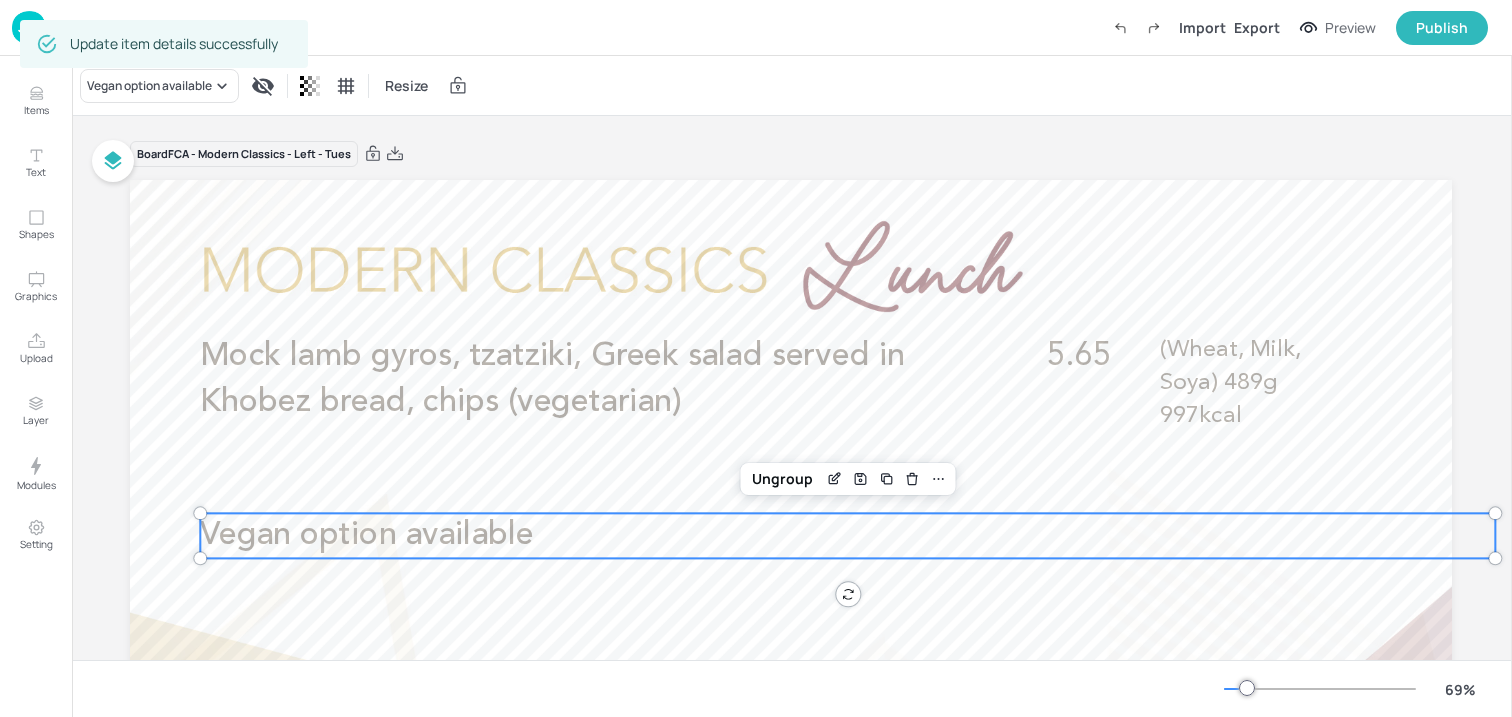 click on "Board  FCA - Modern Classics - Left - Tues   Mock lamb gyros, tzatziki, Greek salad served in Khobez bread, chips (vegetarian)  5.65 (Wheat, Milk, Soya) 489g 997kcal Vegan option available Ungroup" at bounding box center [791, 557] 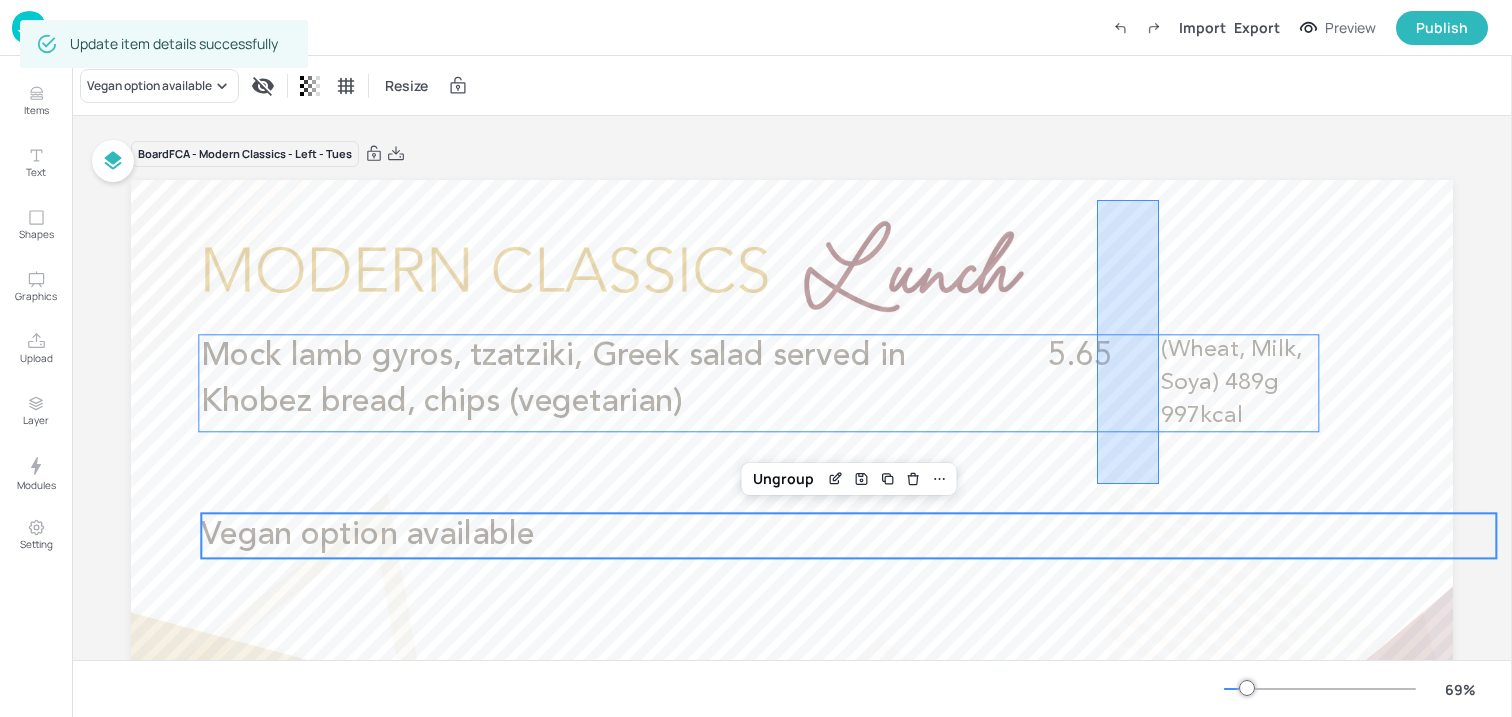 scroll, scrollTop: 0, scrollLeft: 0, axis: both 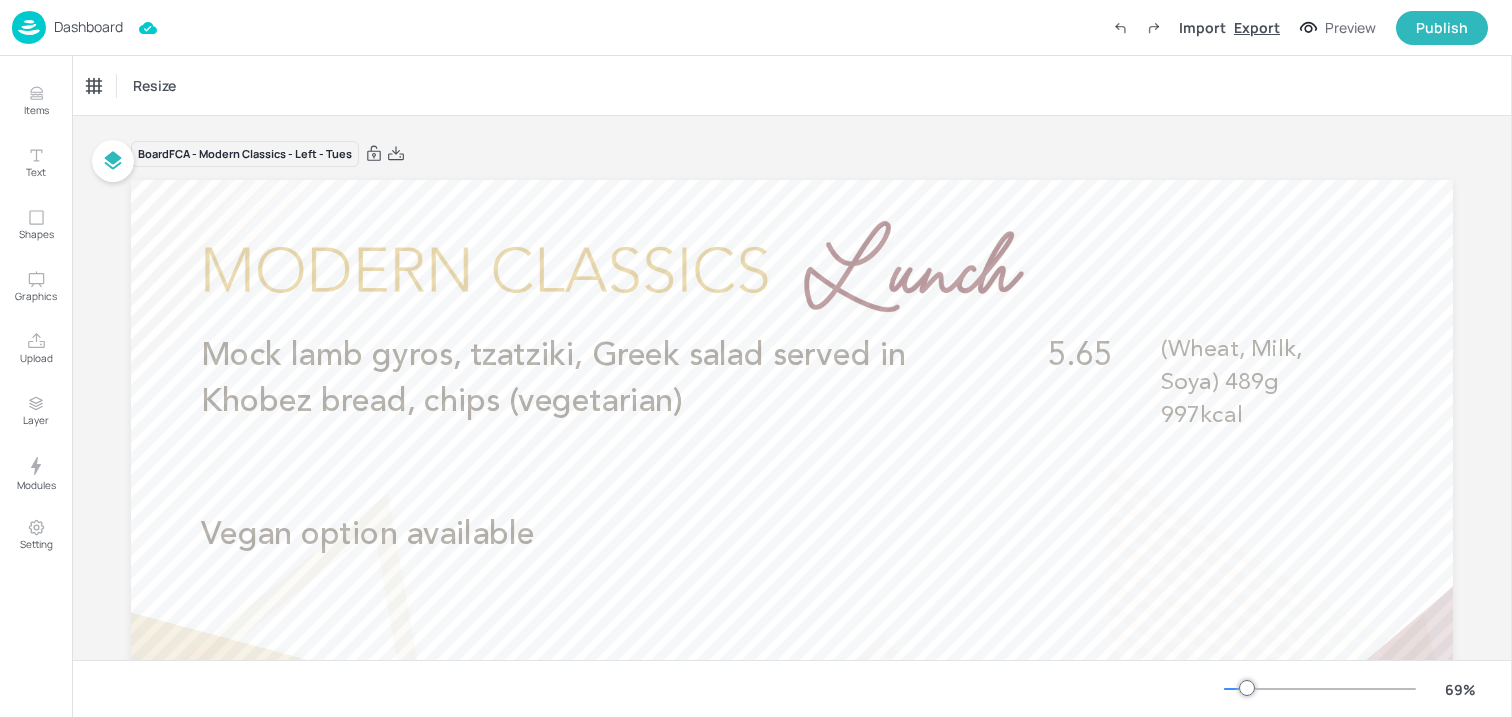 click on "Export" at bounding box center (1257, 27) 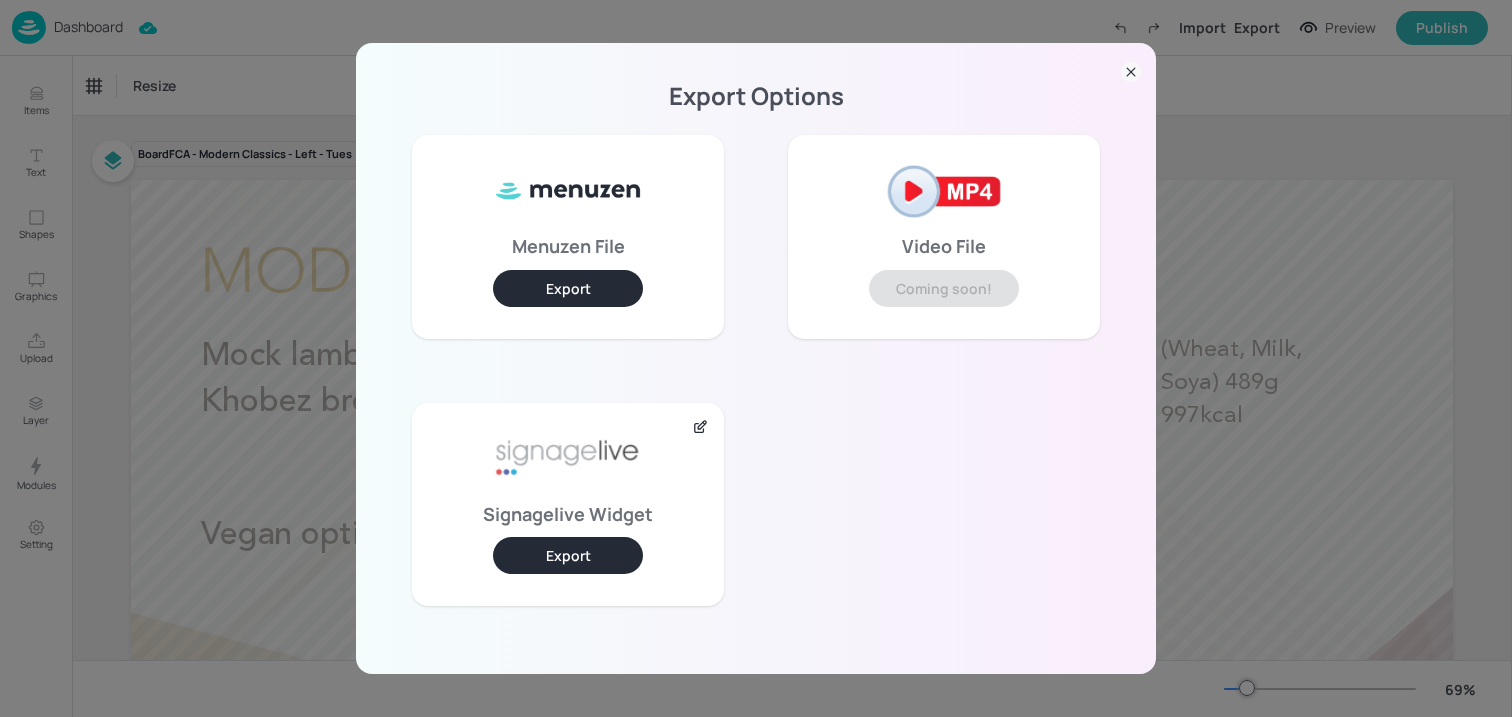 click on "Signagelive Widget Export" at bounding box center (568, 504) 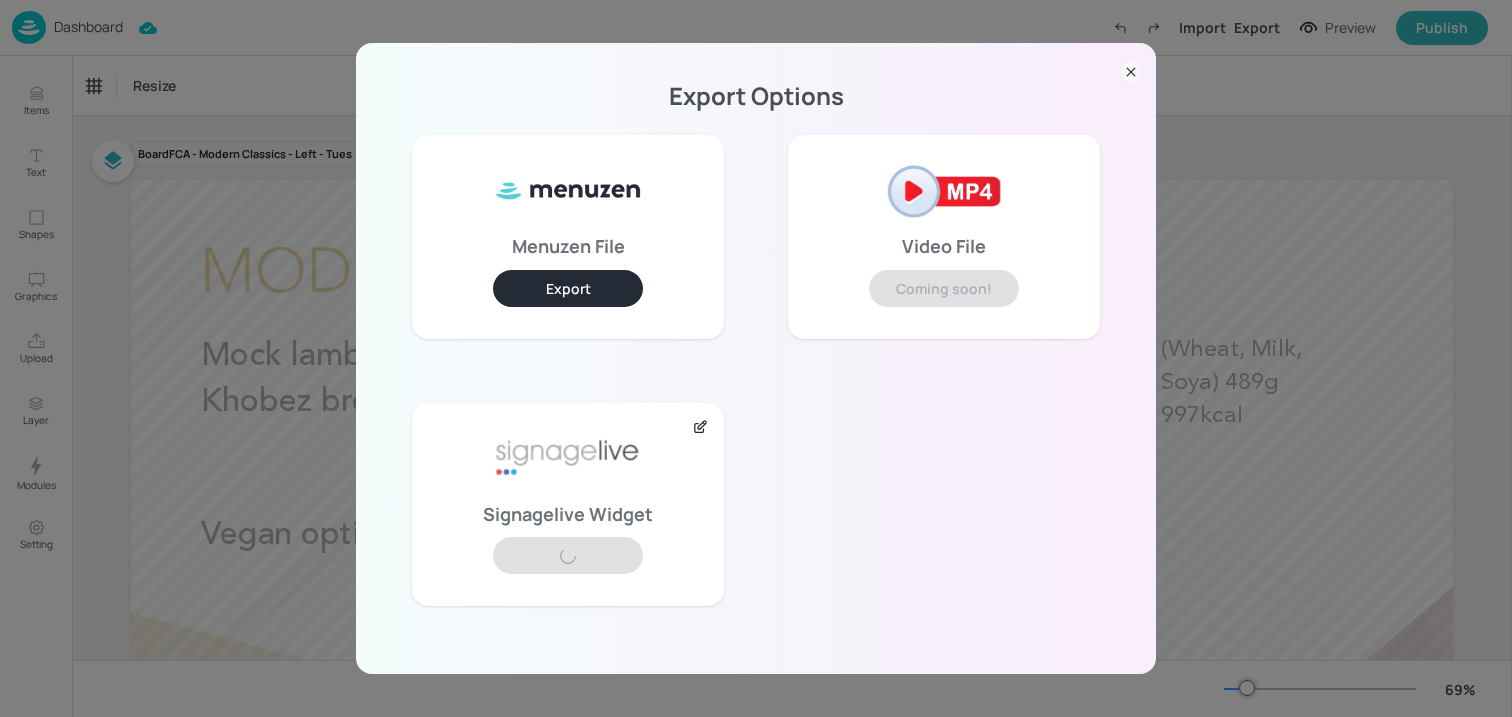 click 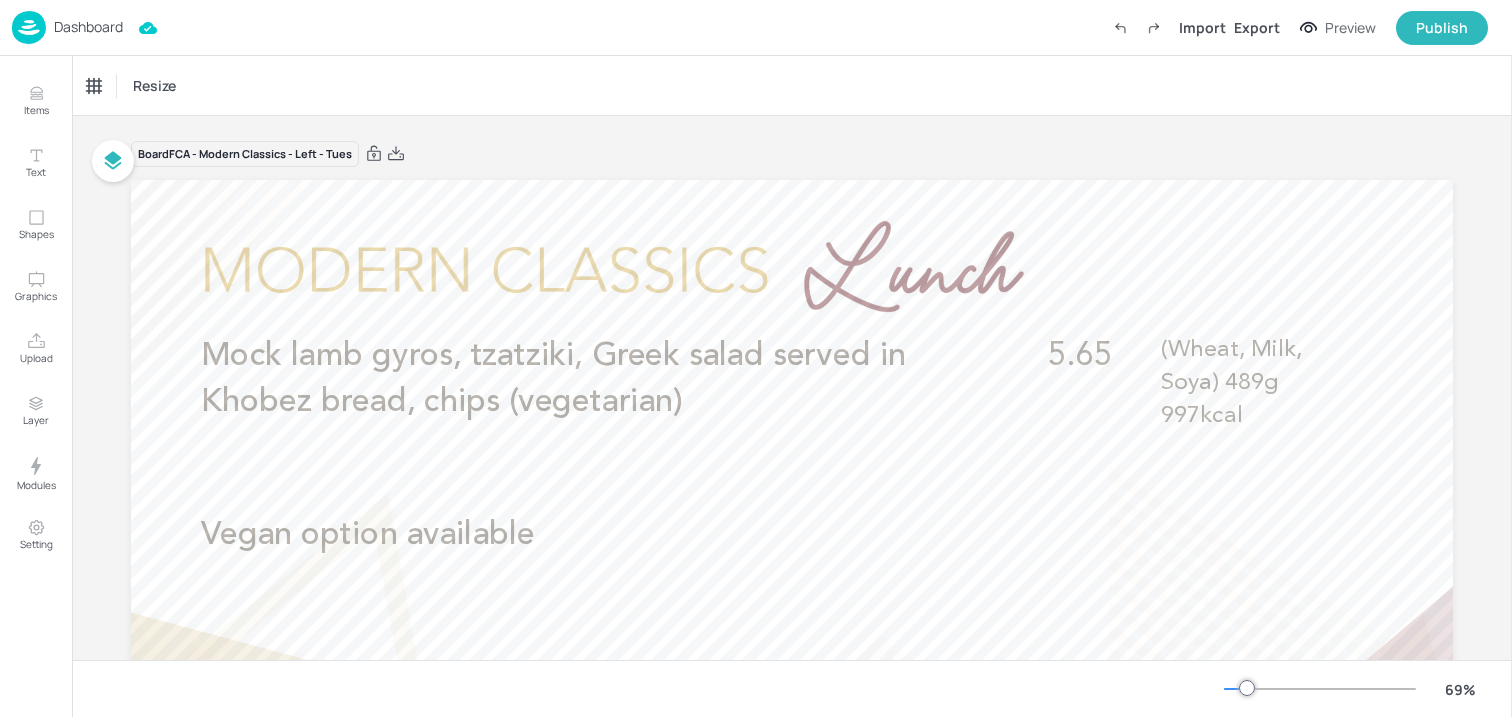 click on "Dashboard" at bounding box center (88, 27) 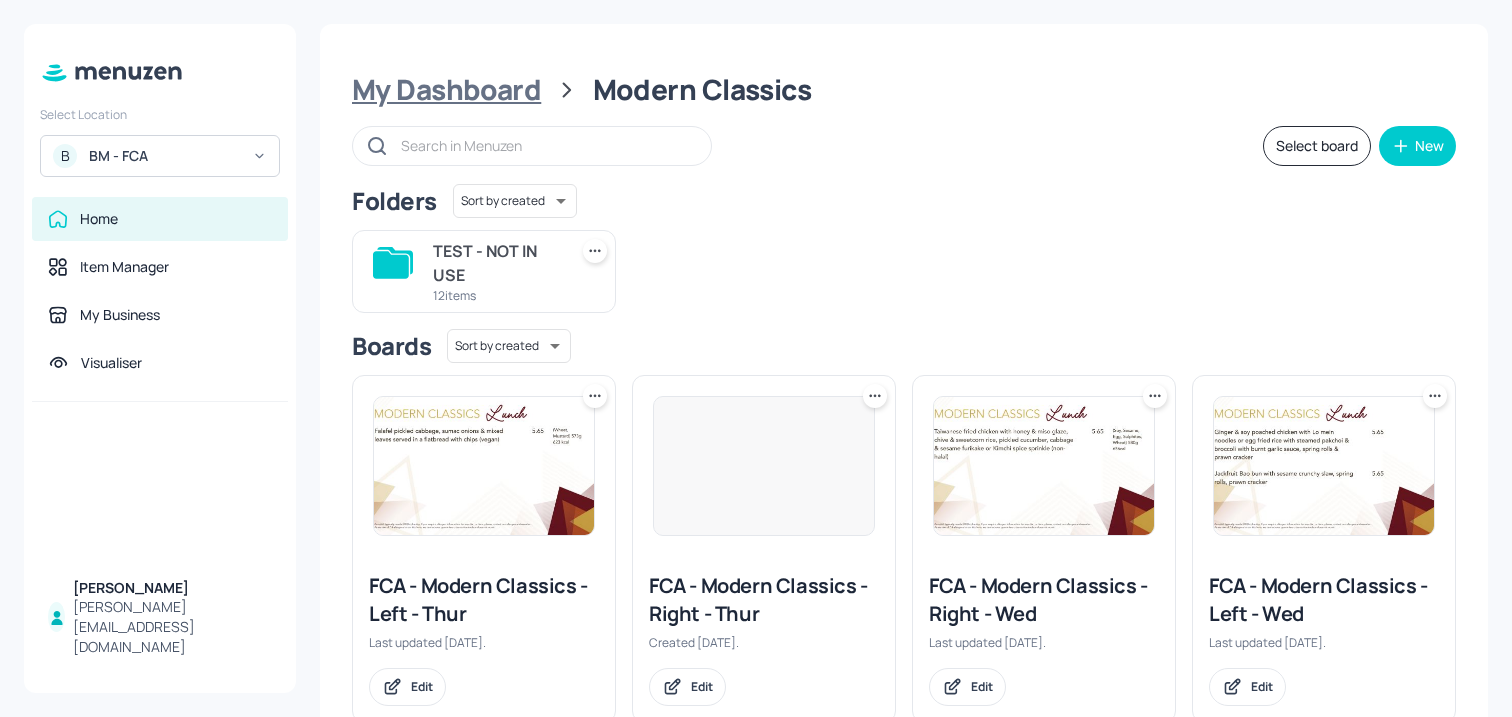 click on "My Dashboard" at bounding box center (446, 90) 